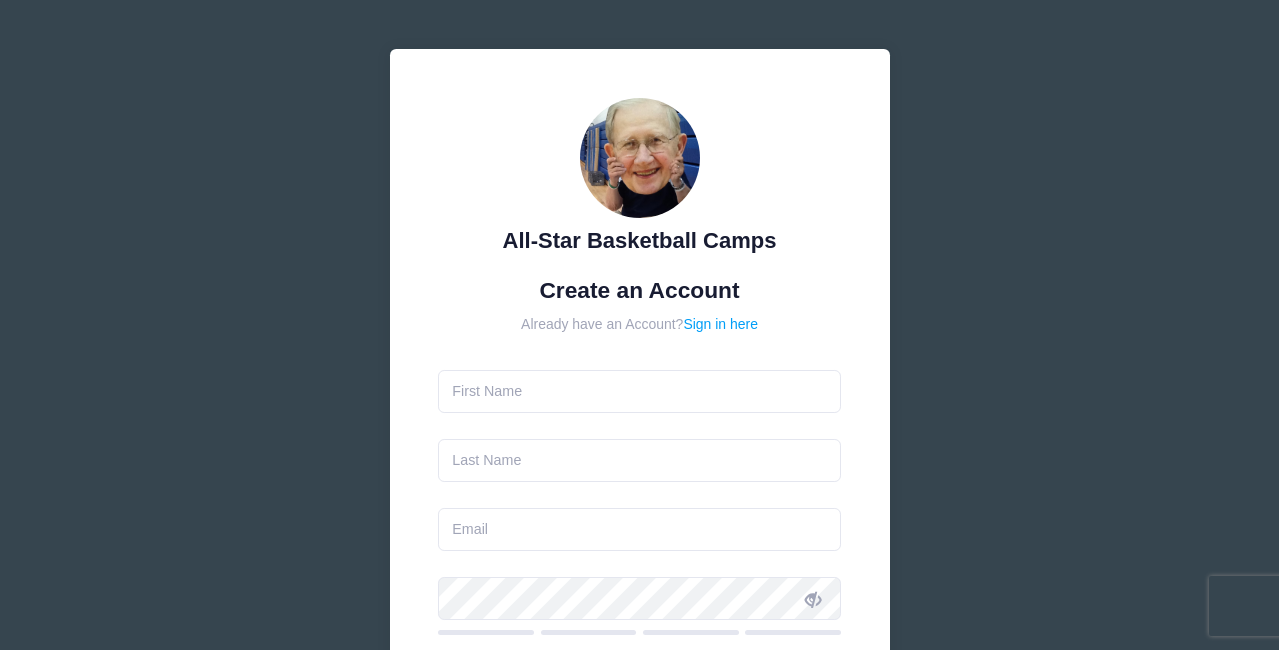 scroll, scrollTop: 0, scrollLeft: 0, axis: both 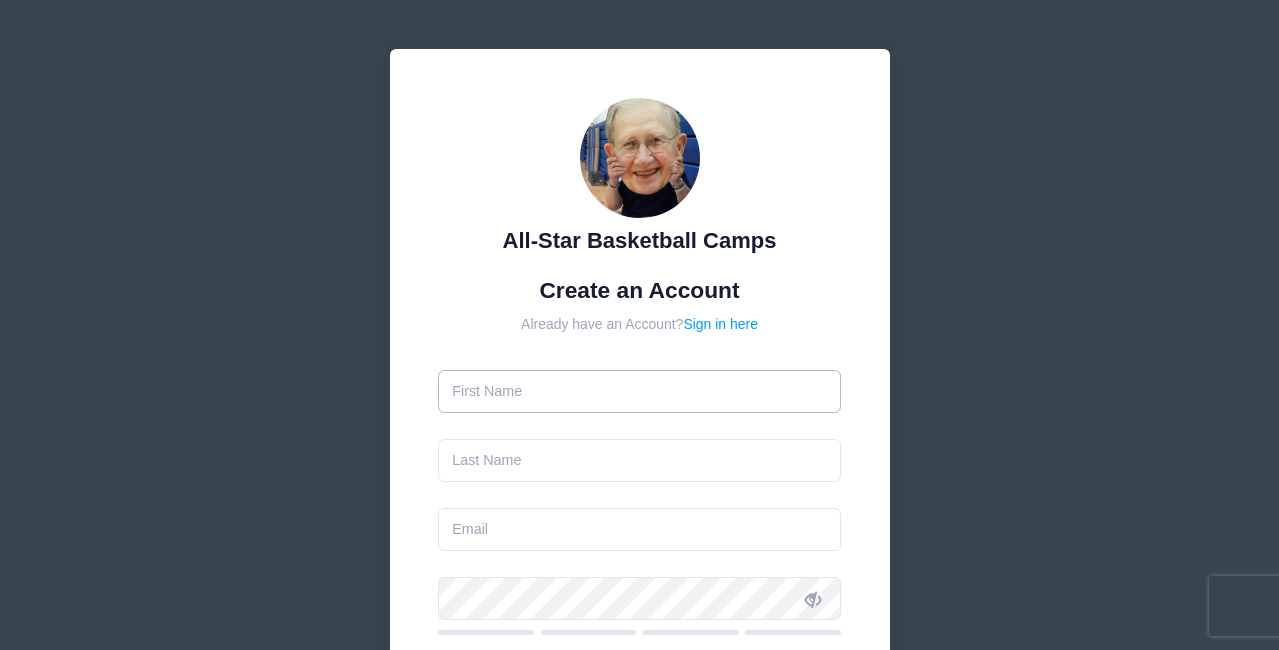 click at bounding box center [639, 391] 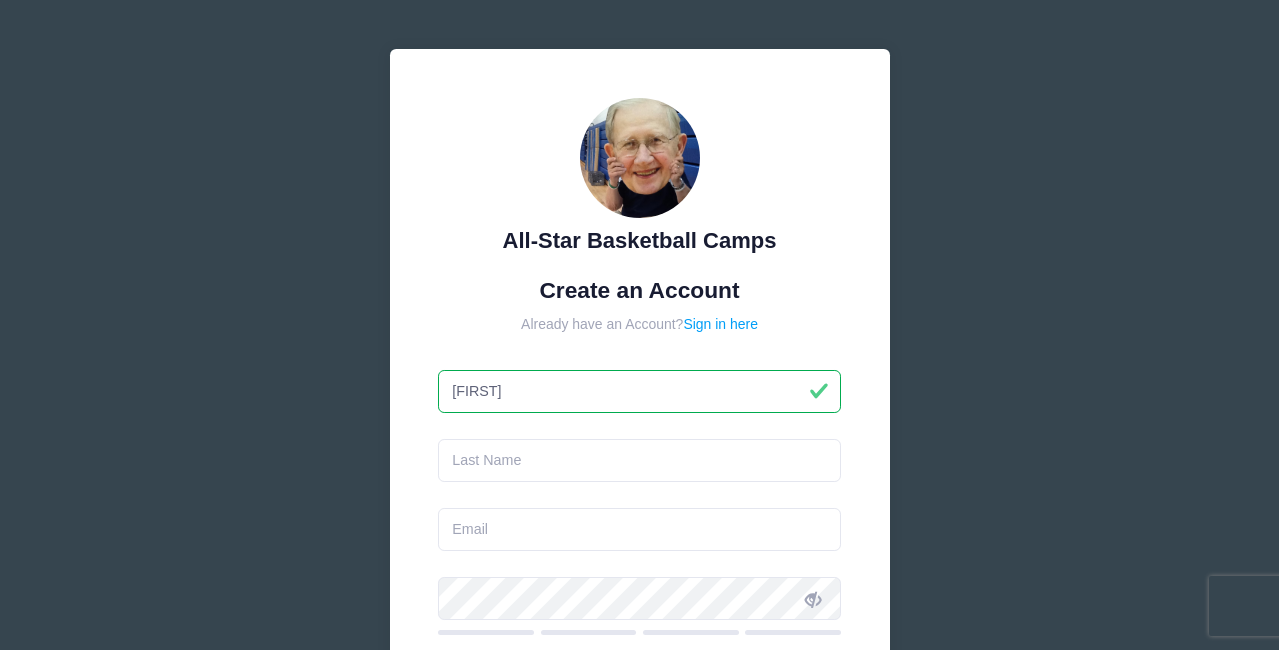 type on "[FIRST]" 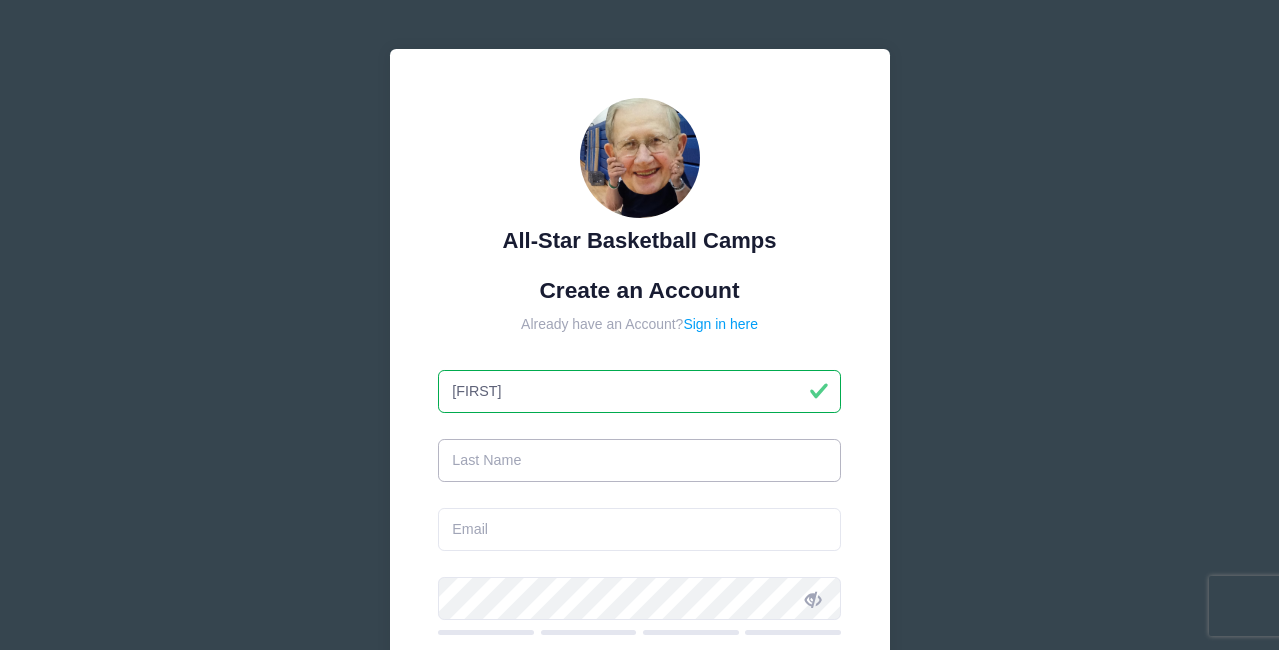 click at bounding box center [639, 460] 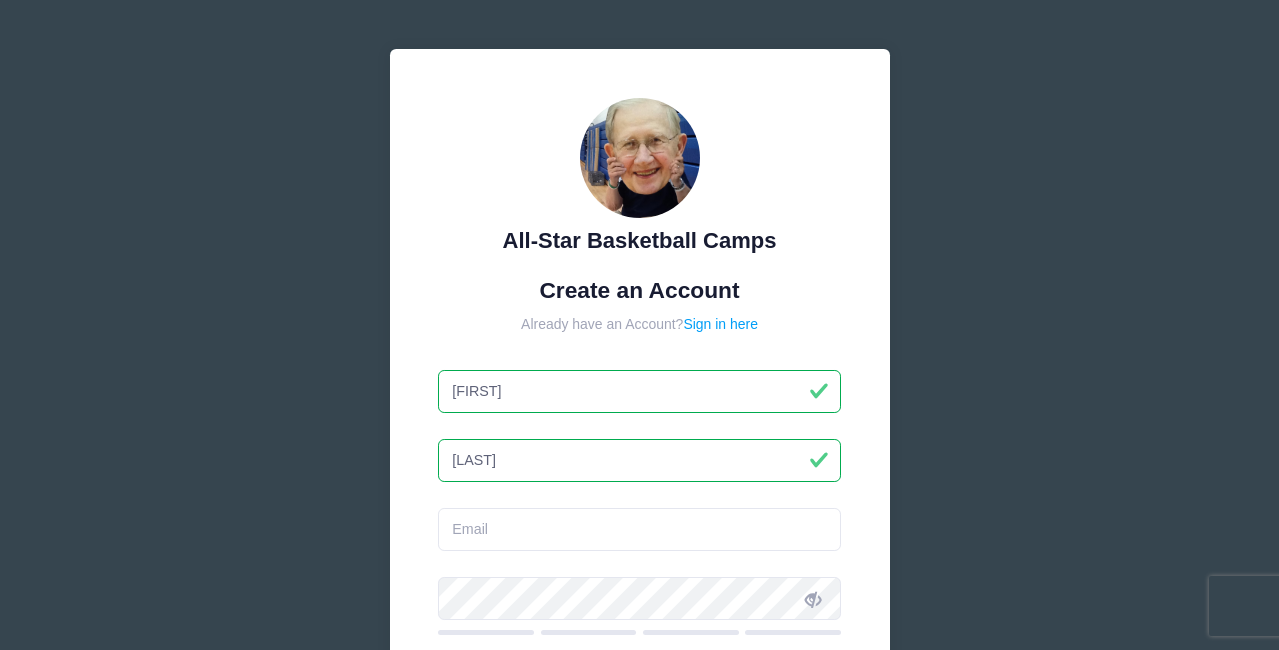type on "Misenheimer" 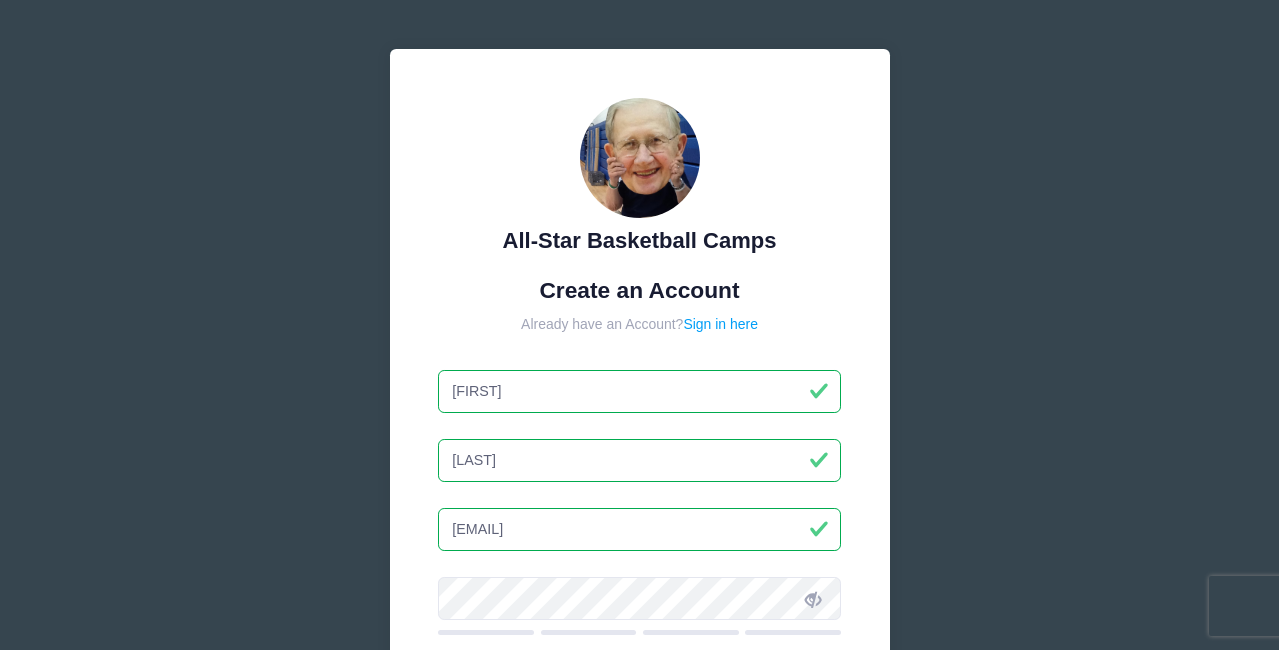 type on "lisamerickson@gmail.com" 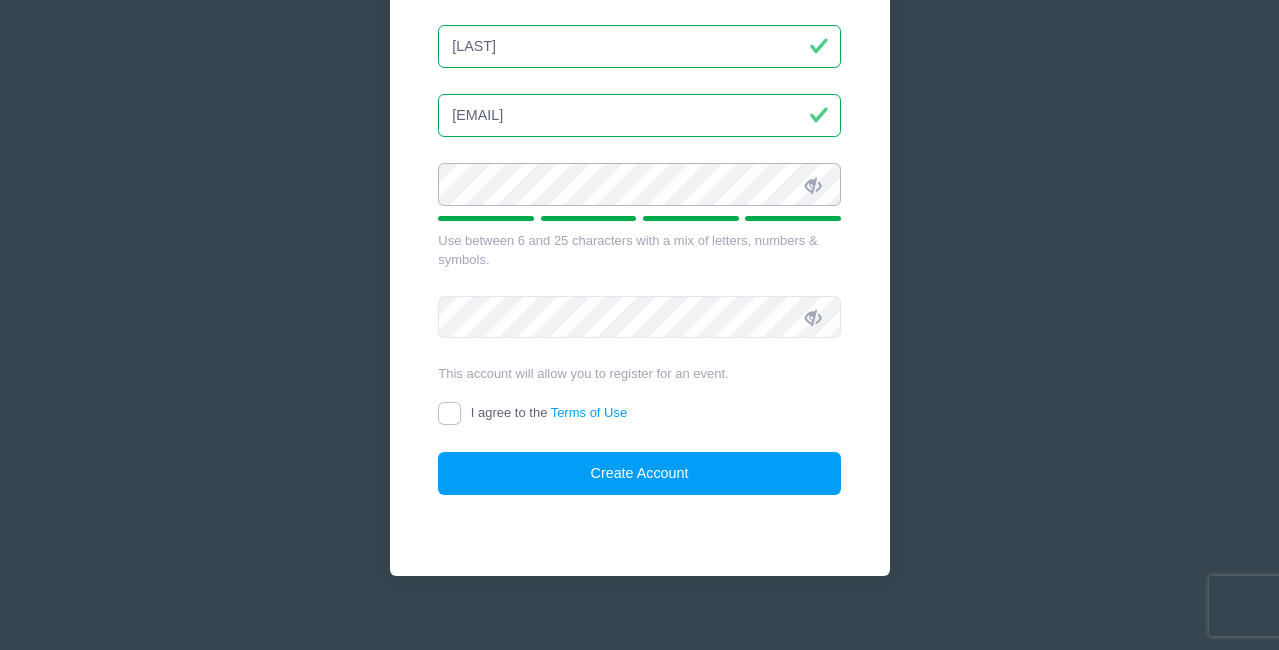 scroll, scrollTop: 417, scrollLeft: 0, axis: vertical 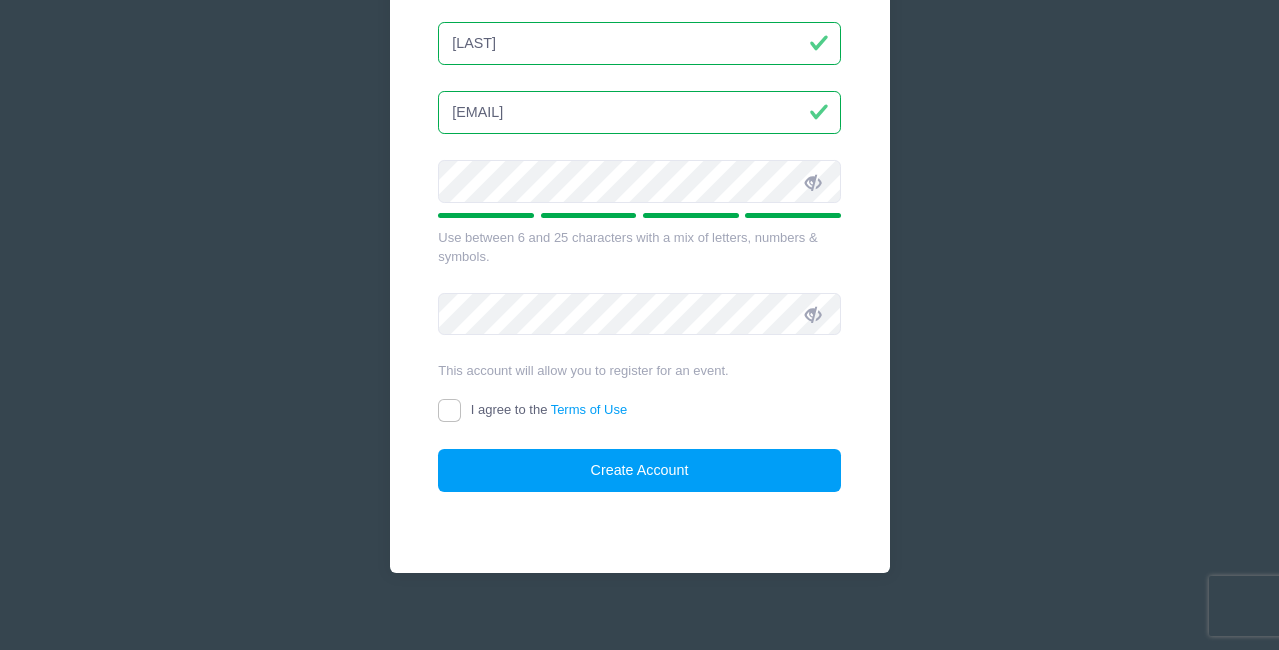 click on "All-Star Basketball Camps
Create an Account
Already have an Account?
Sign in here
Lisa
Misenheimer
lisamerickson@gmail.com" at bounding box center (640, 103) 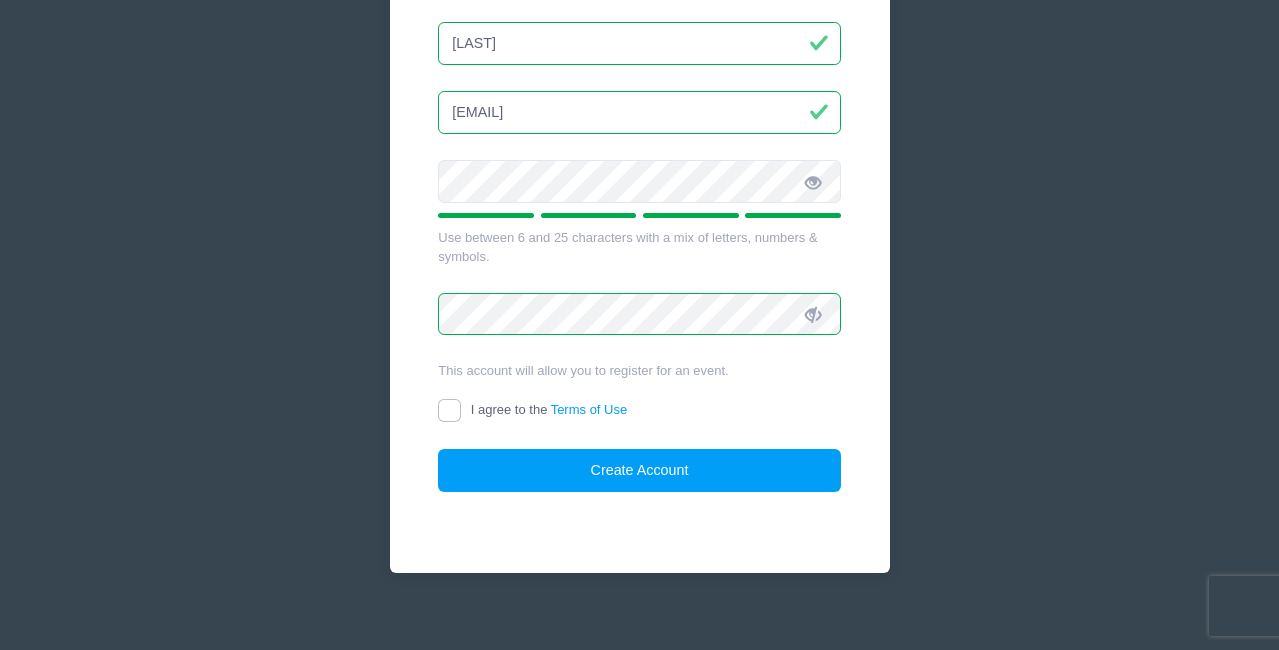 click at bounding box center (813, 315) 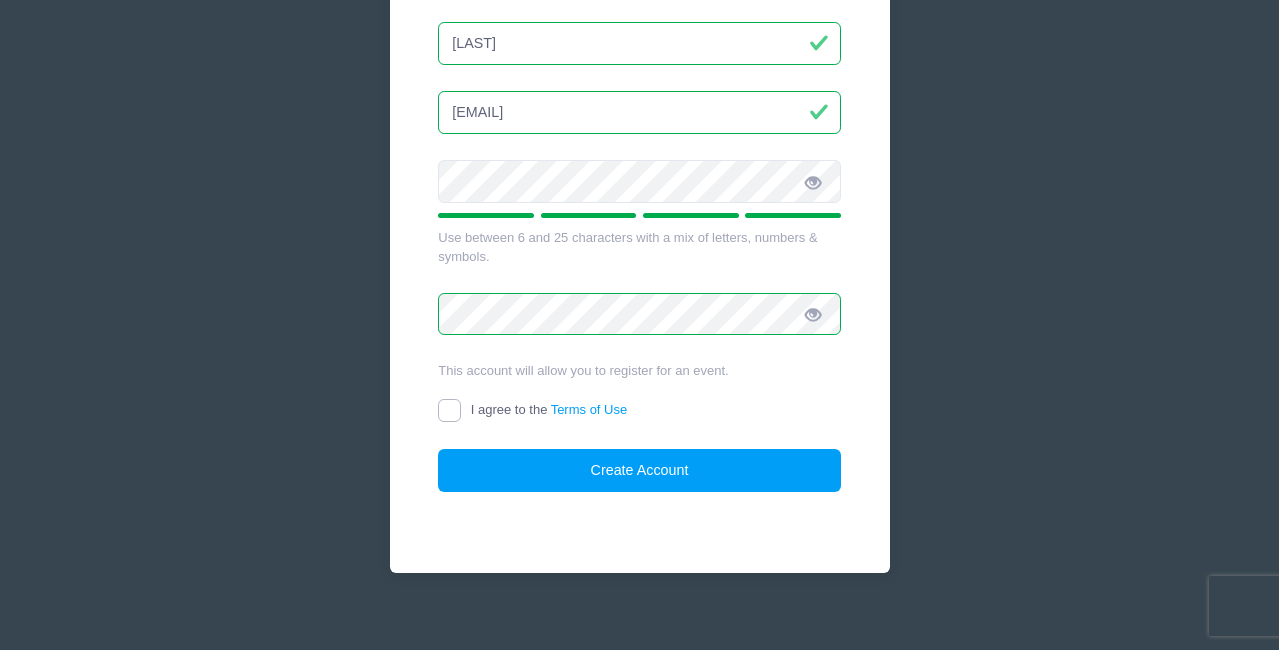 click on "I agree to the
Terms of Use" at bounding box center [449, 410] 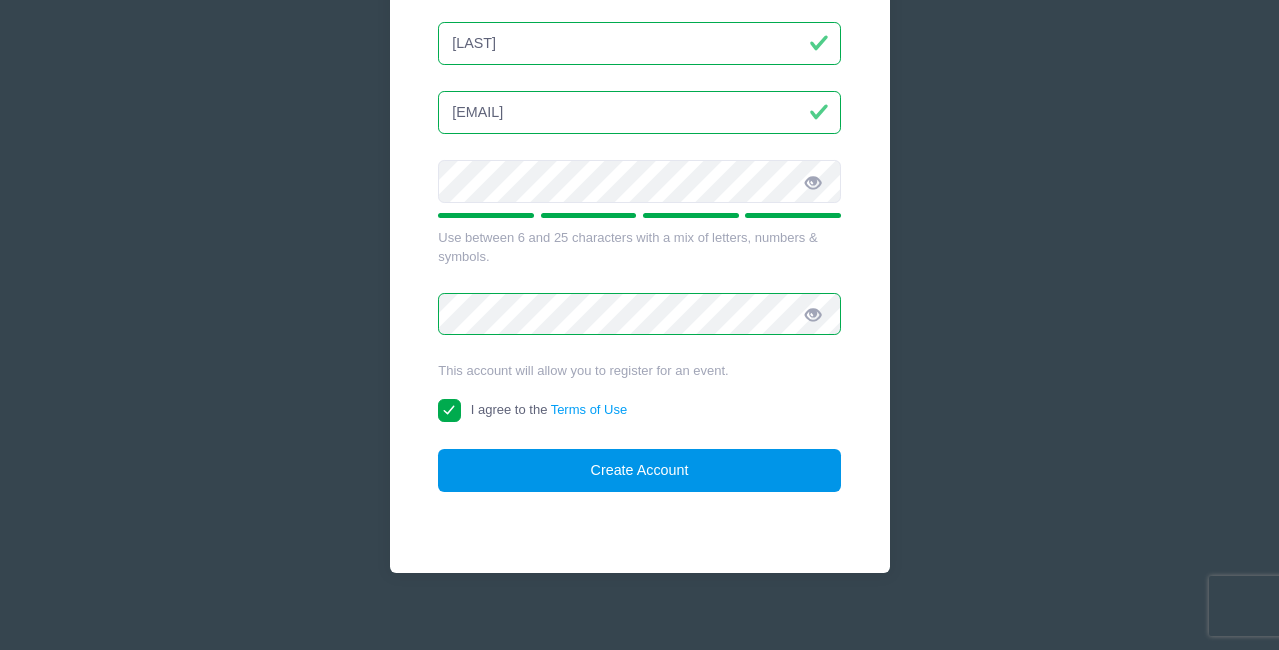 click on "Create Account" at bounding box center (639, 470) 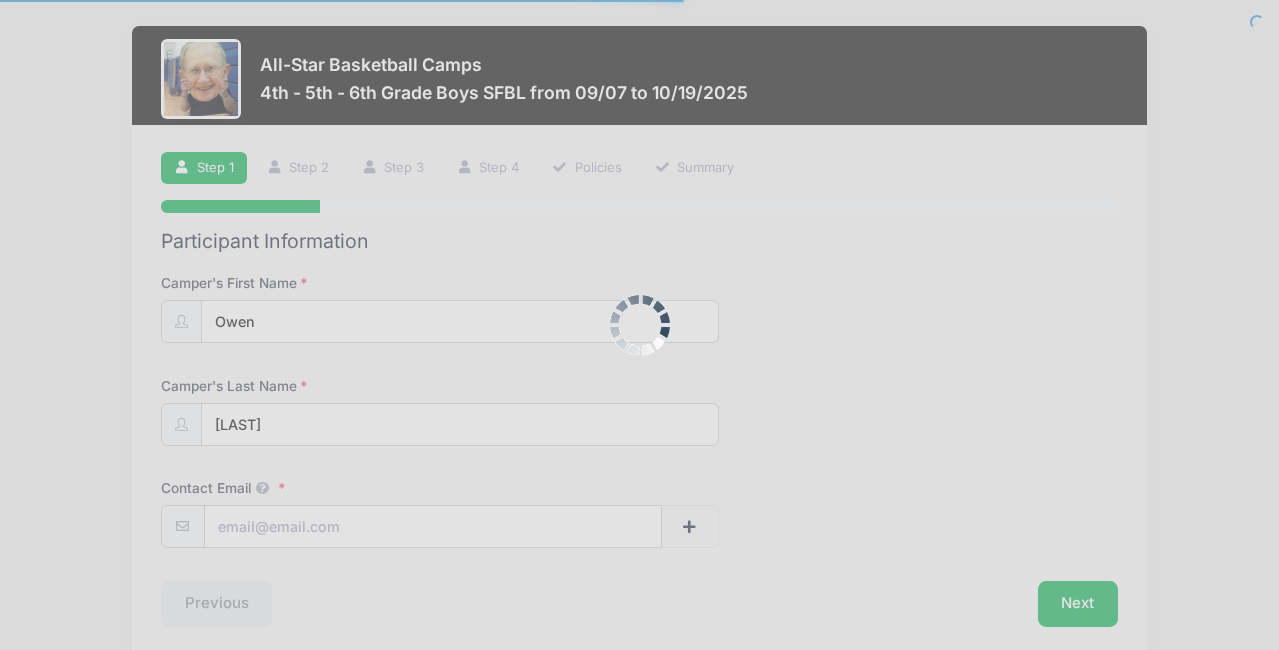 scroll, scrollTop: 0, scrollLeft: 0, axis: both 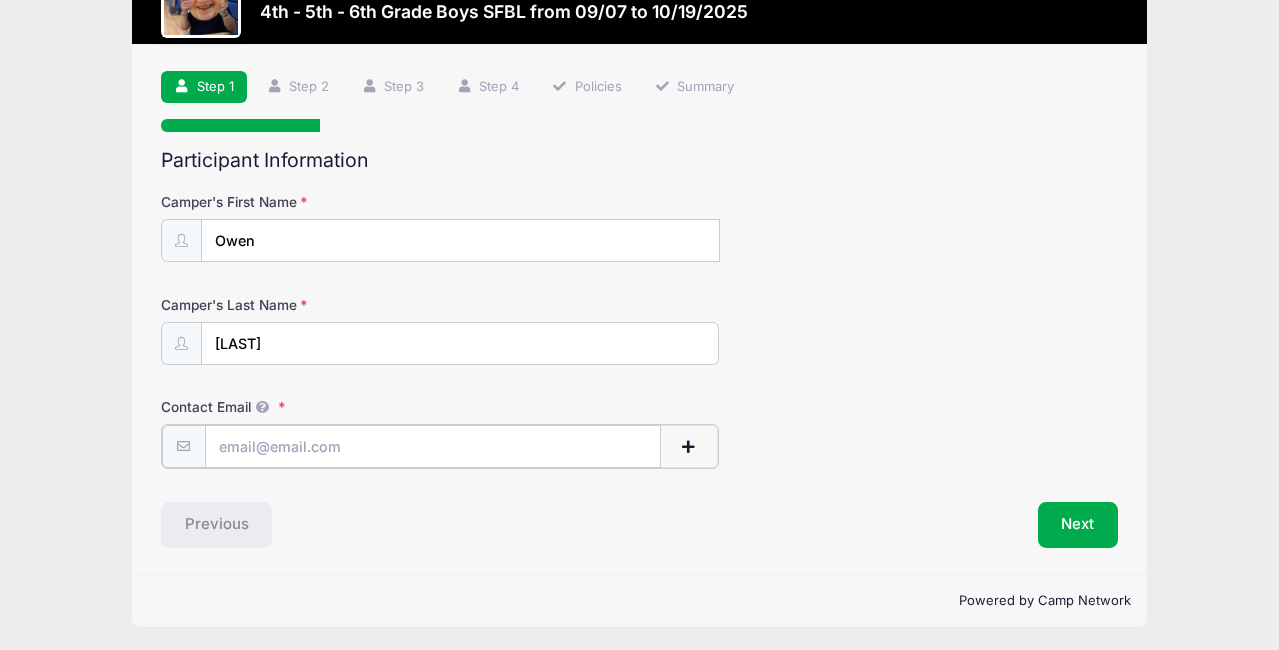 click on "Contact Email" at bounding box center [433, 446] 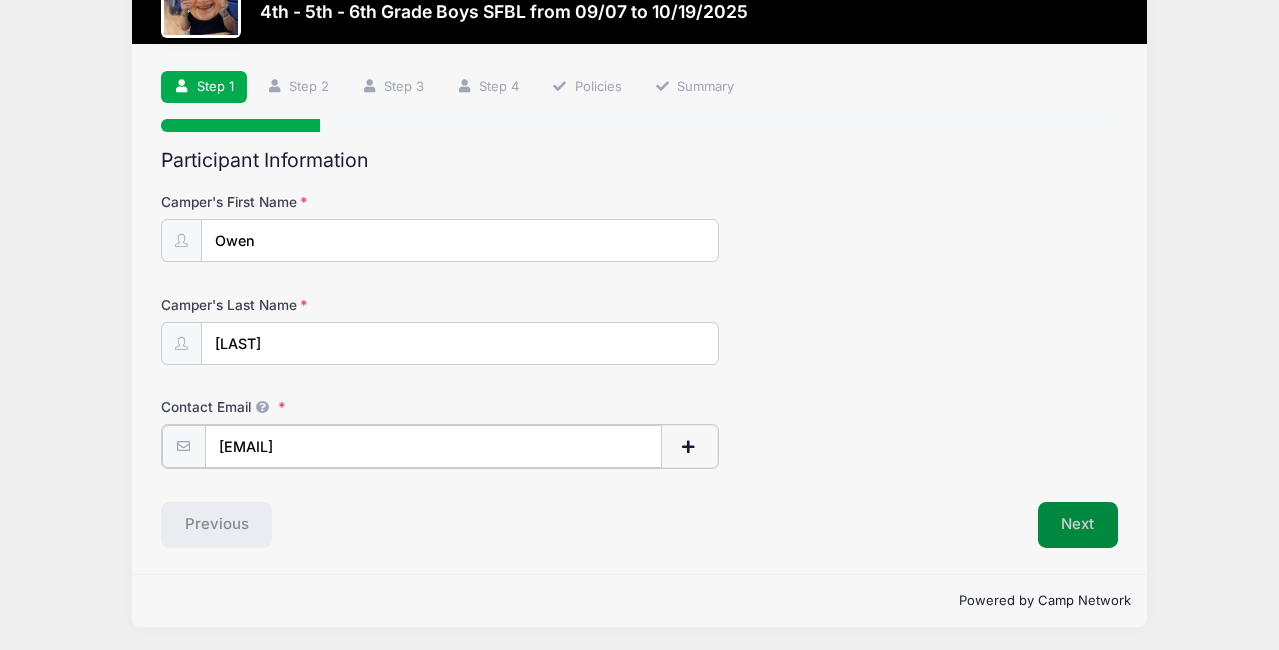 type on "lisamerickson@gmail.com" 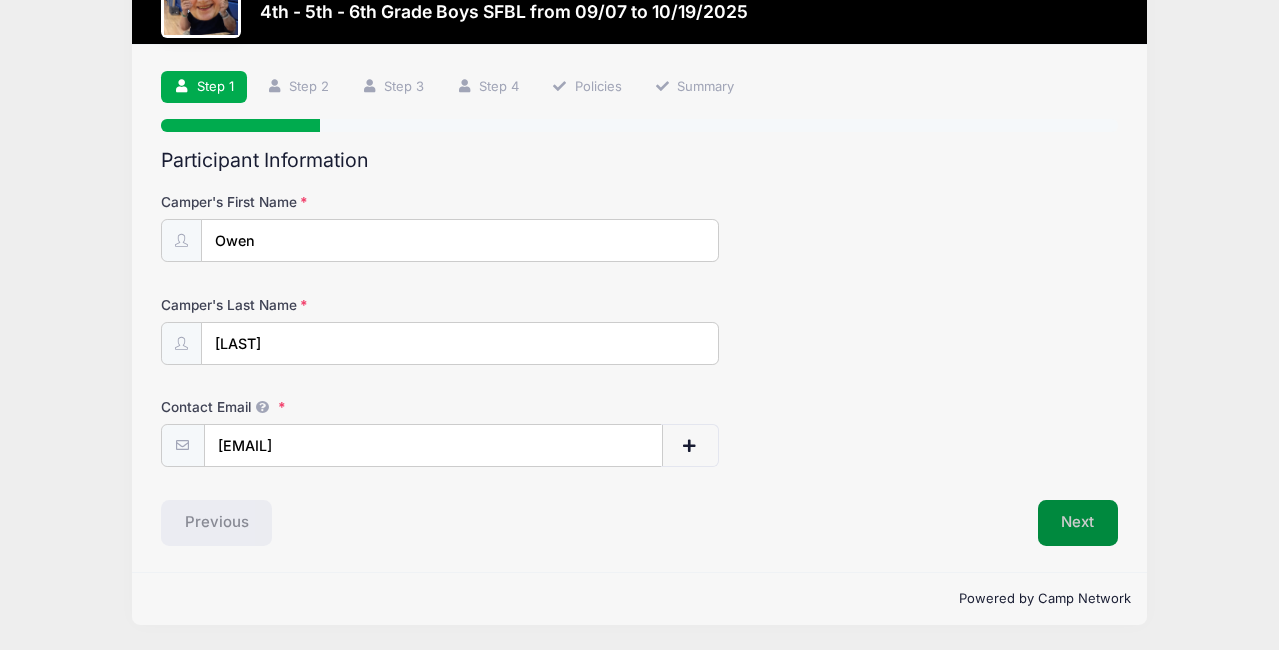 click on "Next" at bounding box center [1078, 523] 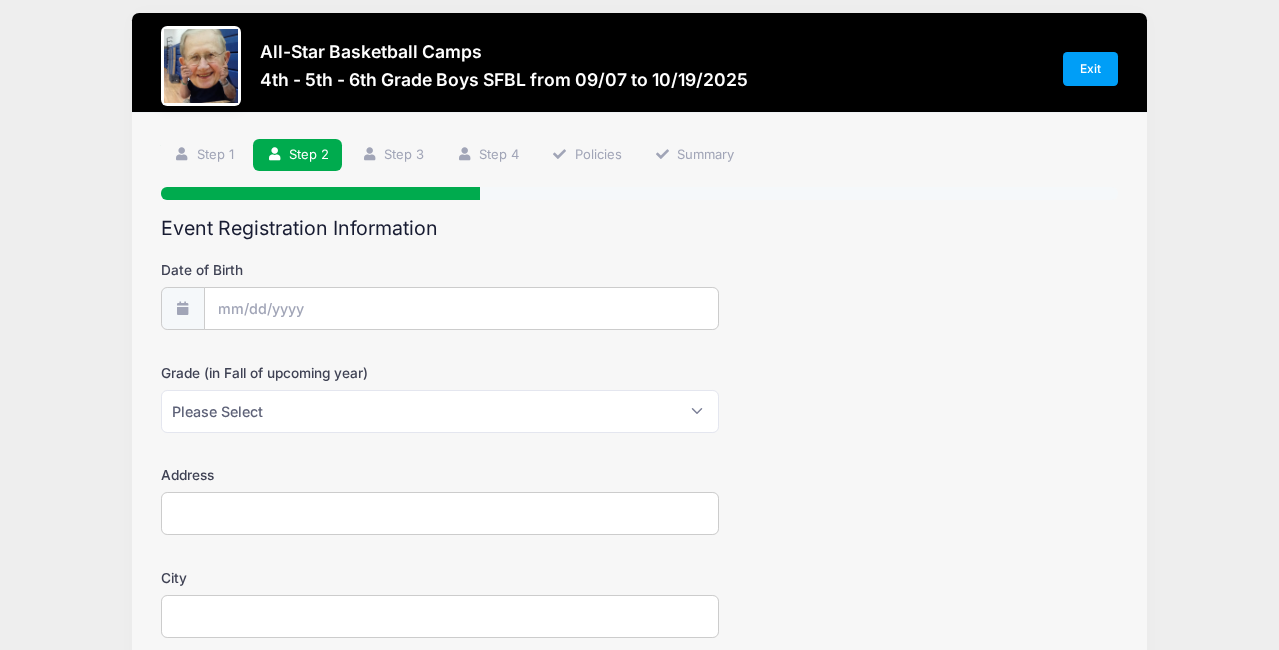 scroll, scrollTop: 0, scrollLeft: 0, axis: both 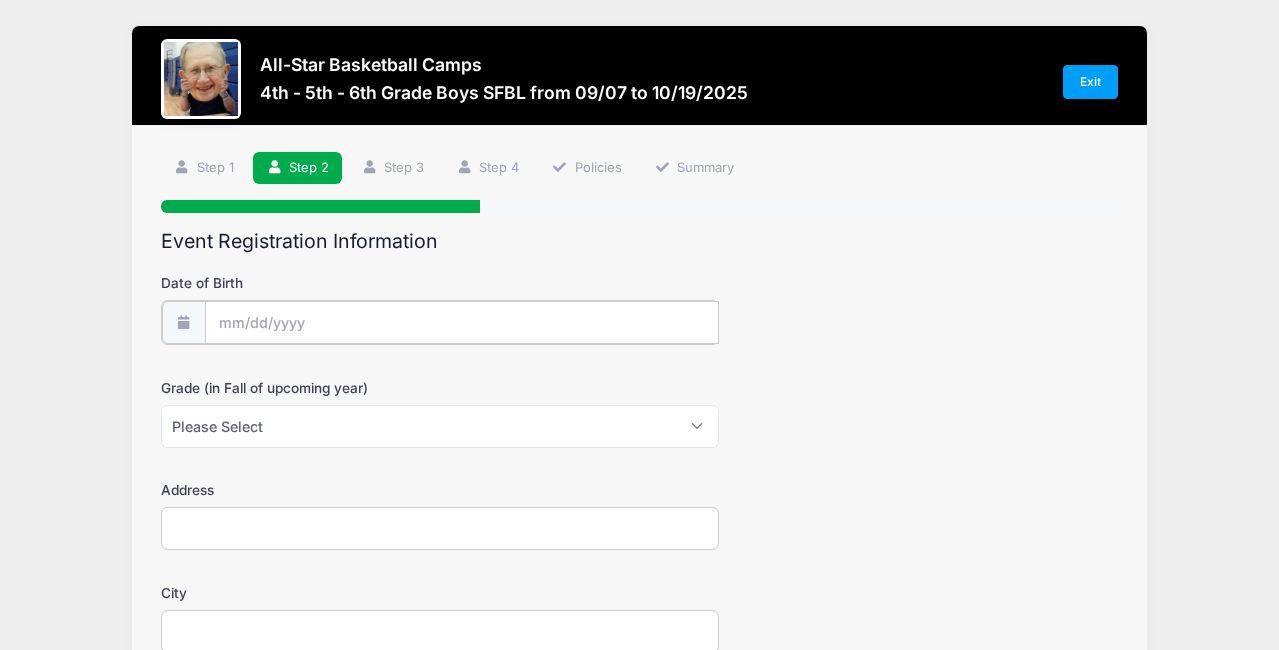 click on "Processing Request
Please wait...
Processing Request
Please wait...
Processing Request
Please wait...
Processing Request
Please wait...
Exit 2" at bounding box center [639, 325] 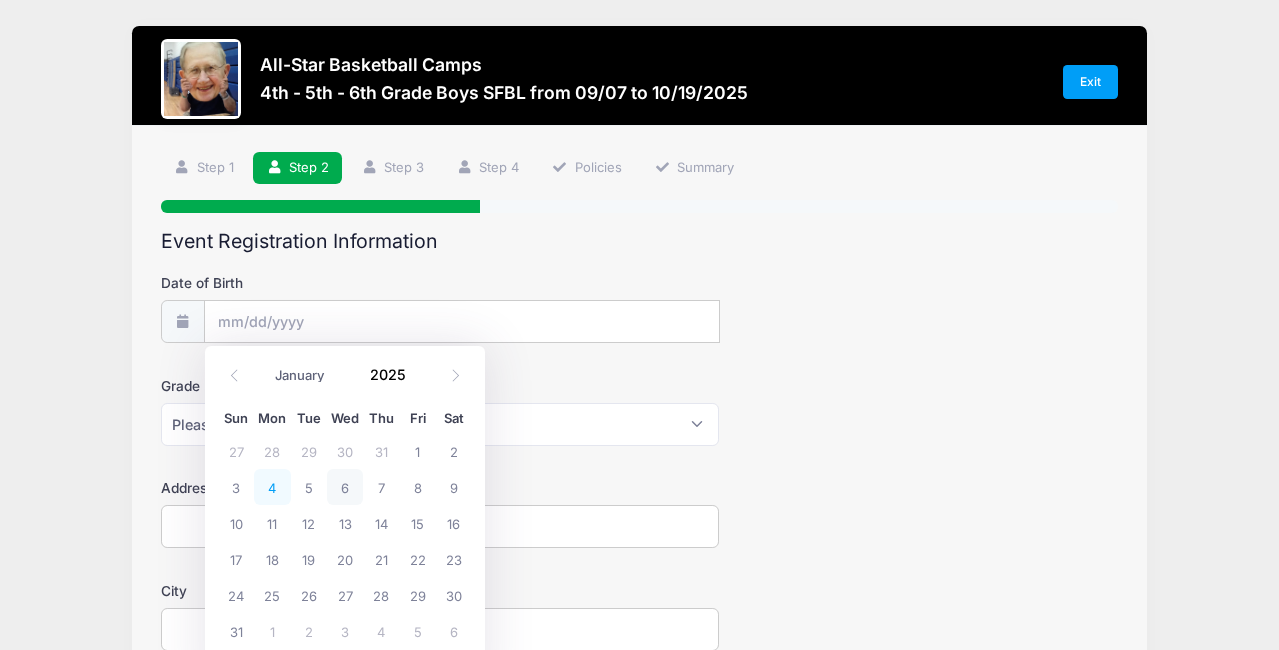 click on "4" at bounding box center [272, 487] 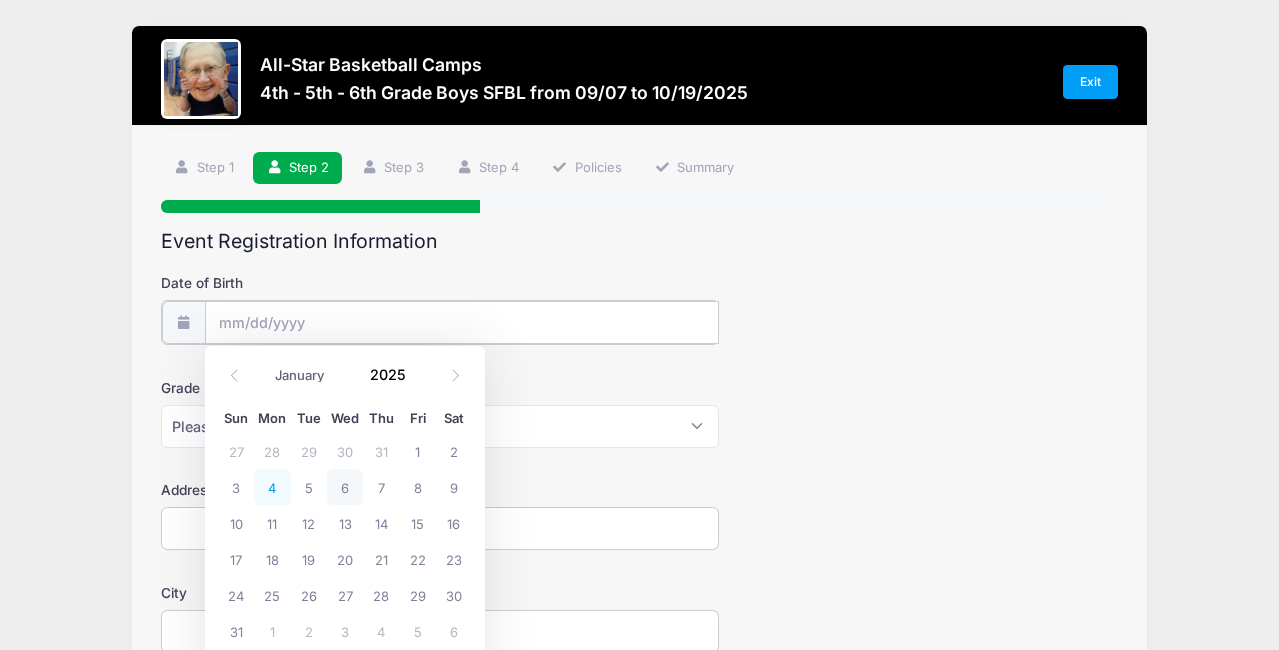 type on "08/04/2025" 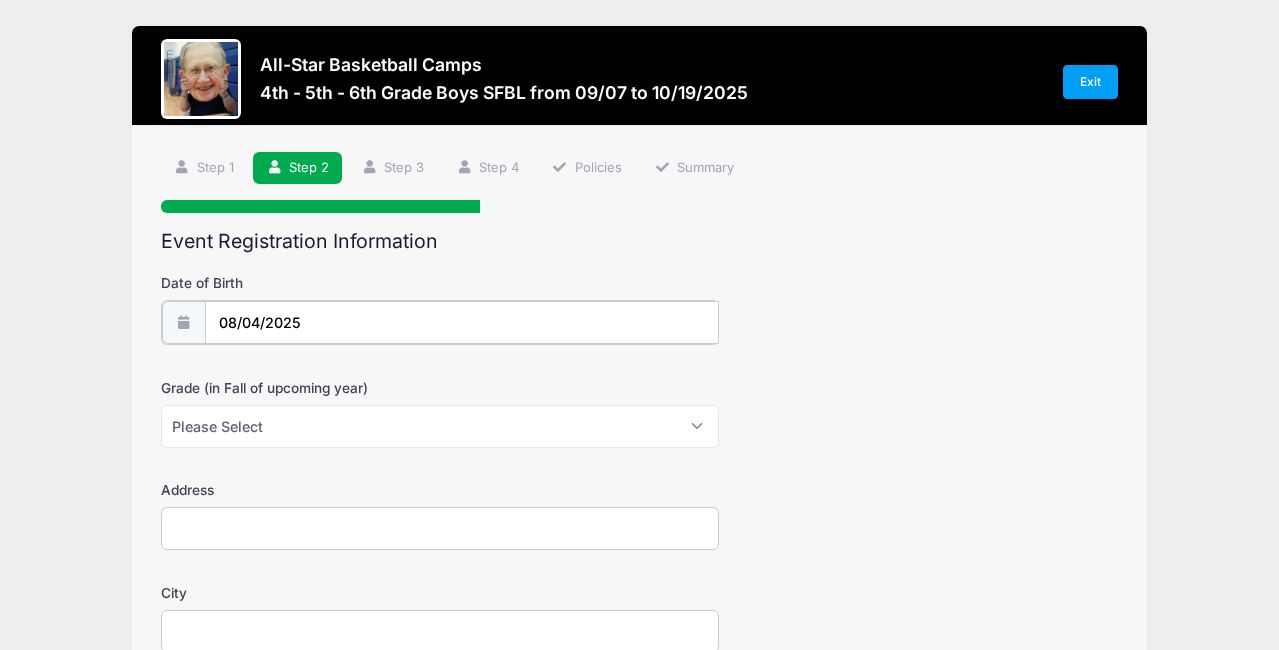 click on "08/04/2025" at bounding box center [462, 322] 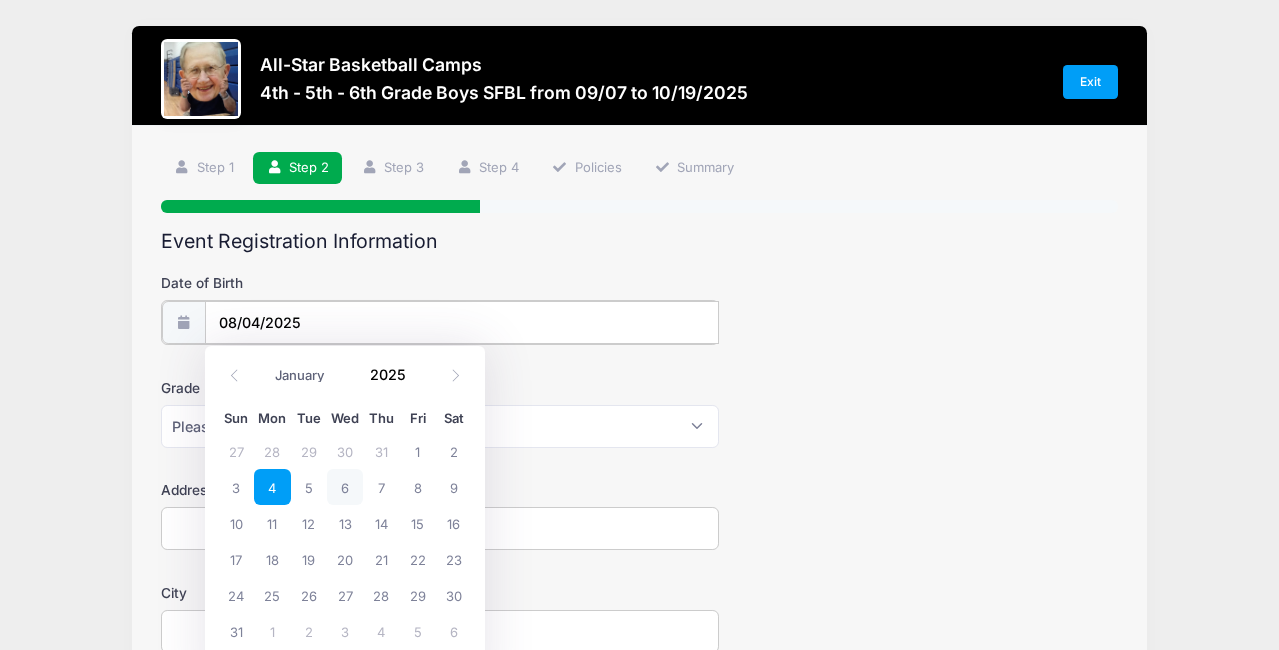 drag, startPoint x: 335, startPoint y: 323, endPoint x: 213, endPoint y: 303, distance: 123.62848 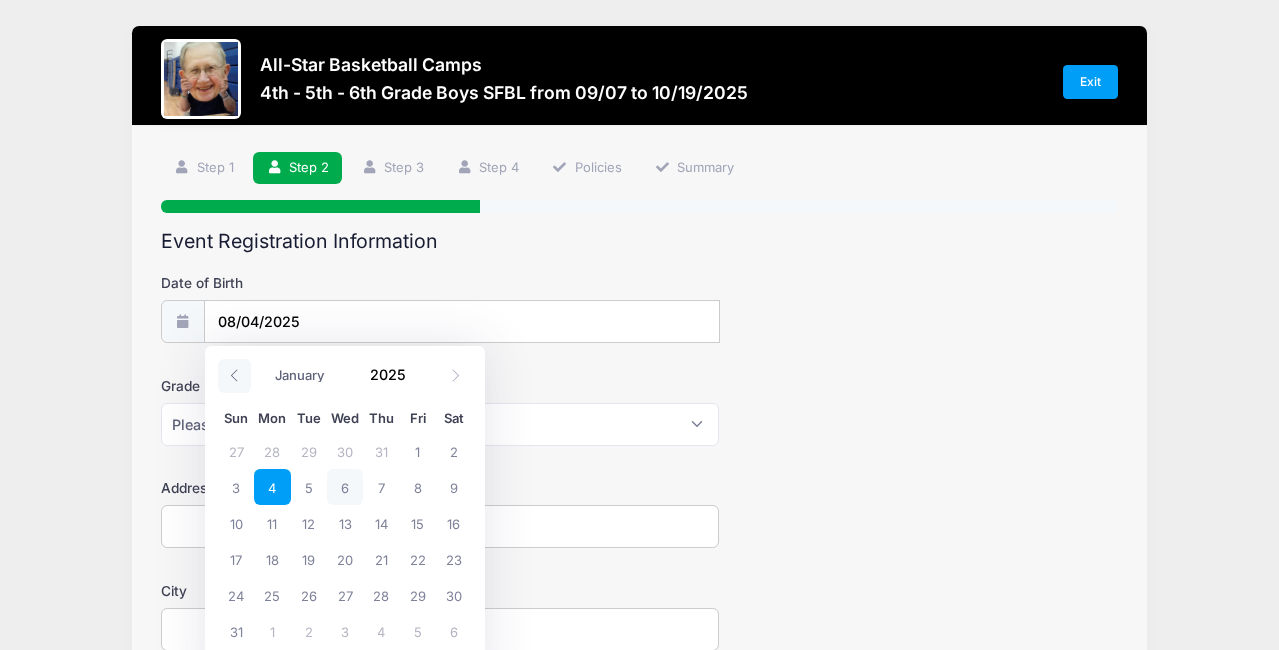 click at bounding box center [234, 376] 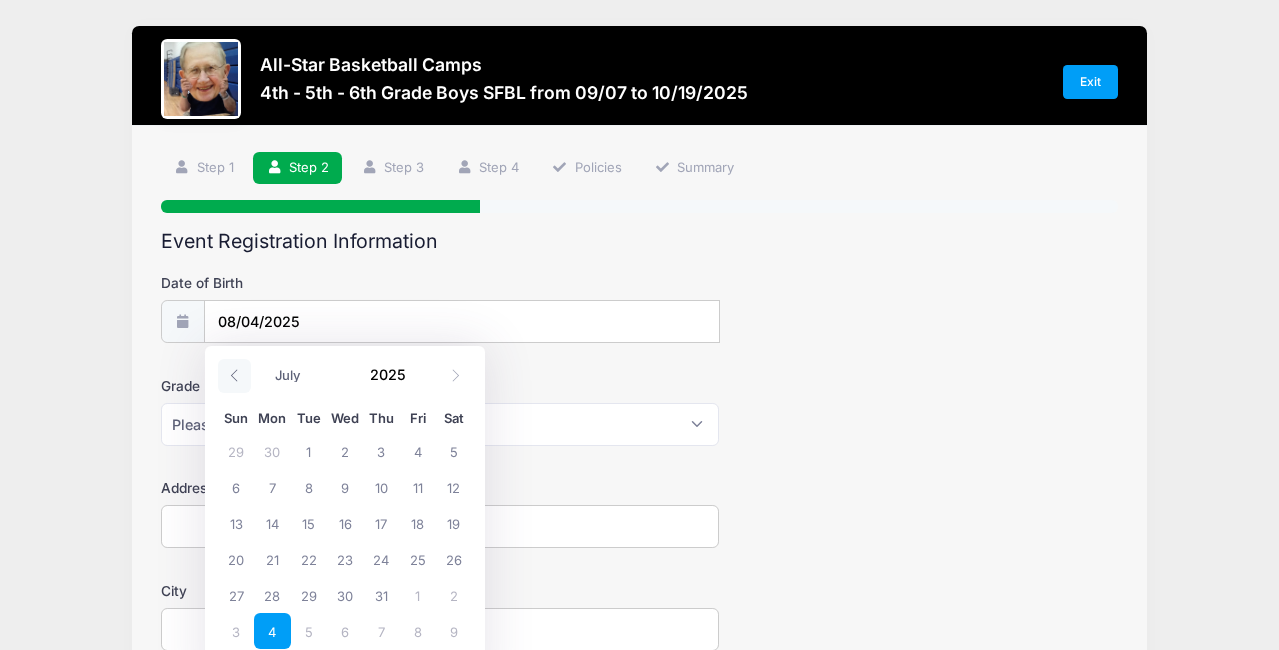 click at bounding box center (234, 376) 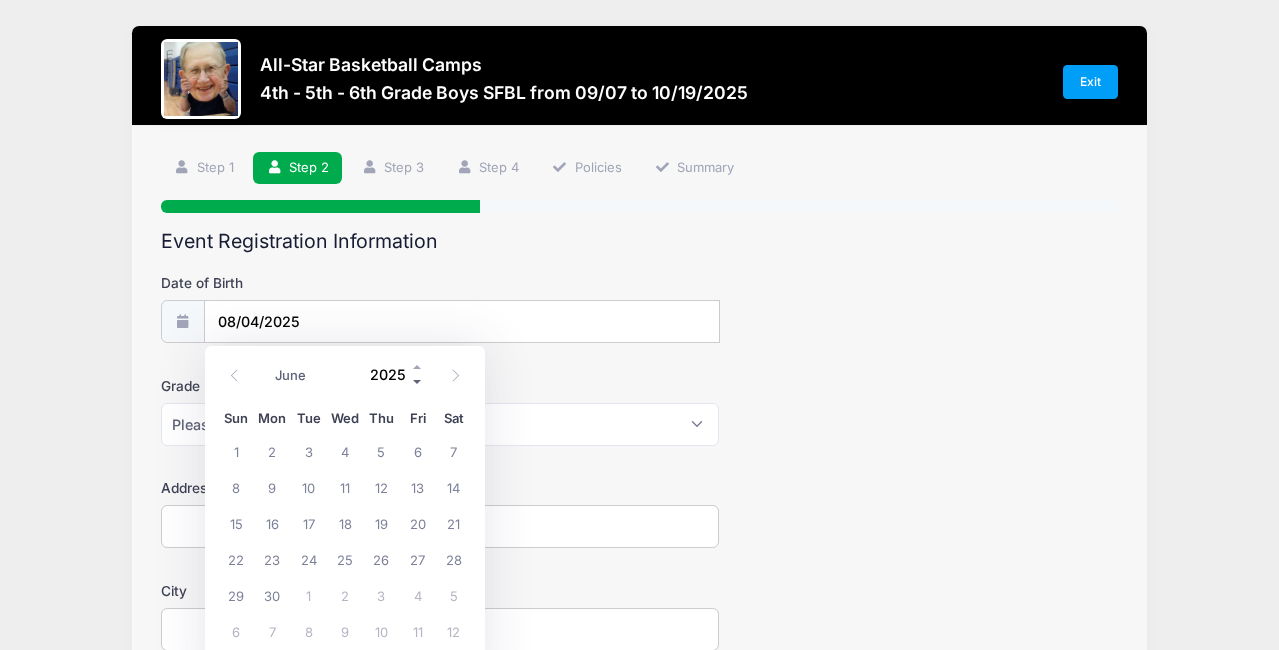 click at bounding box center (418, 382) 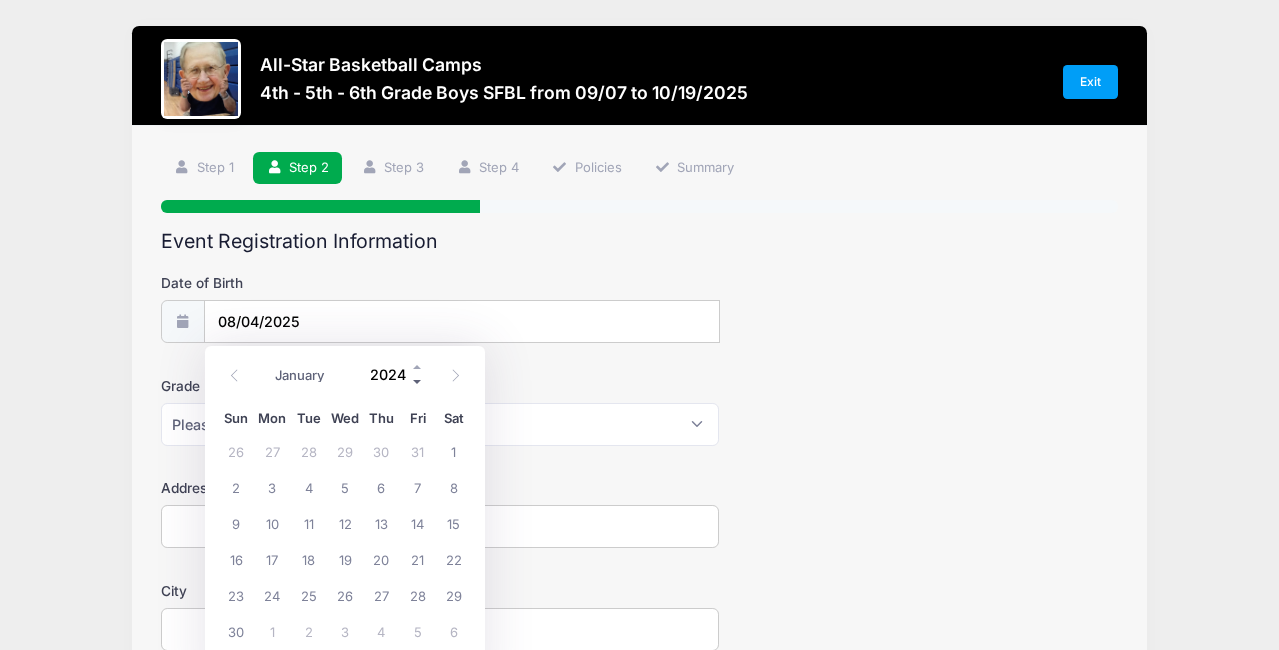 click at bounding box center [418, 382] 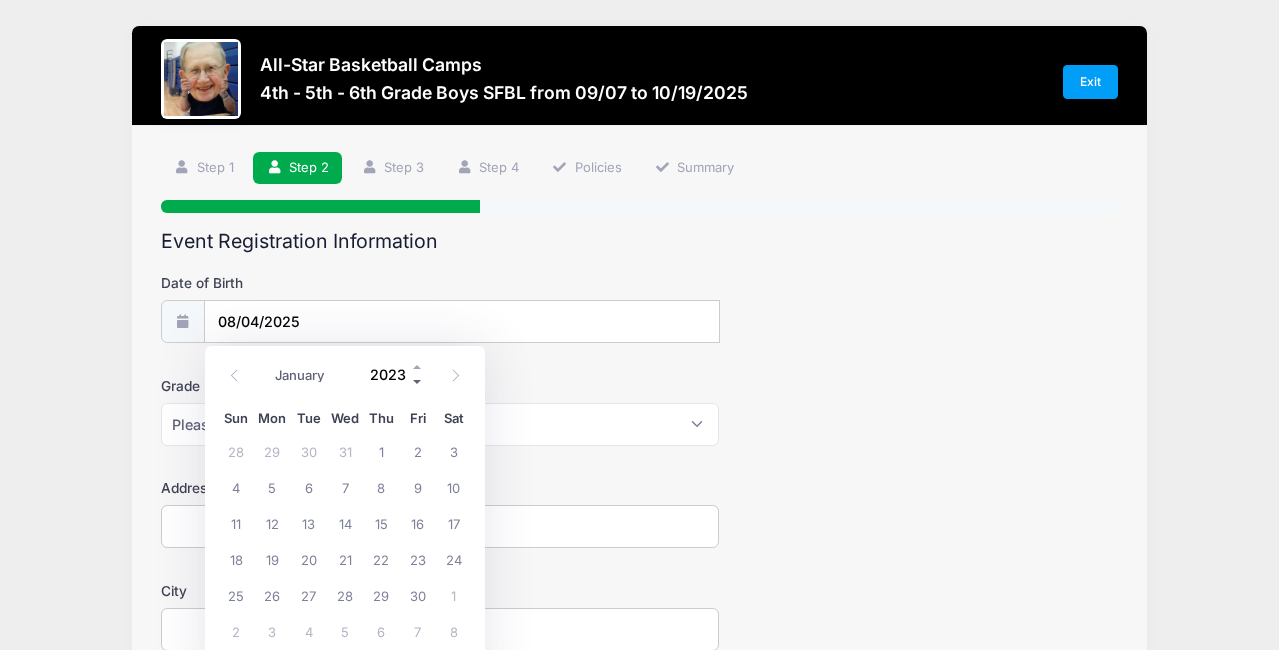 click at bounding box center (418, 382) 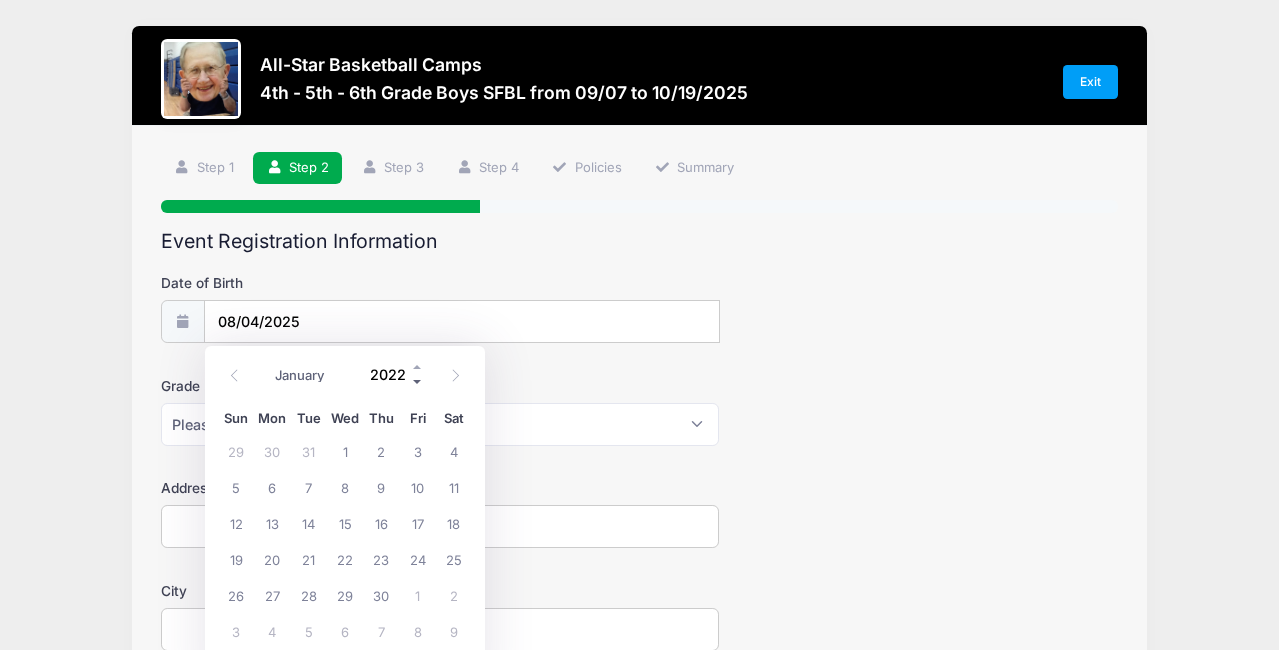 click at bounding box center [418, 382] 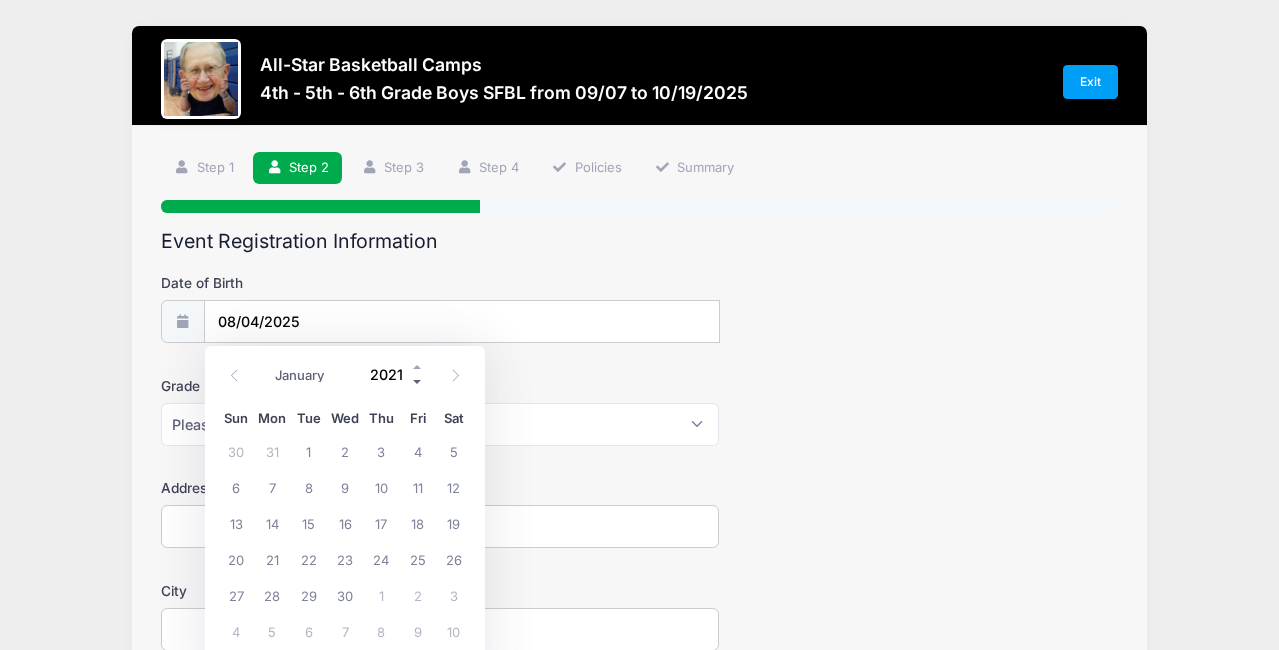 click at bounding box center [418, 382] 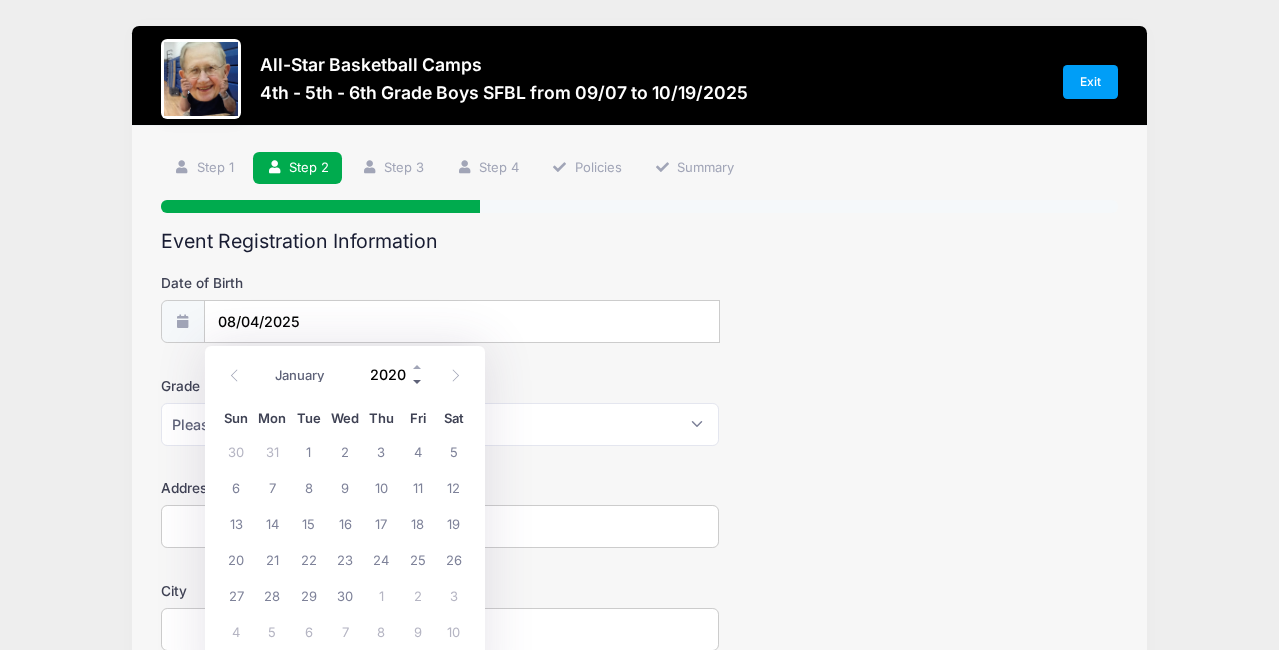 click at bounding box center [418, 382] 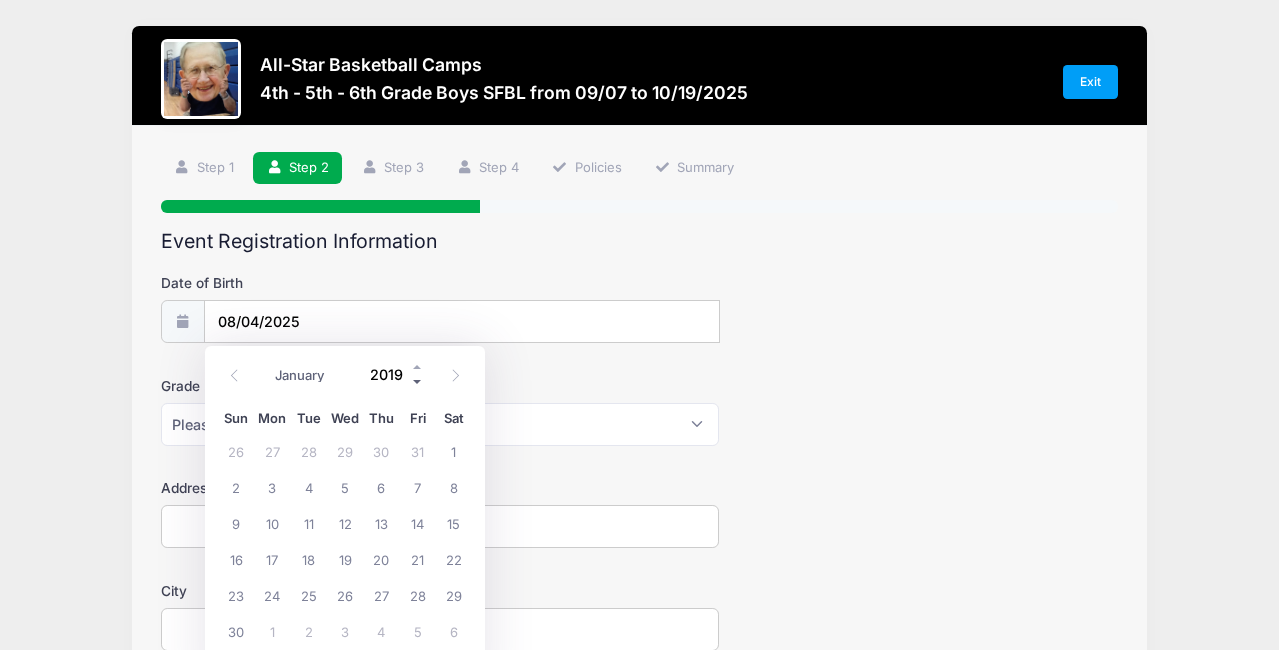 click at bounding box center [418, 382] 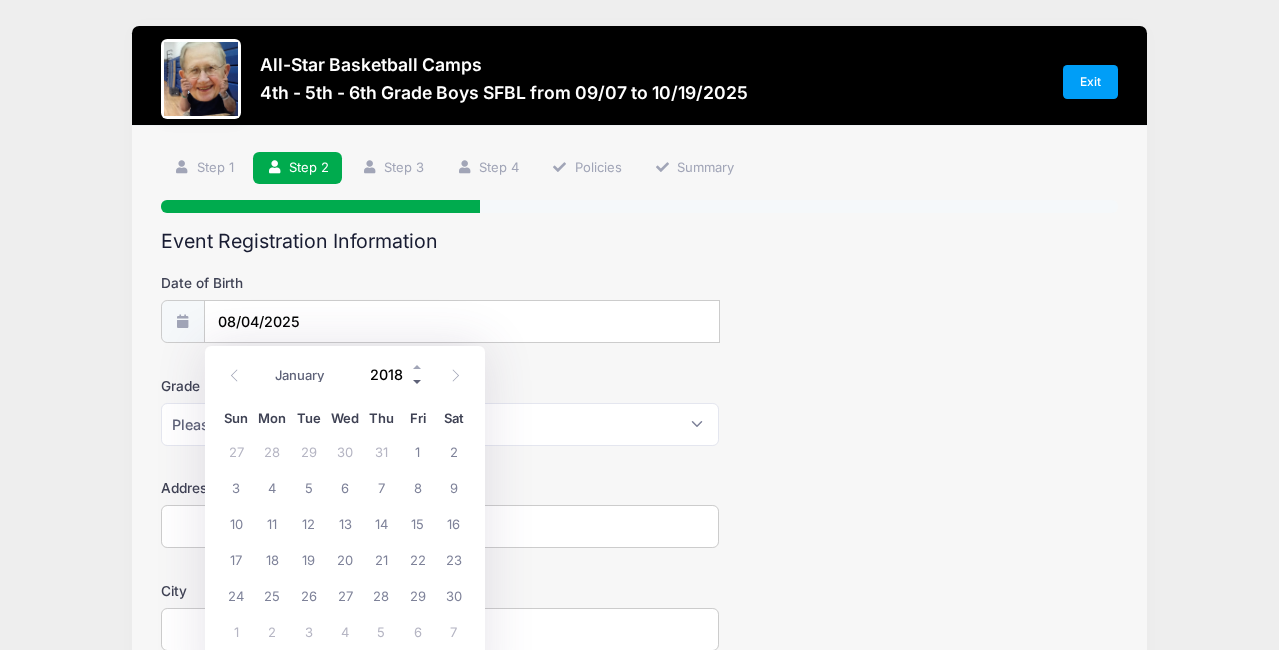 click at bounding box center [418, 382] 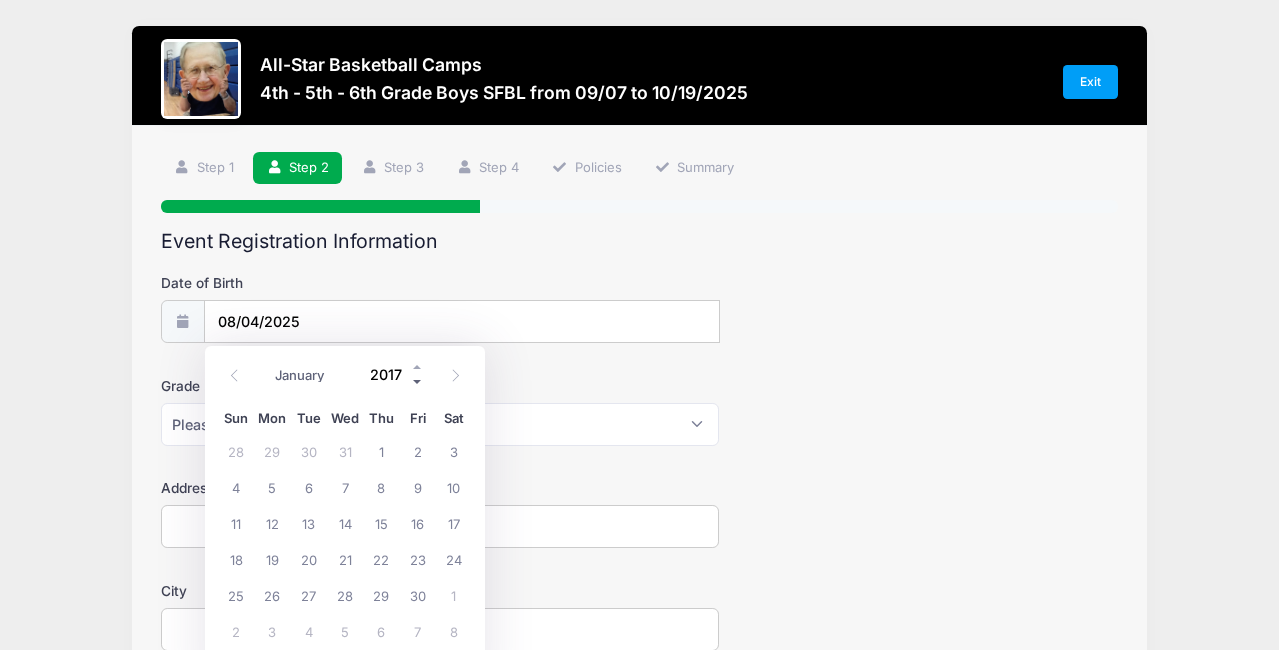 click at bounding box center [418, 382] 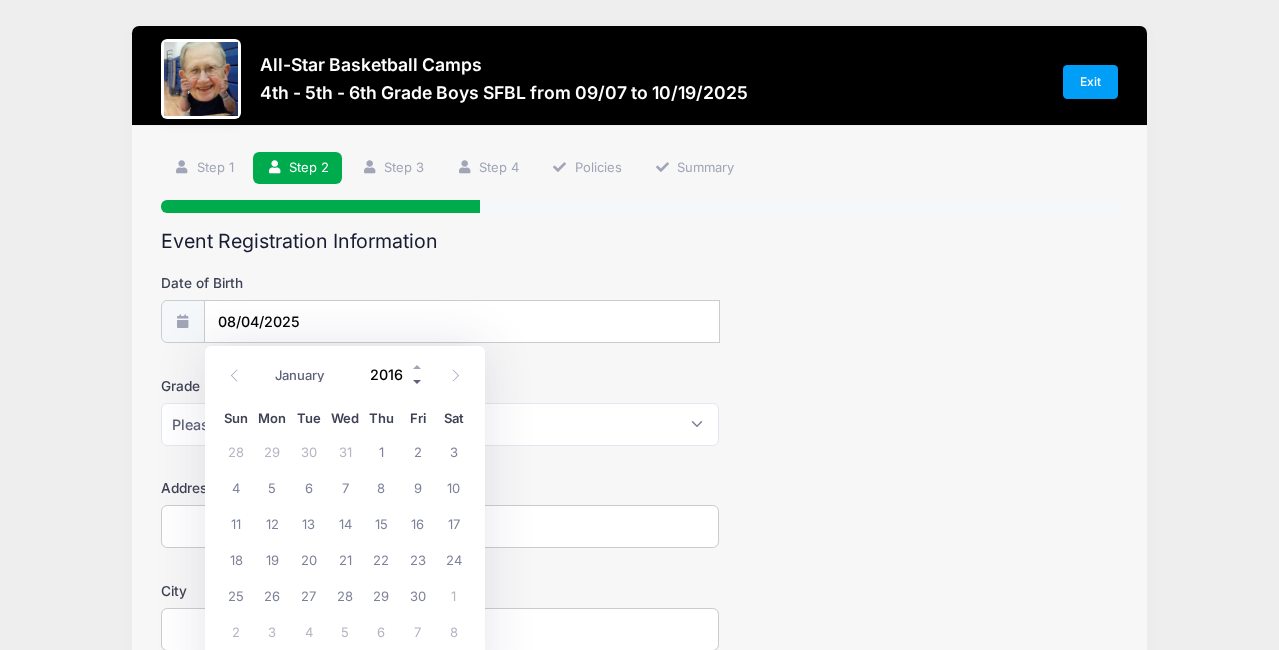 click at bounding box center [418, 382] 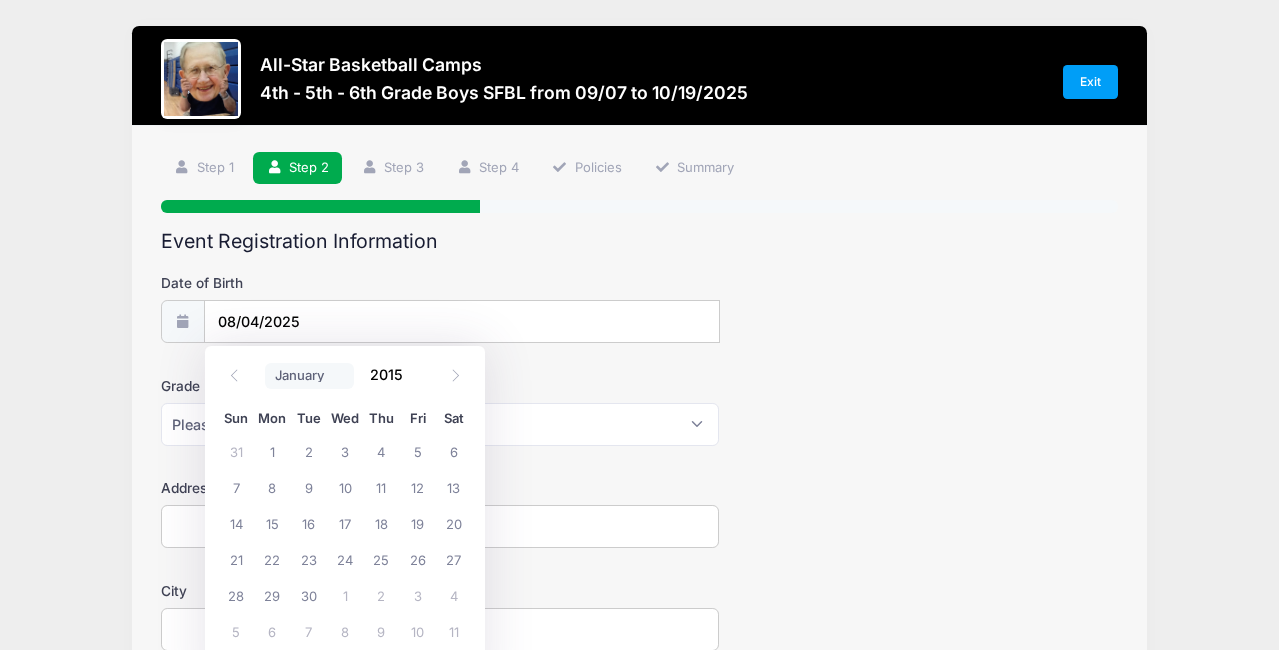 click on "January February March April May June July August September October November December" at bounding box center (309, 376) 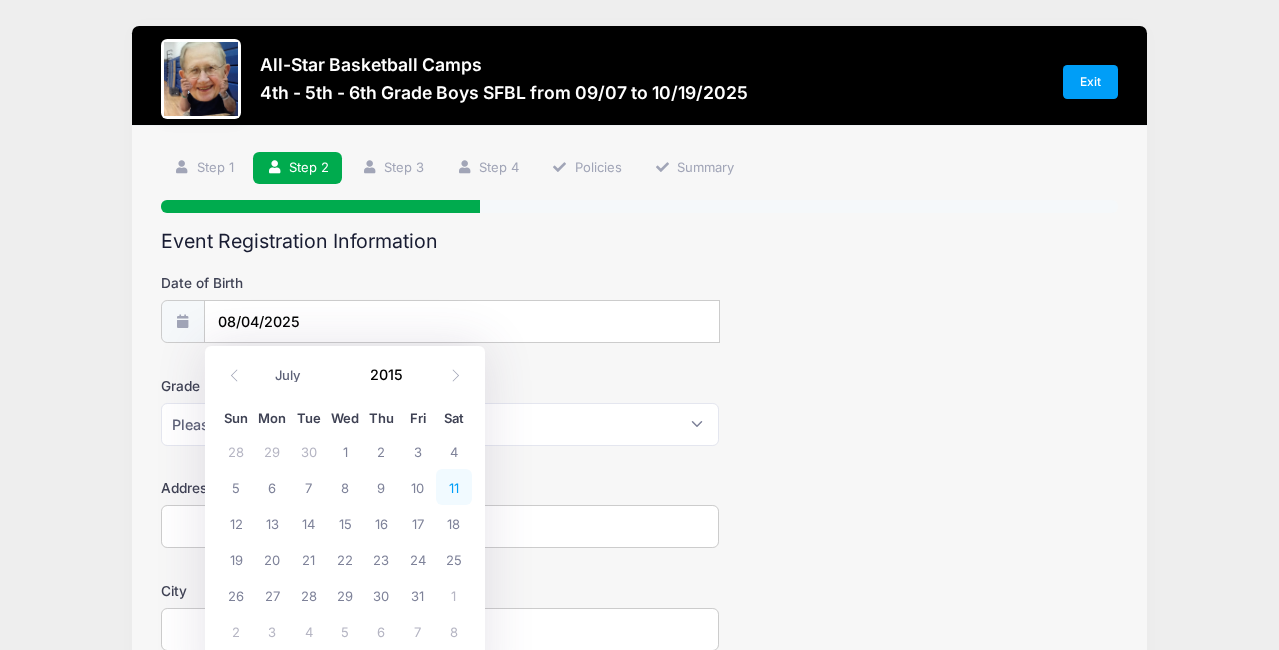 click on "11" at bounding box center (454, 487) 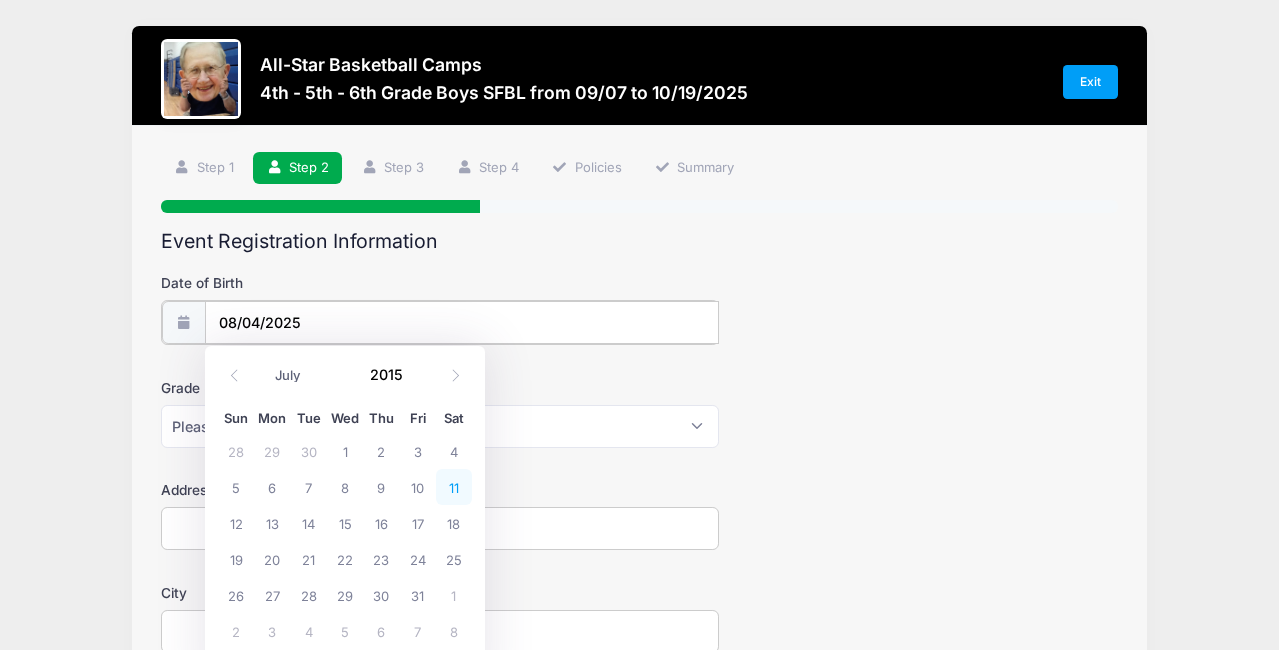 type on "07/11/2015" 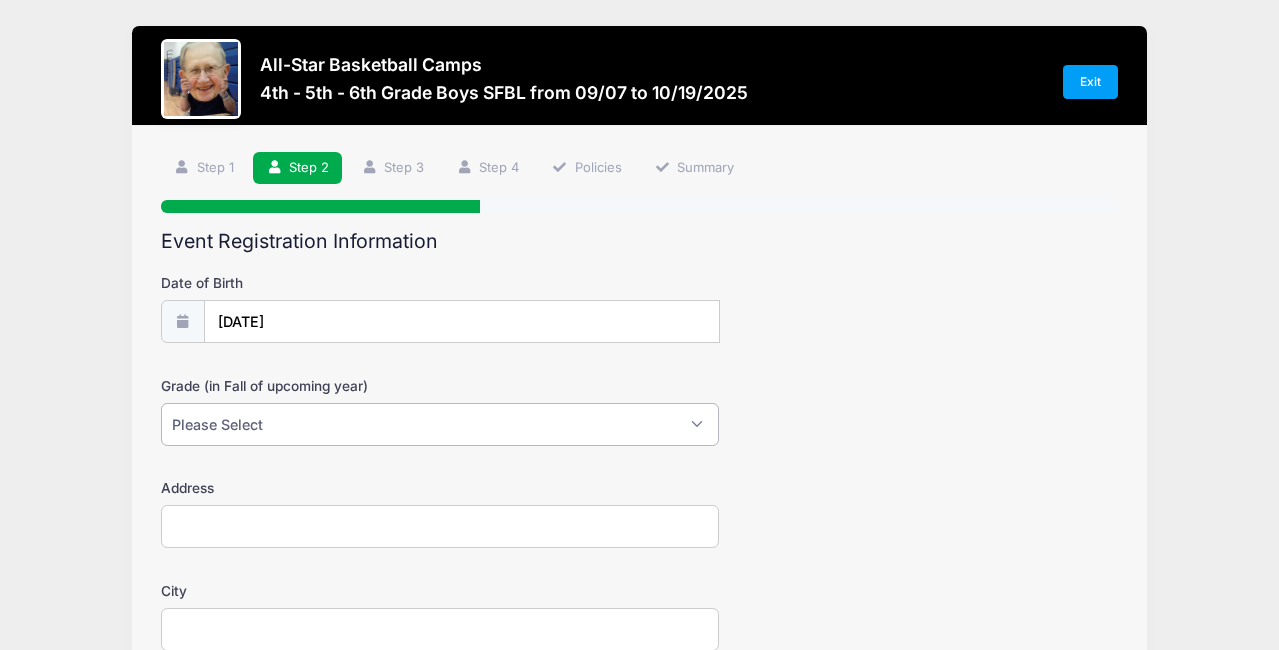 click on "Please Select 1st
2nd
3rd
4th
5th
6th
7th
8th
9th
10th
11th
12th" at bounding box center [440, 424] 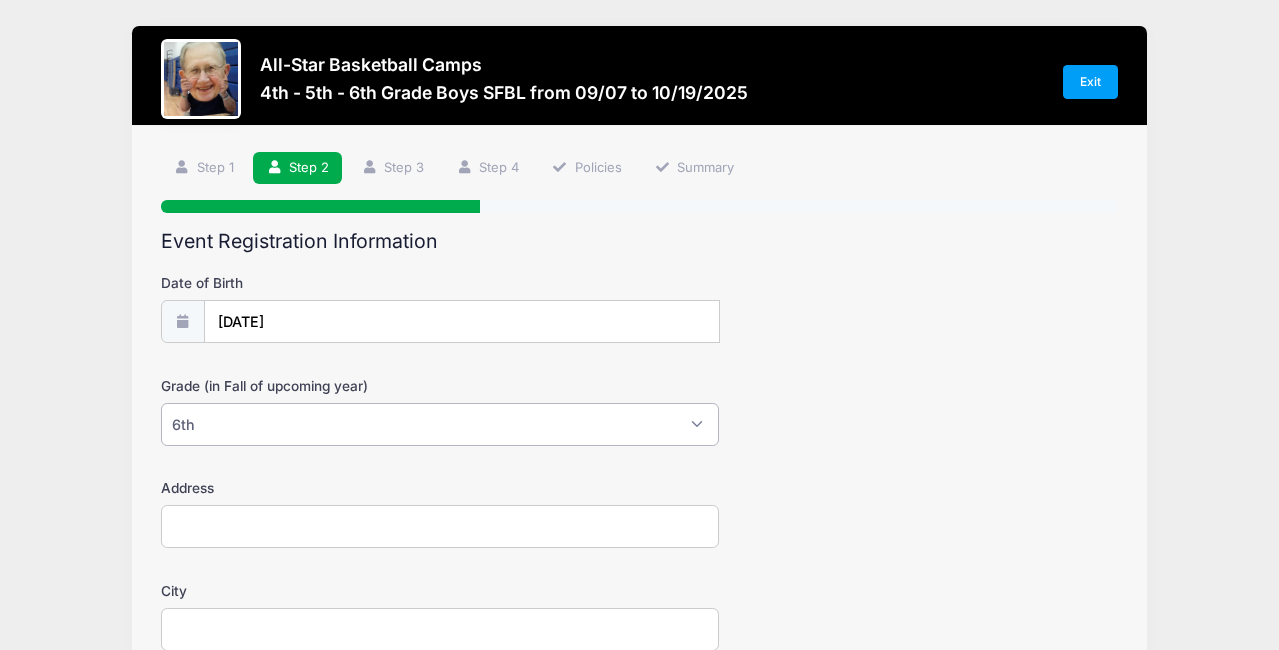 click on "Please Select 1st
2nd
3rd
4th
5th
6th
7th
8th
9th
10th
11th
12th" at bounding box center (440, 424) 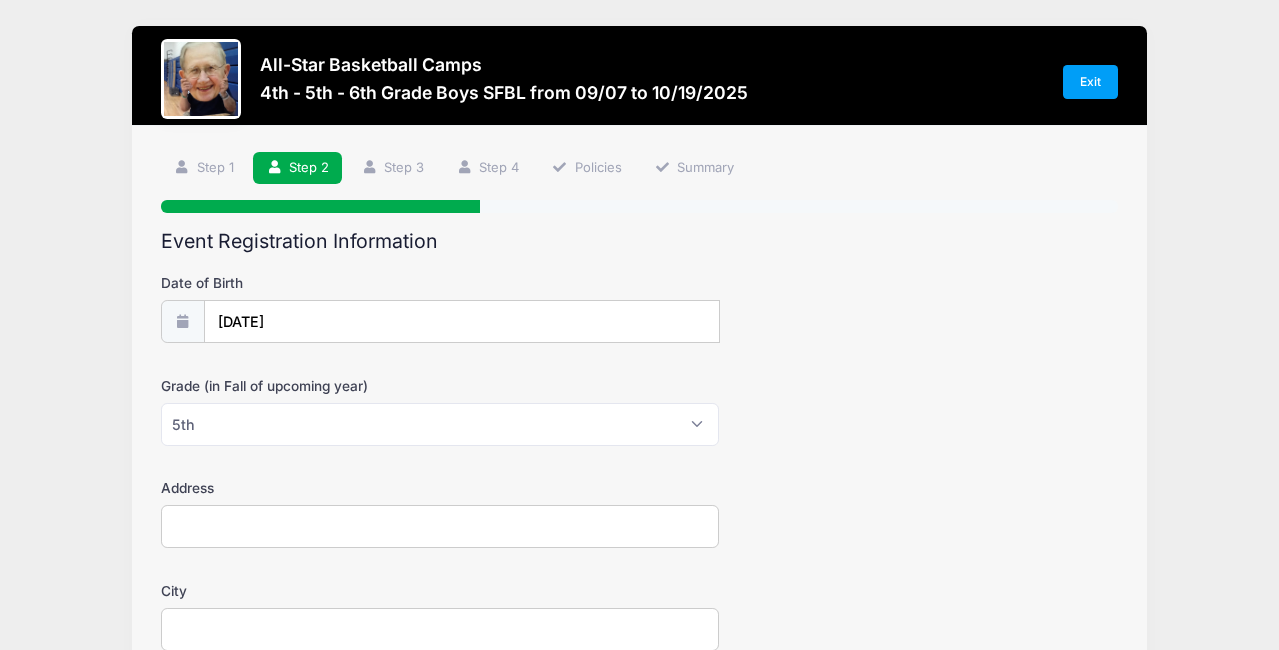 click on "Date of Birth
07/11/2015
Grade (in Fall of upcoming year)
Please Select 1st
2nd
3rd
4th
5th
6th
7th
8th
9th
10th
11th
12th
Address
City
State" at bounding box center (639, 973) 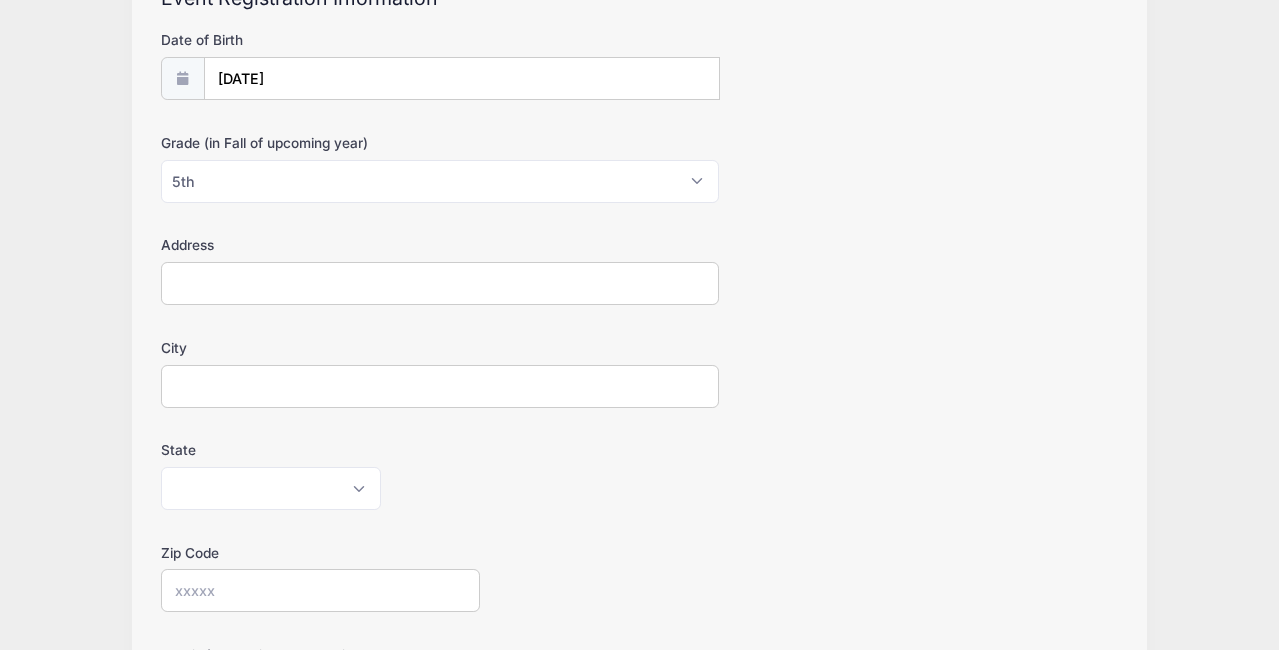 scroll, scrollTop: 246, scrollLeft: 0, axis: vertical 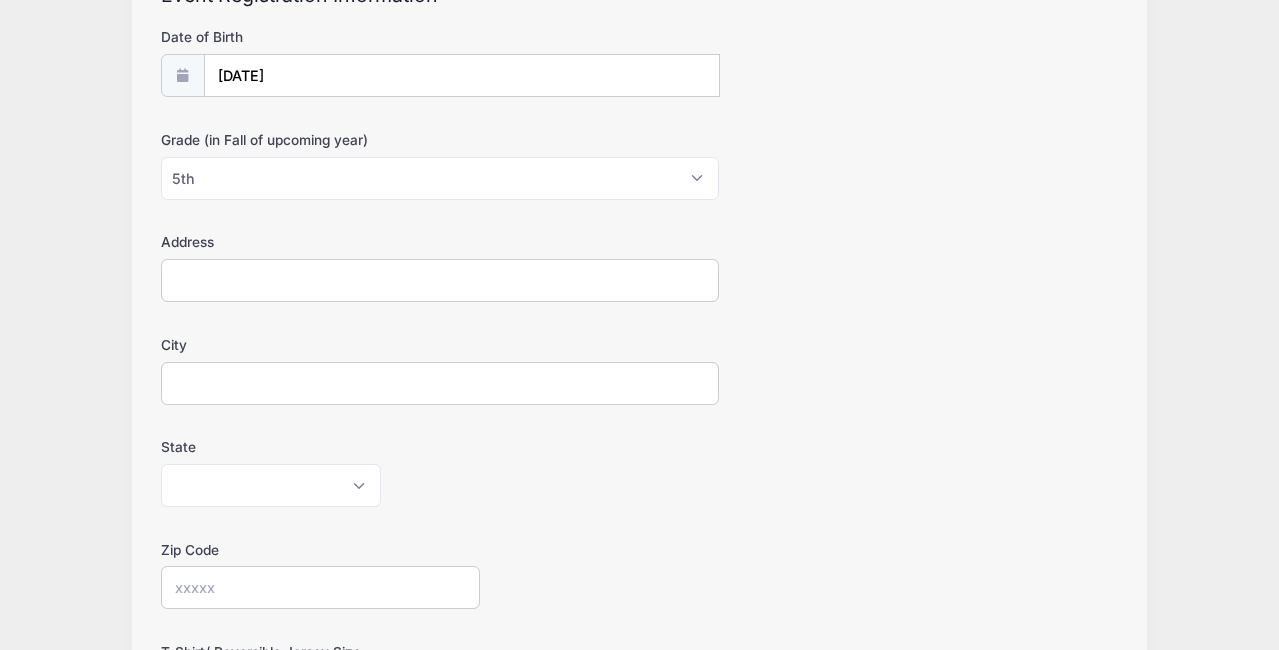 click on "Address" at bounding box center (440, 280) 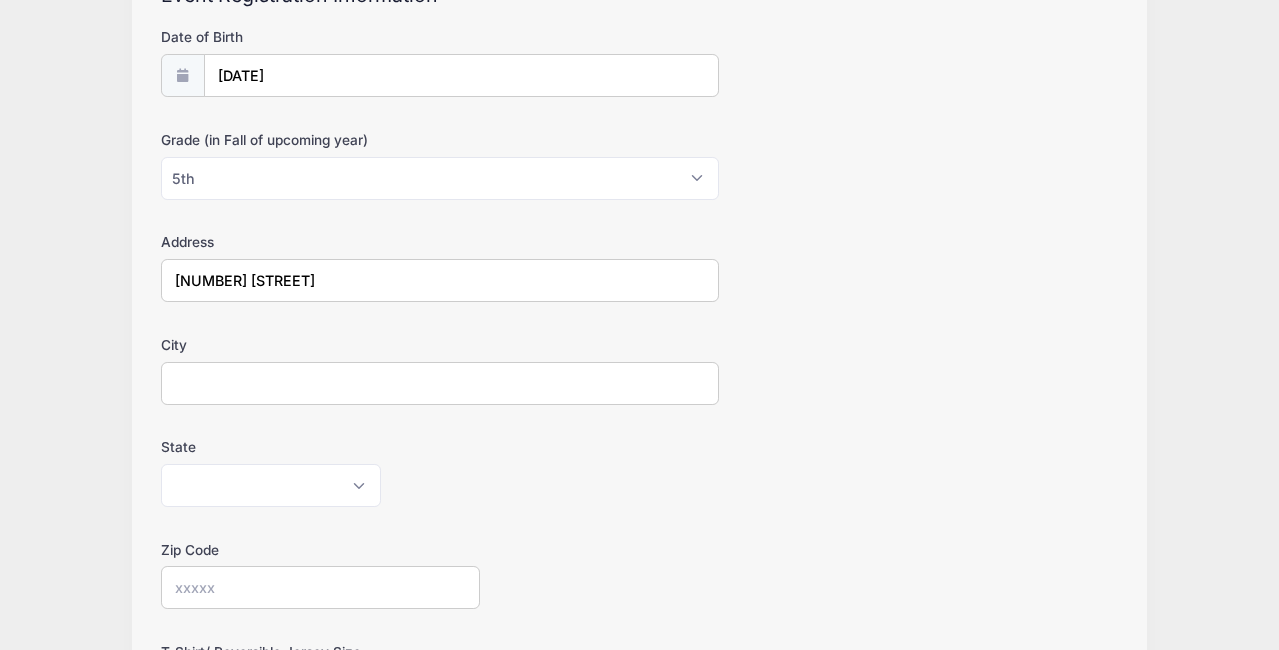 type on "36700 Rayburn St" 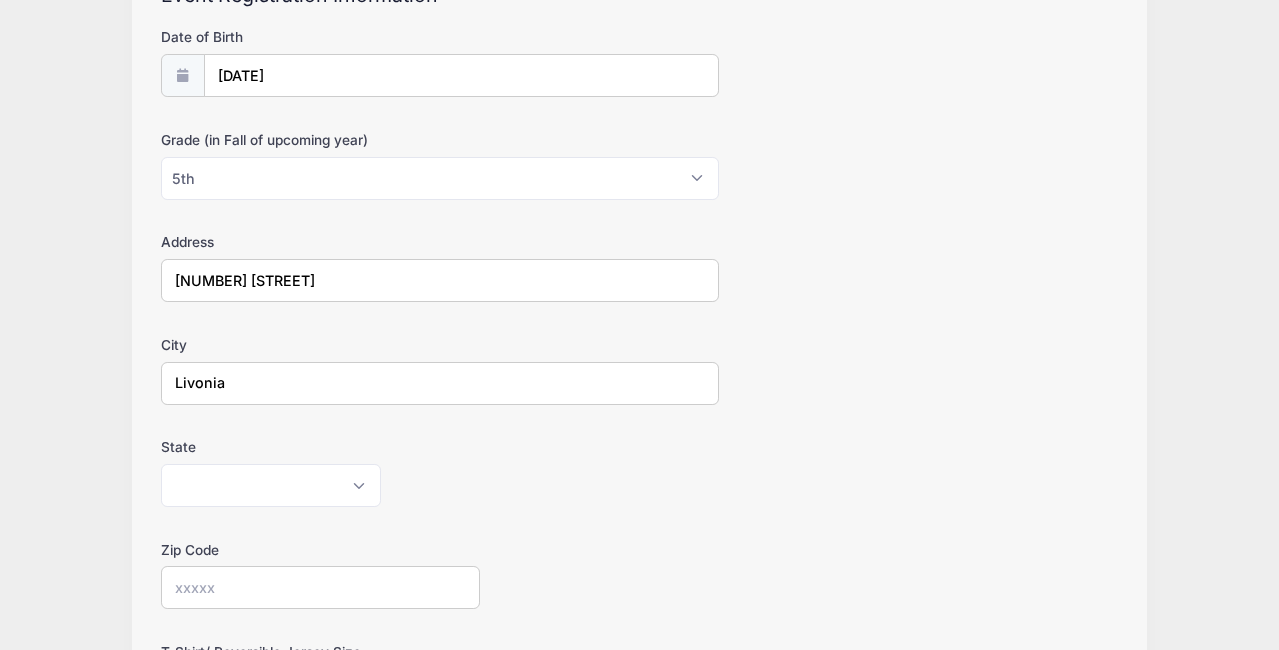 type on "Livonia" 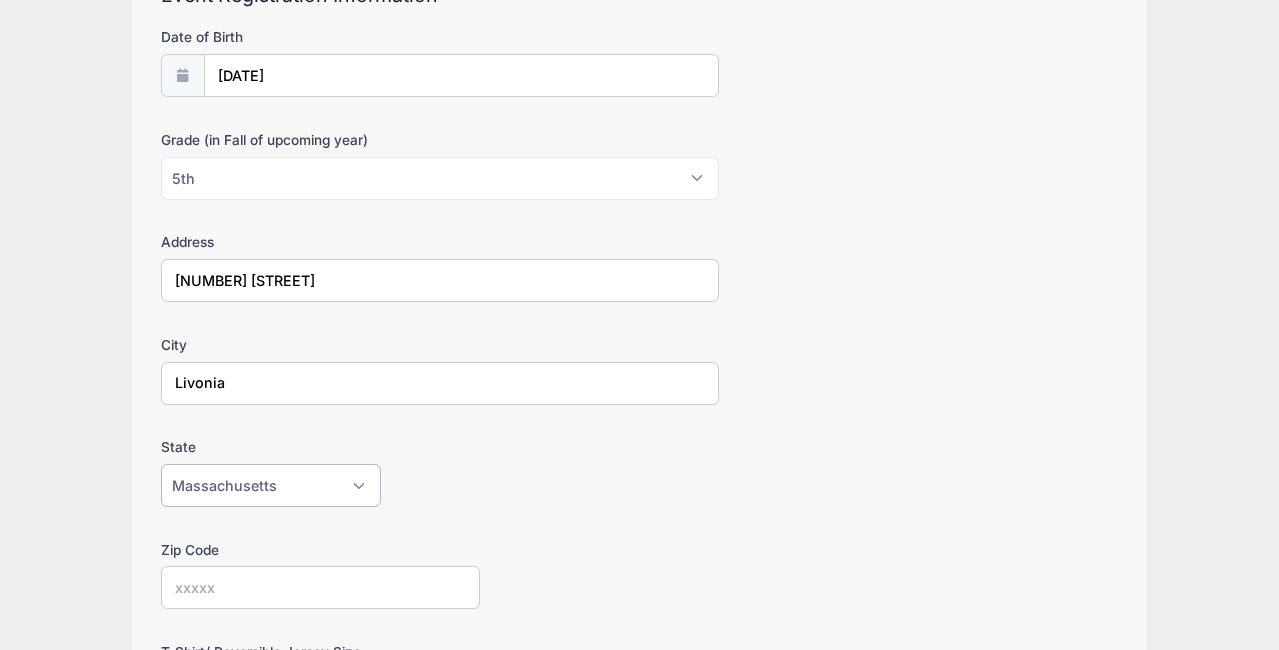 select on "MI" 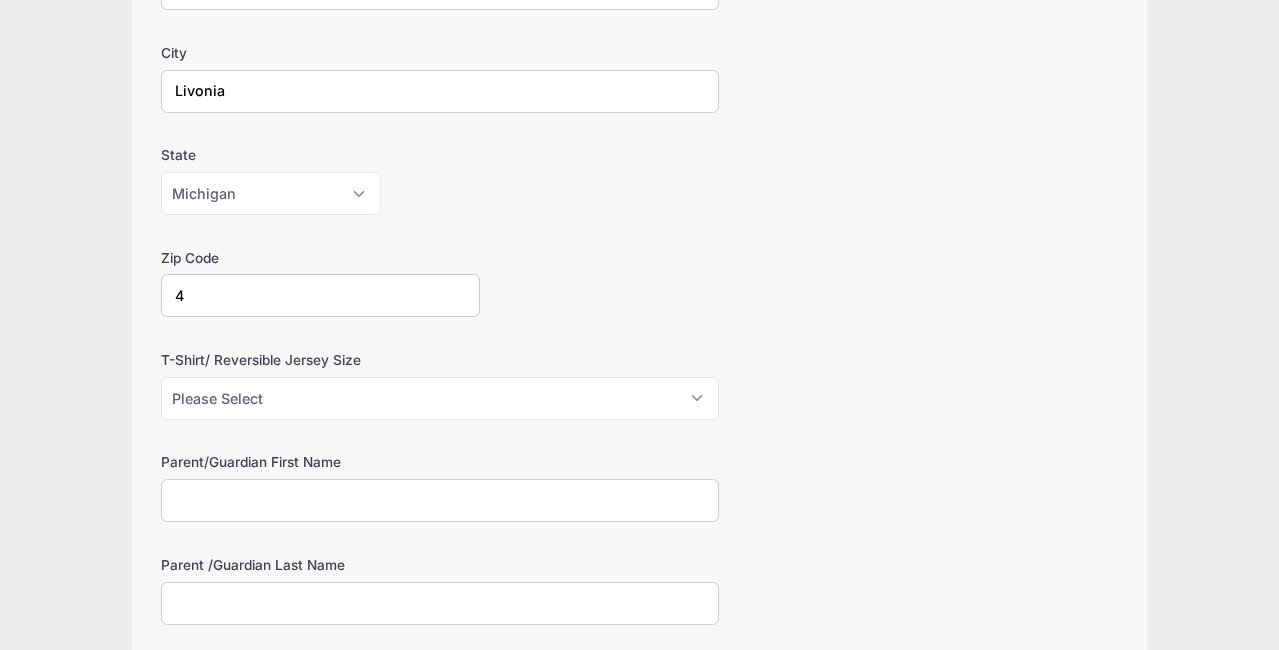 scroll, scrollTop: 540, scrollLeft: 0, axis: vertical 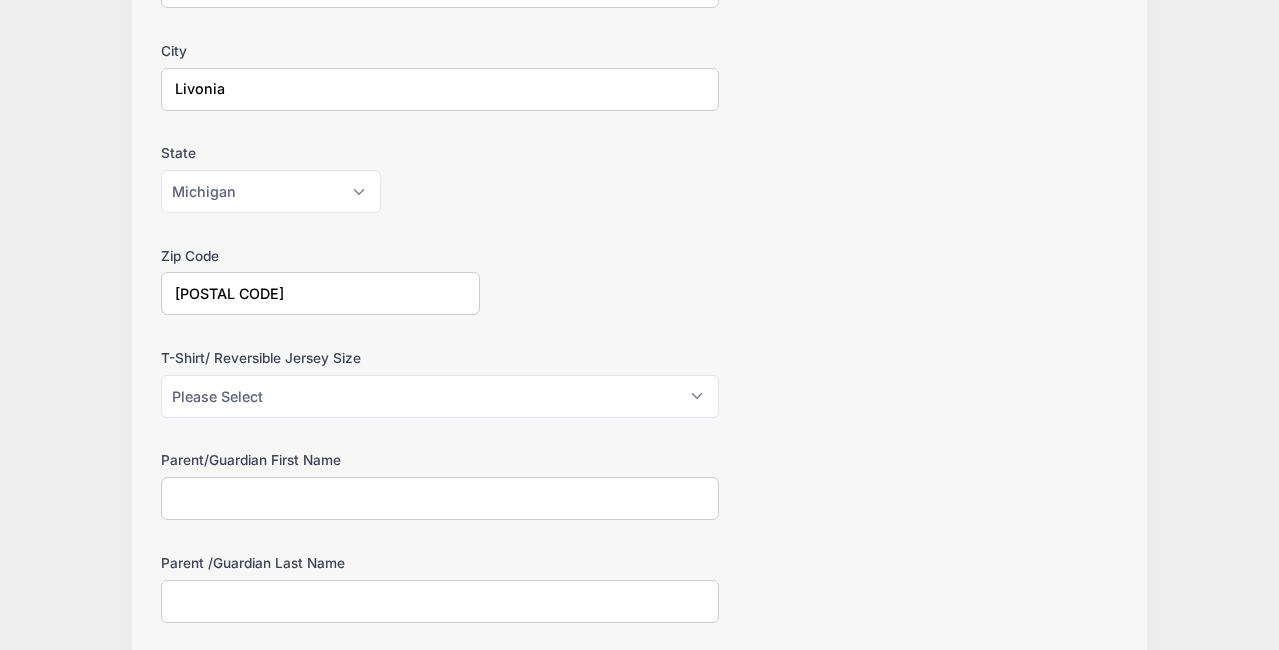 type on "48154" 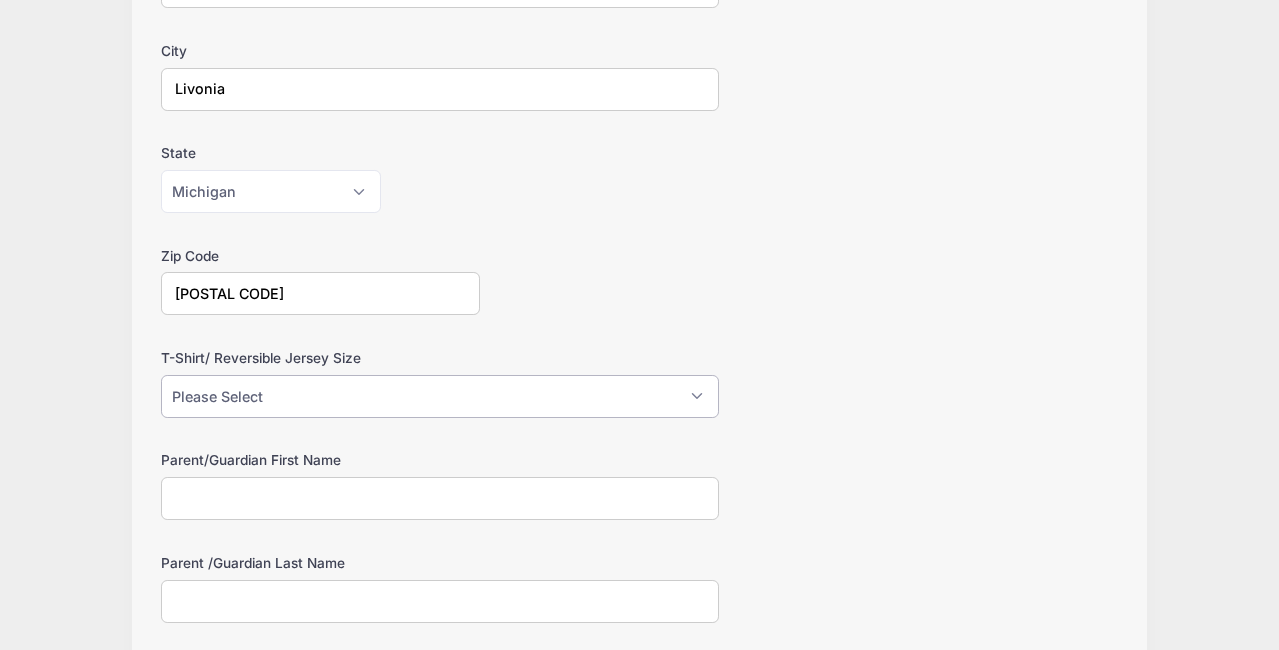 click on "Please Select Youth Large
Youth XL
Adult Small
Adult Medium
Adult Large
Adult XL" at bounding box center (440, 396) 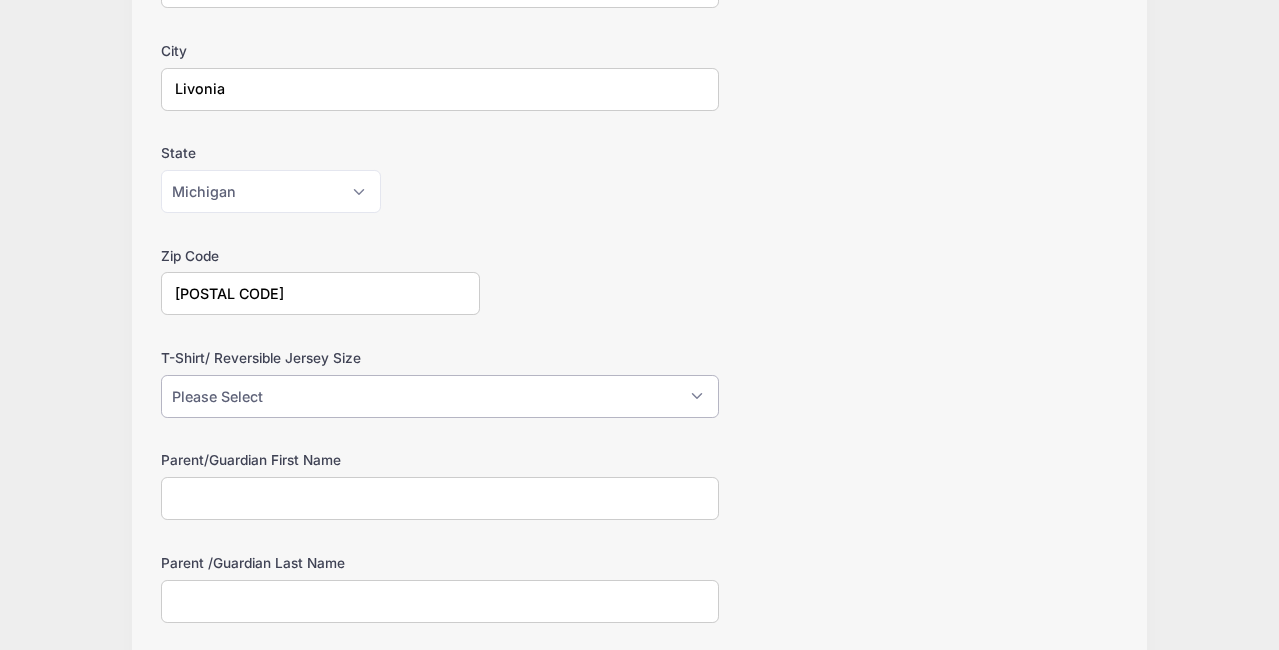 select on "Youth Large" 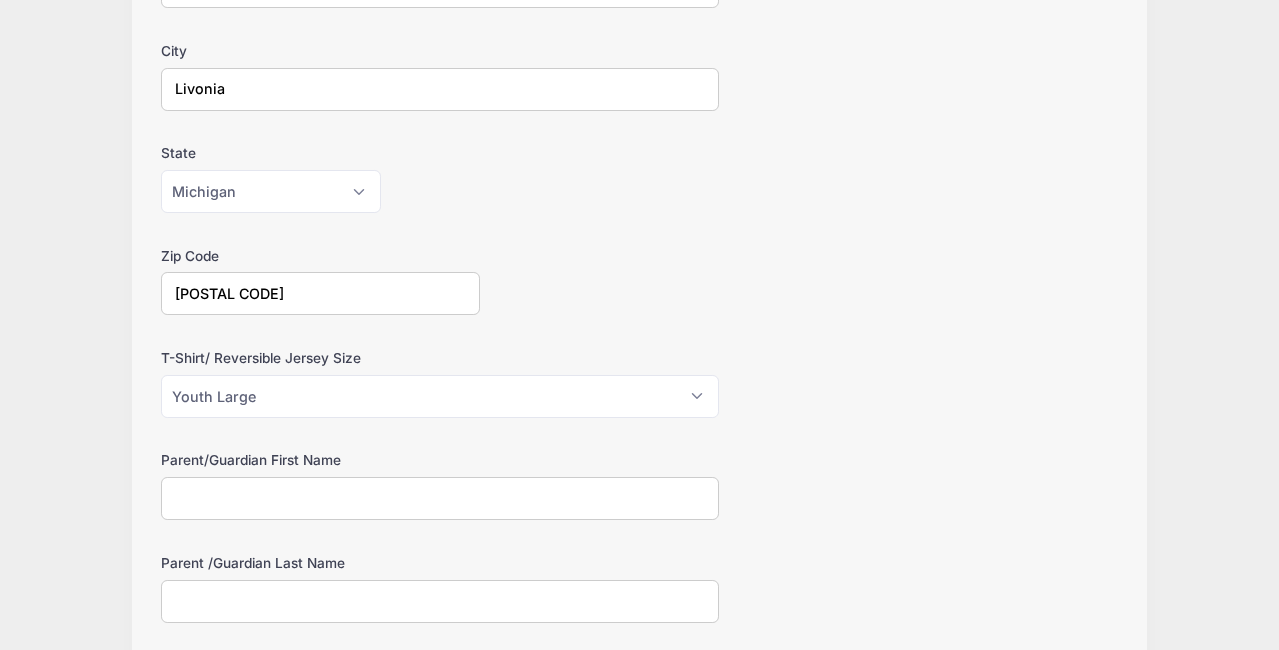 click on "T-Shirt/ Reversible Jersey Size
Please Select Youth Large
Youth XL
Adult Small
Adult Medium
Adult Large
Adult XL" at bounding box center [639, 383] 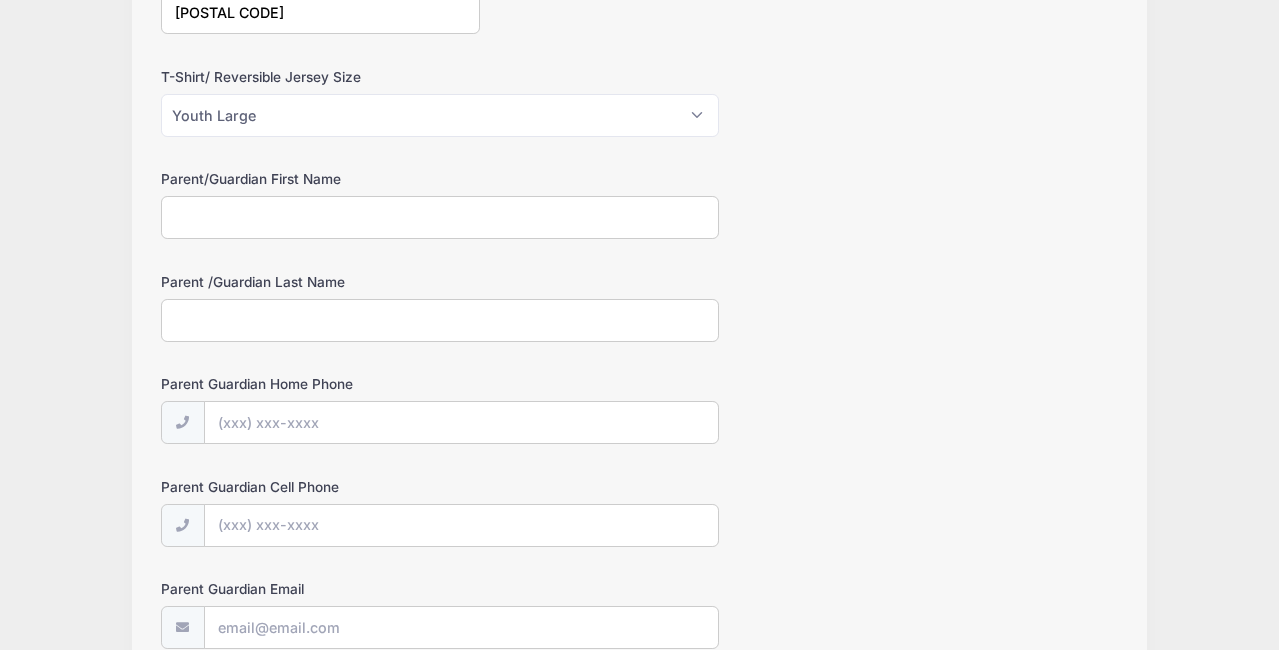 scroll, scrollTop: 828, scrollLeft: 0, axis: vertical 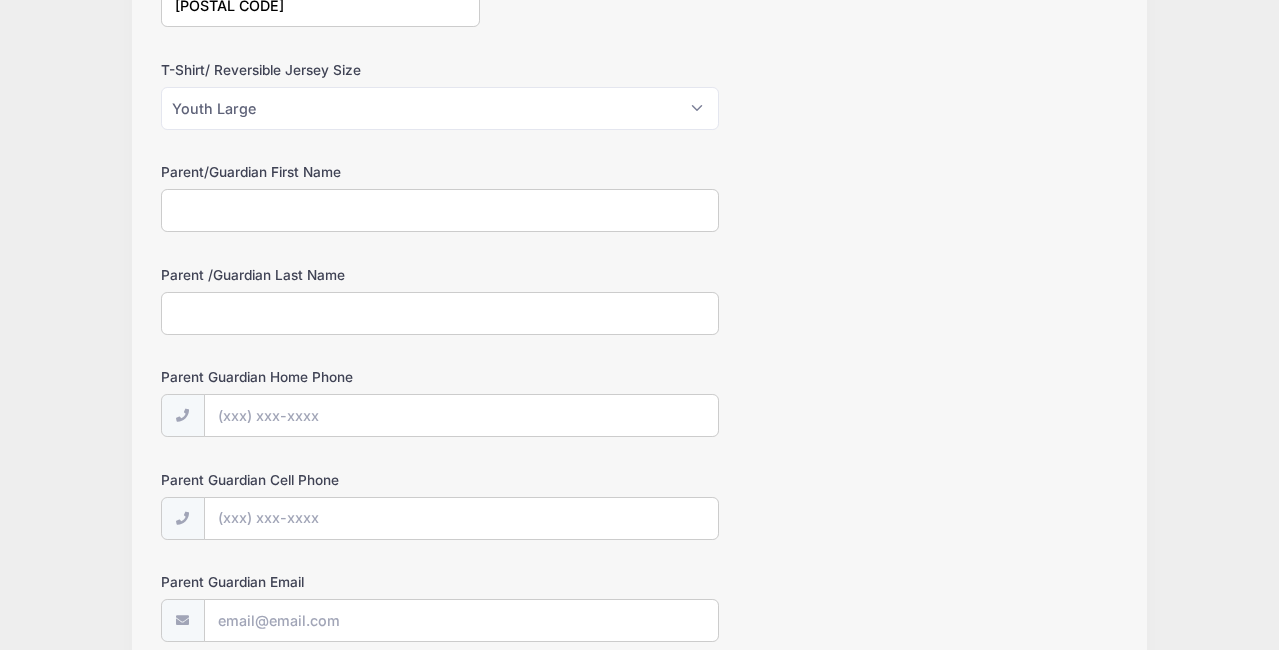 click on "Parent/Guardian First Name" at bounding box center (440, 210) 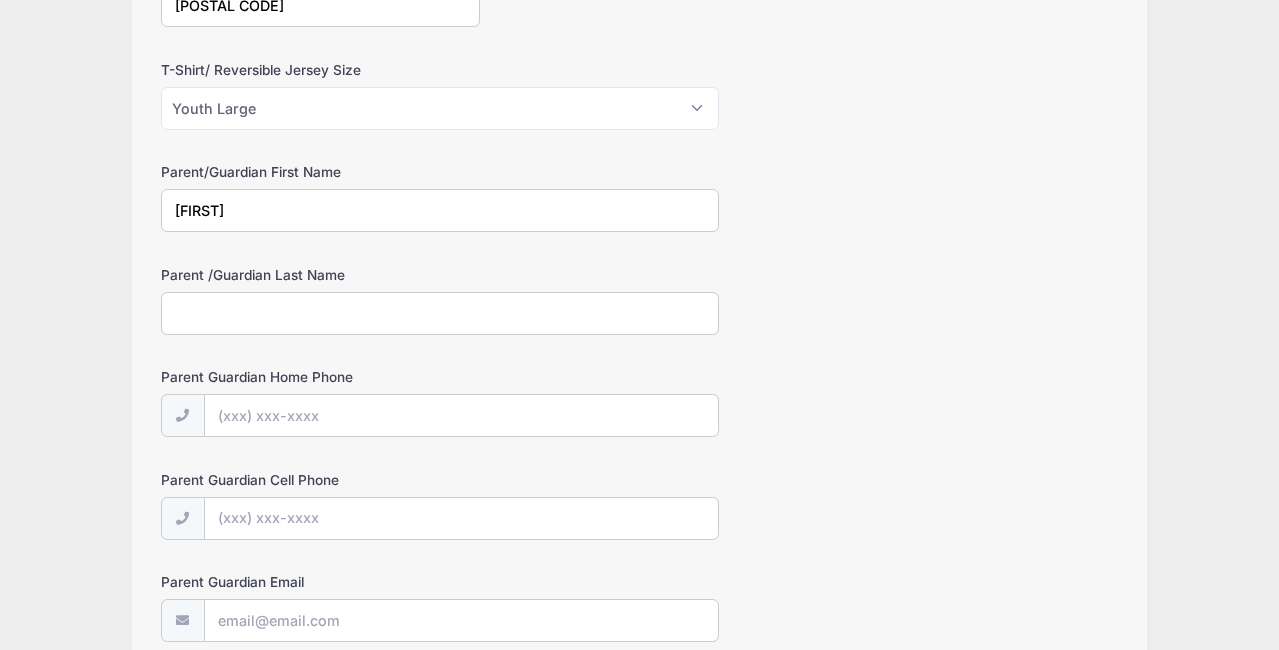 type on "Lisa" 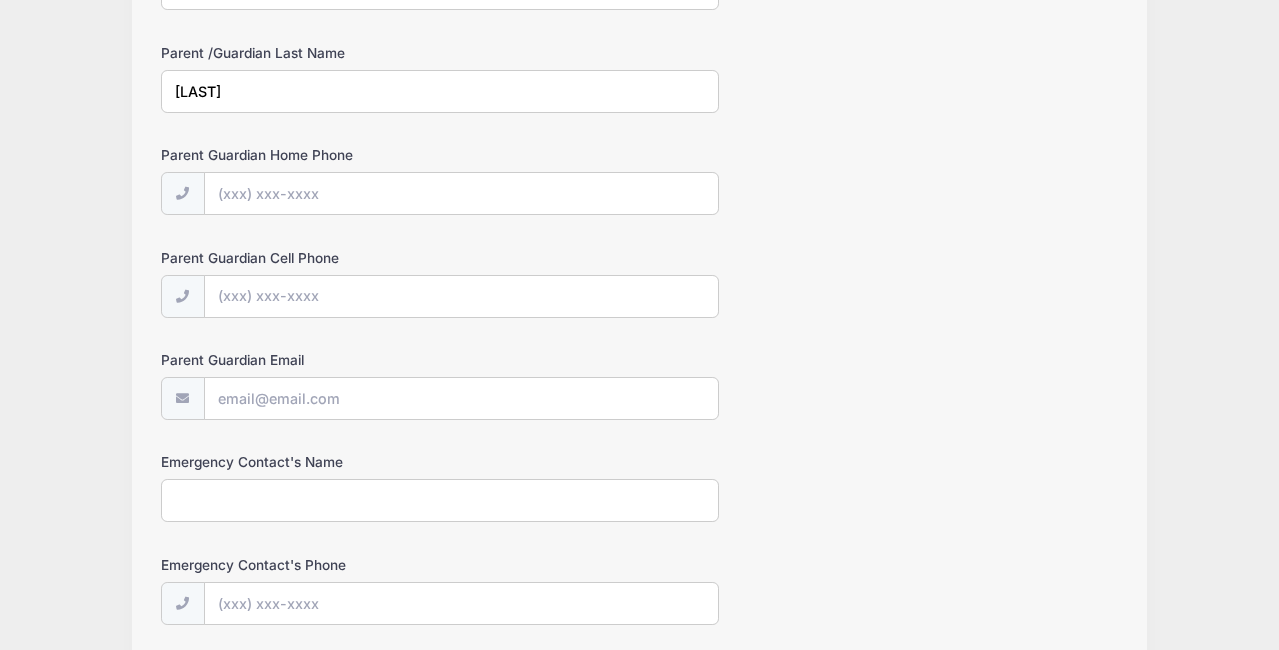 scroll, scrollTop: 1061, scrollLeft: 0, axis: vertical 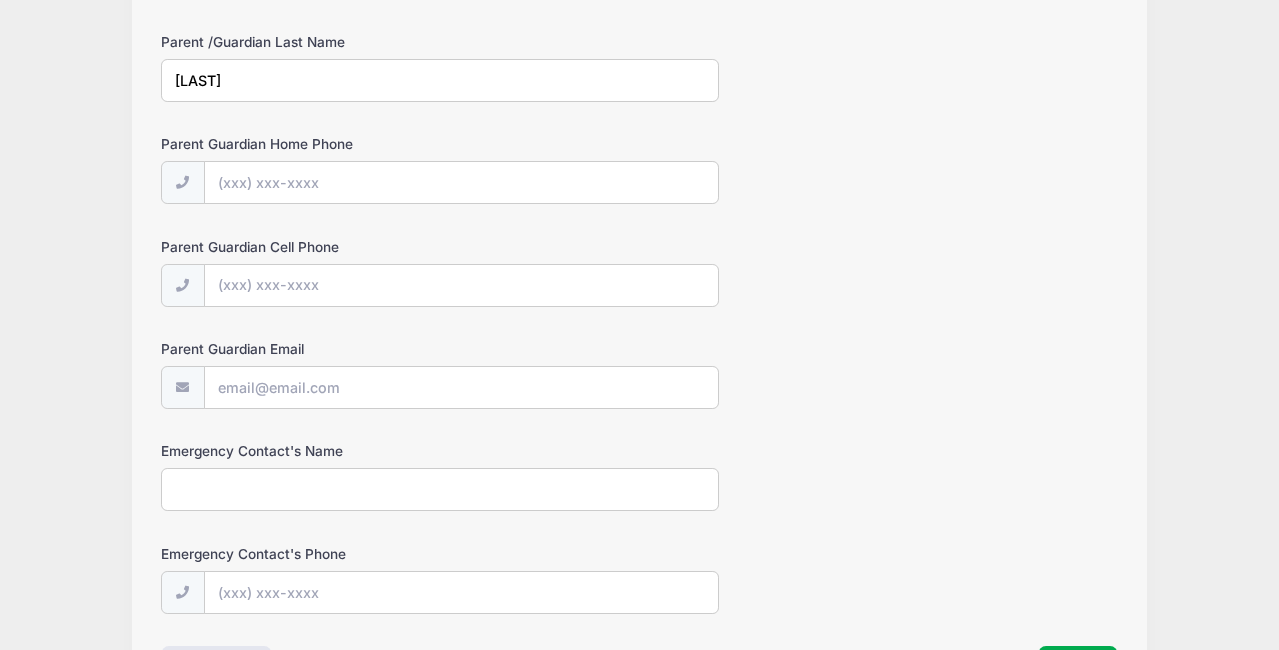 type on "Misenheimer" 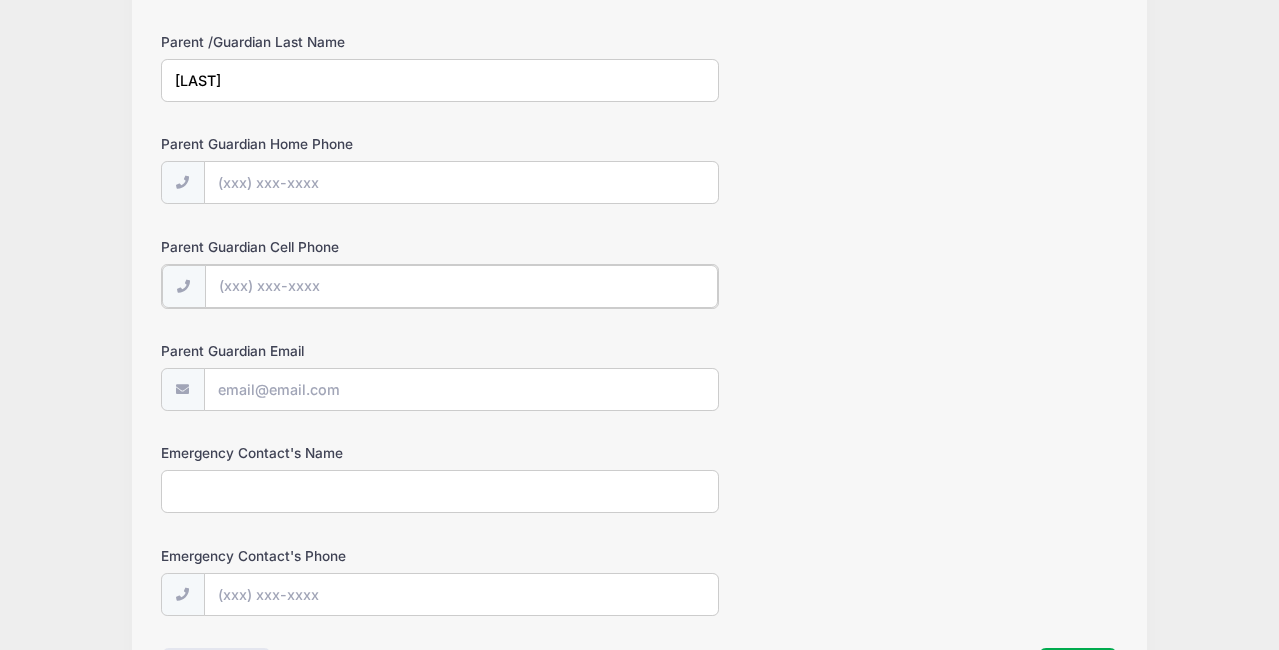 click on "Parent Guardian Cell Phone" at bounding box center (461, 286) 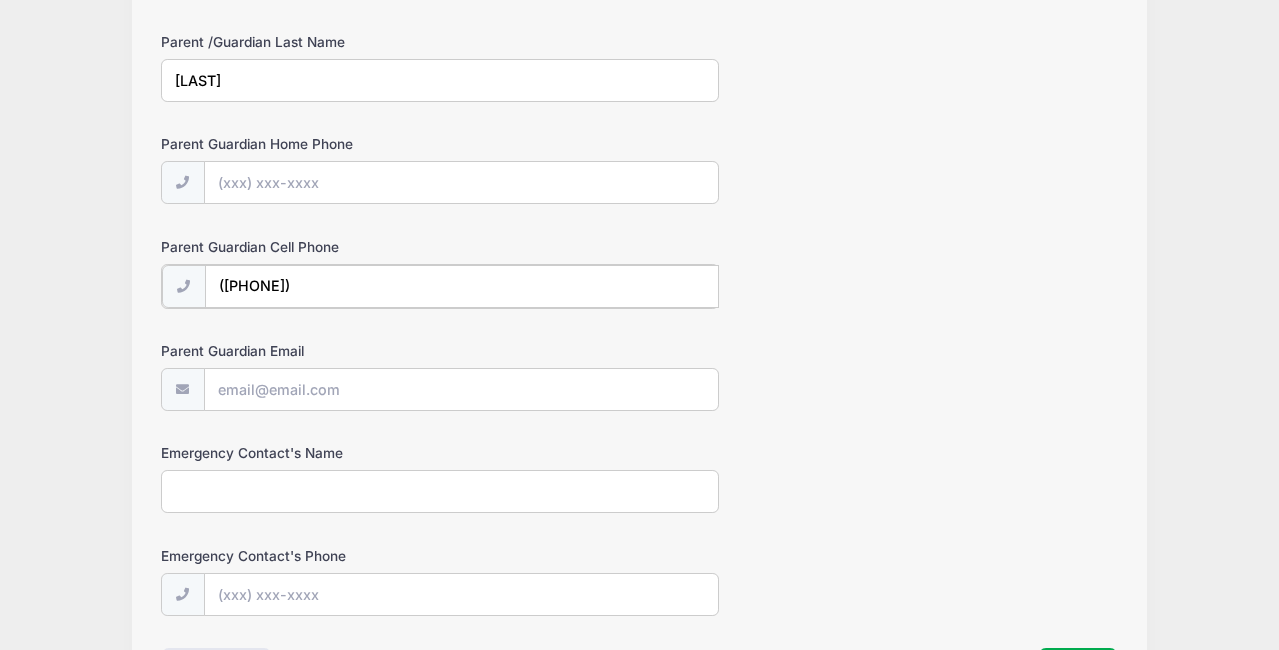 type on "(734) 634-6693" 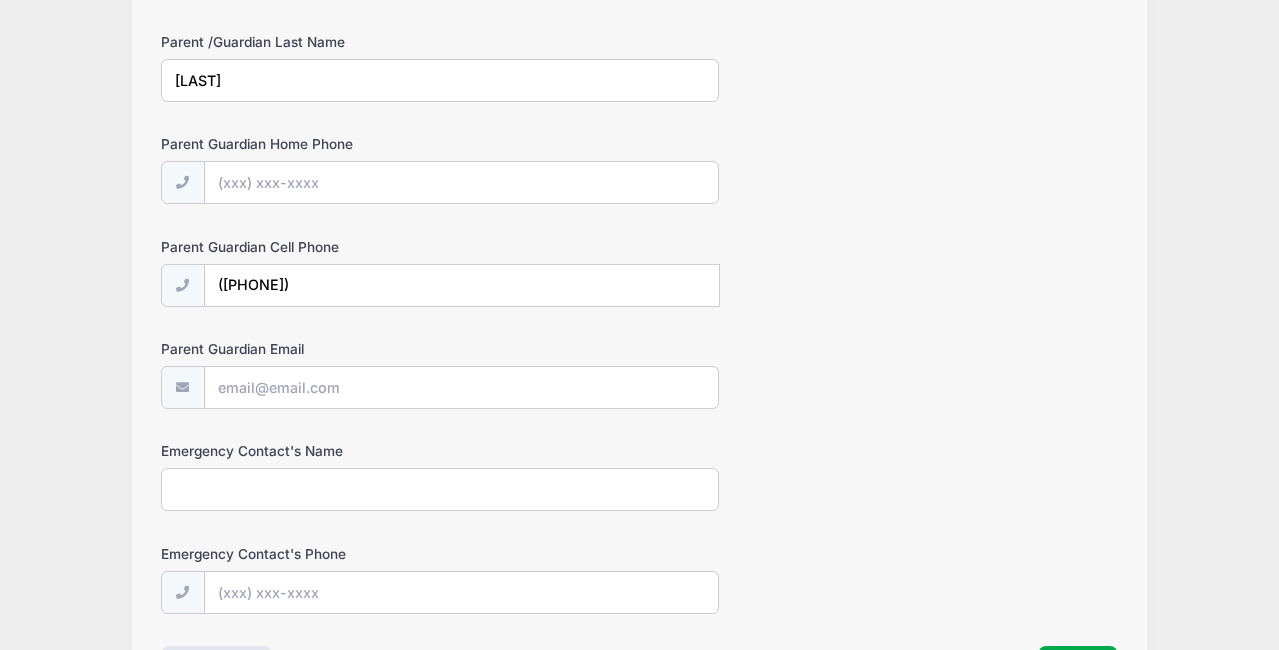 click on "Parent Guardian Cell Phone
(734) 634-6693" at bounding box center (639, 272) 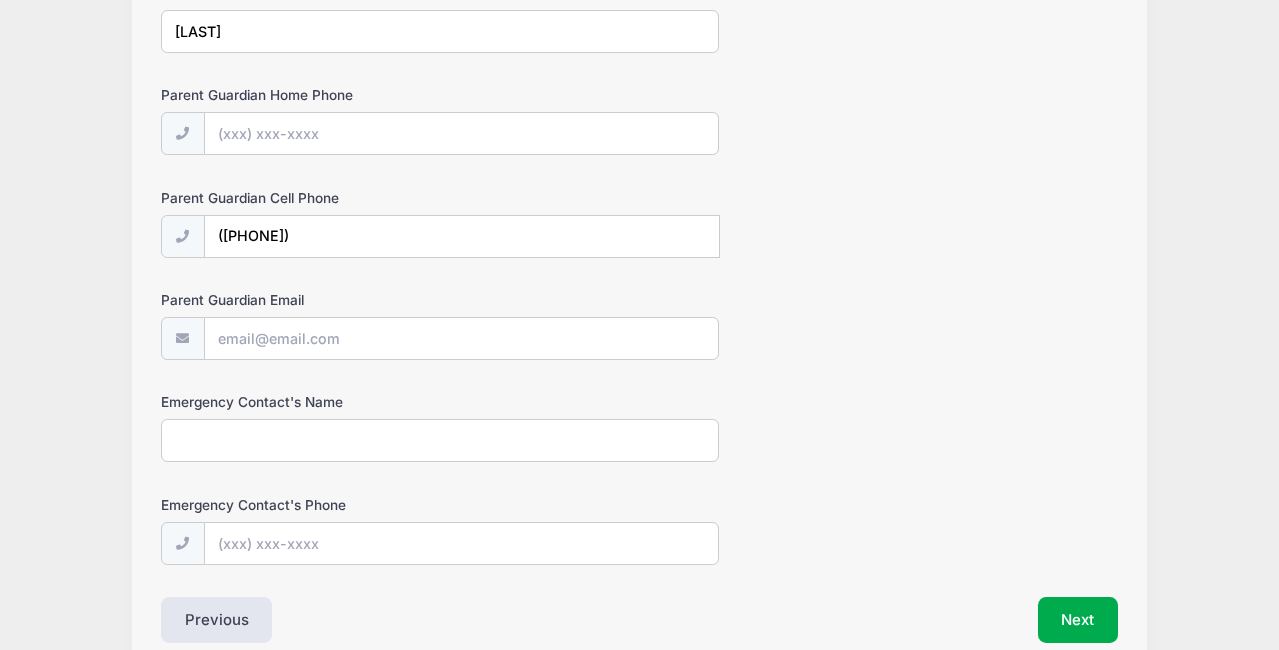 scroll, scrollTop: 1207, scrollLeft: 0, axis: vertical 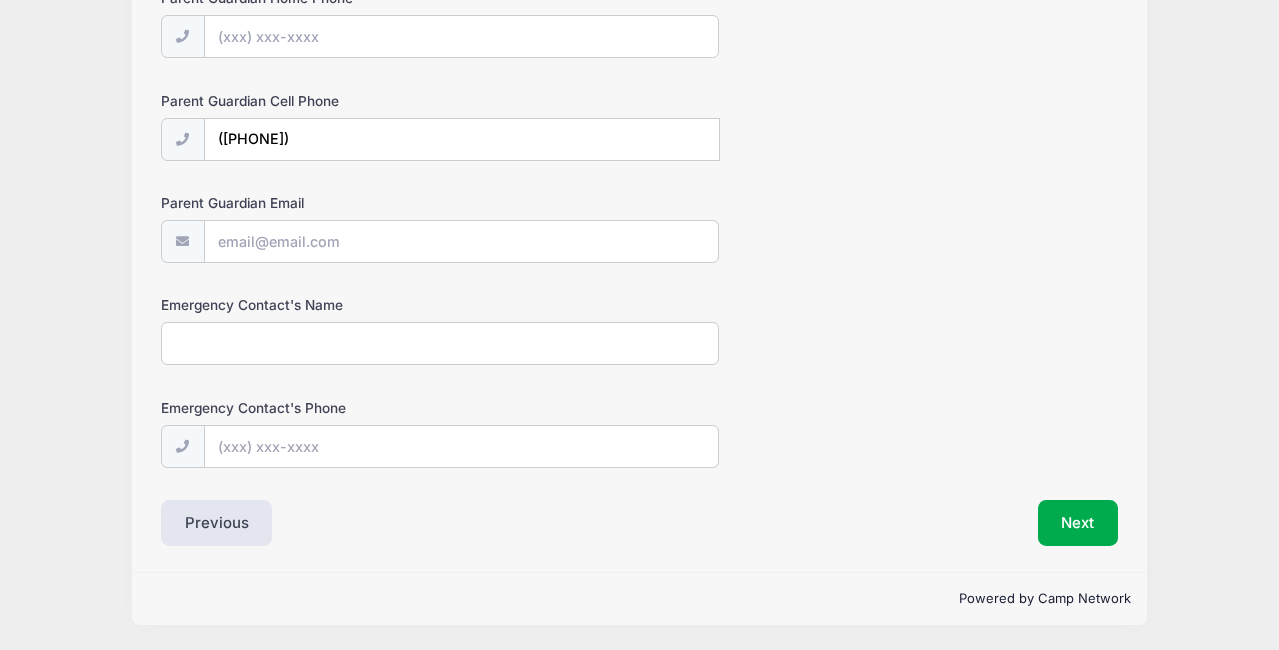 click on "Emergency Contact's Name" at bounding box center (440, 343) 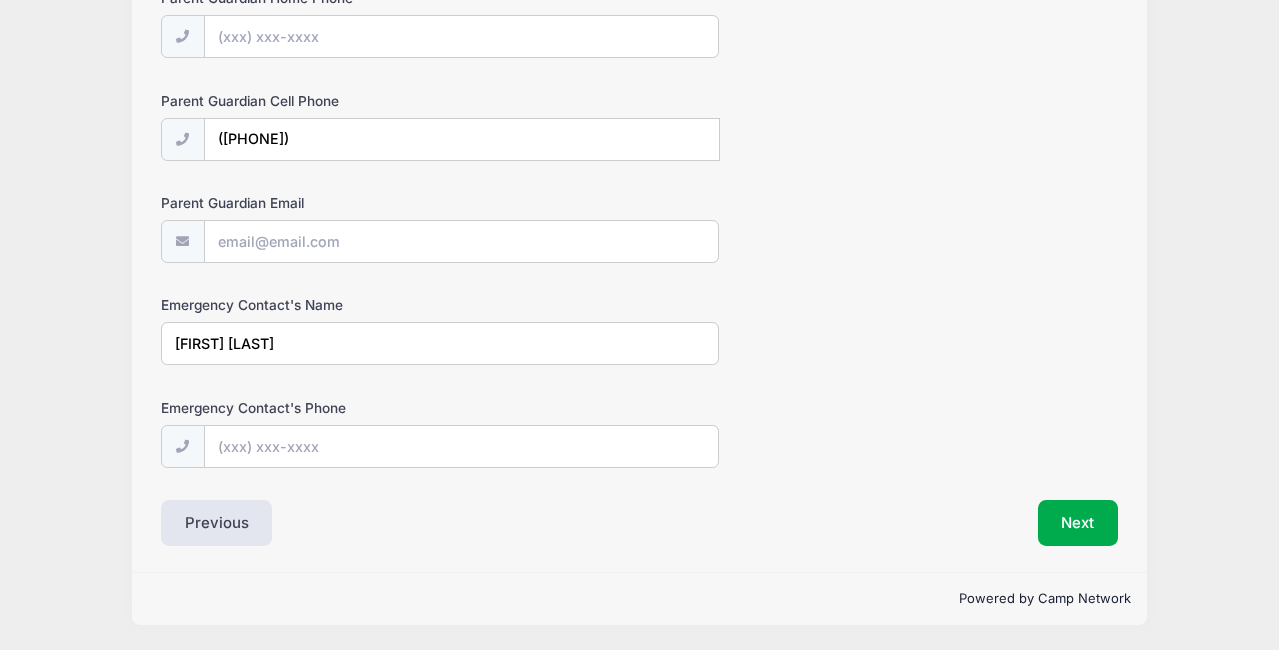 type on "Dylan Misenheimer" 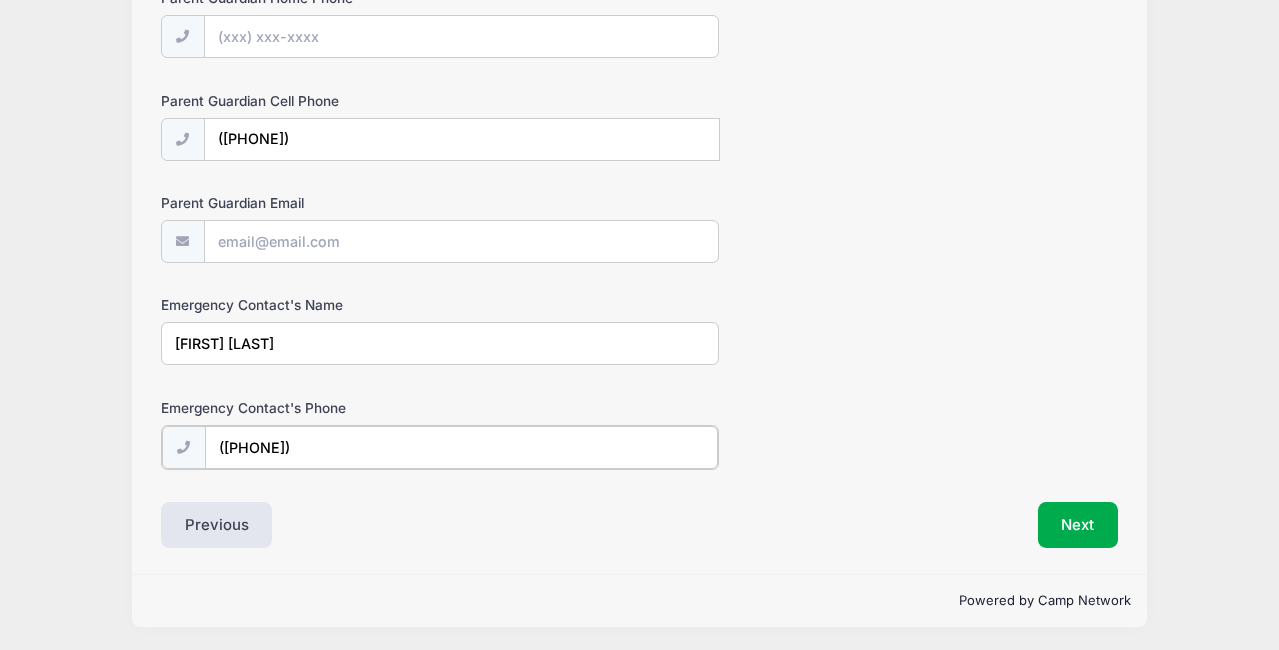 type on "(248) 470-0525" 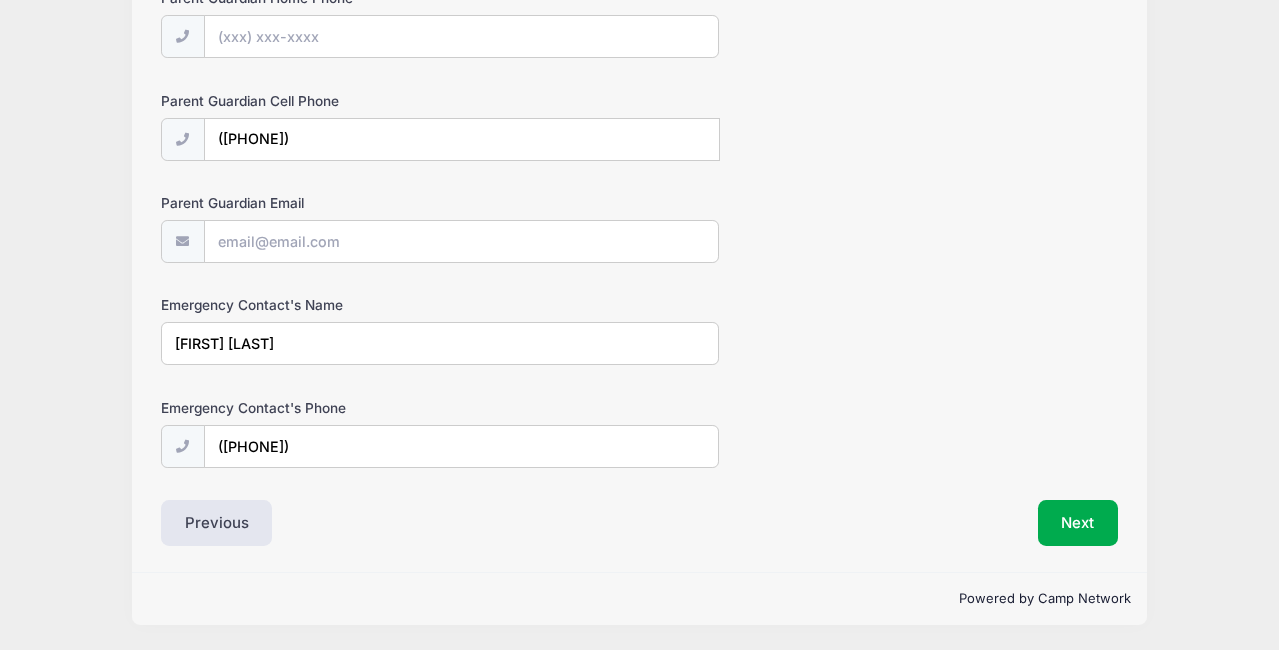 click on "Parent Guardian Email" at bounding box center (639, 228) 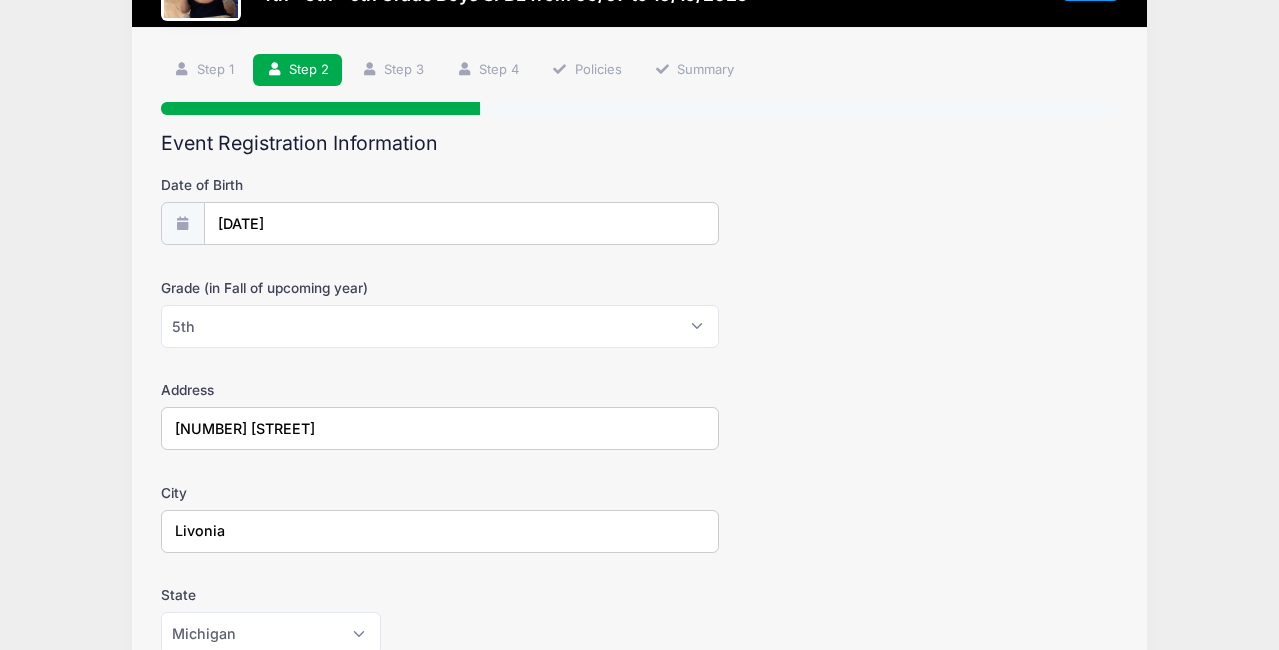 scroll, scrollTop: 100, scrollLeft: 0, axis: vertical 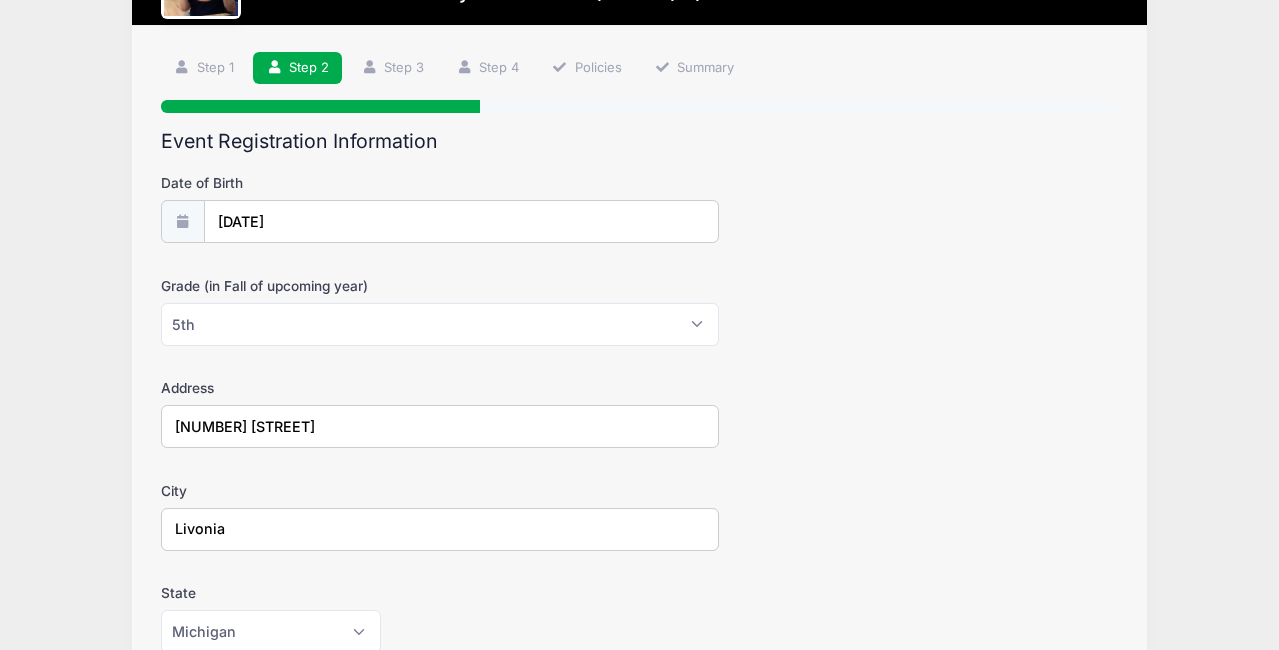 click on "Date of Birth
07/11/2015" at bounding box center (639, 208) 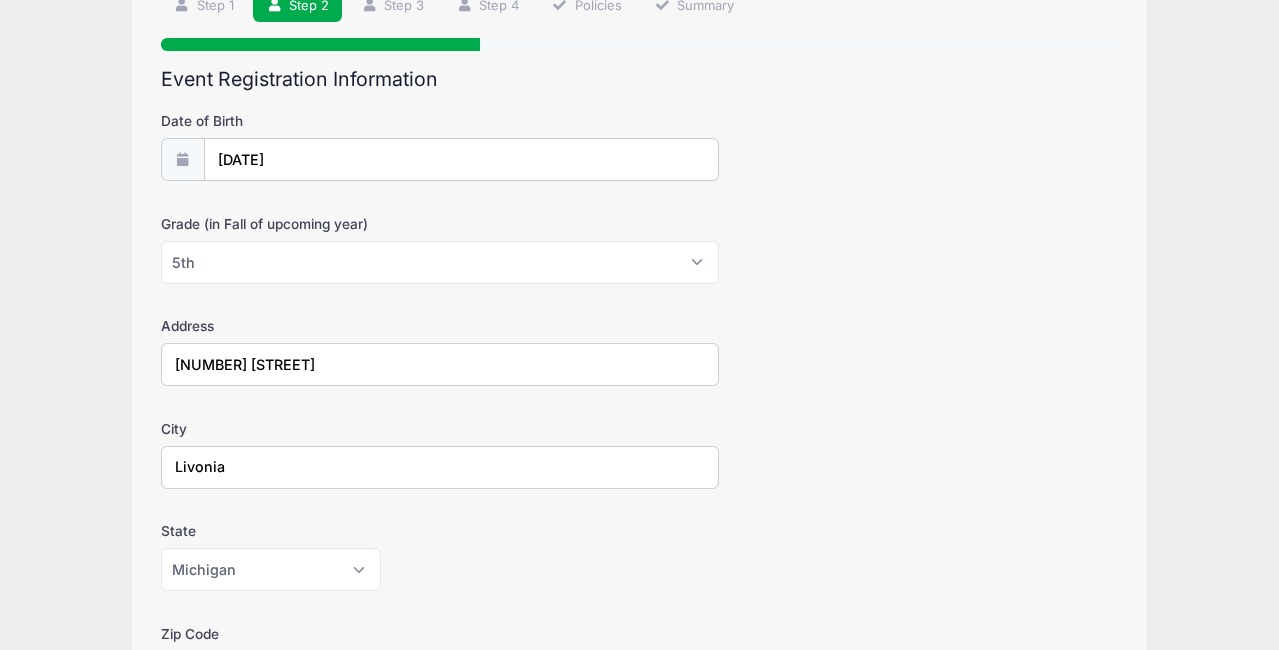scroll, scrollTop: 164, scrollLeft: 0, axis: vertical 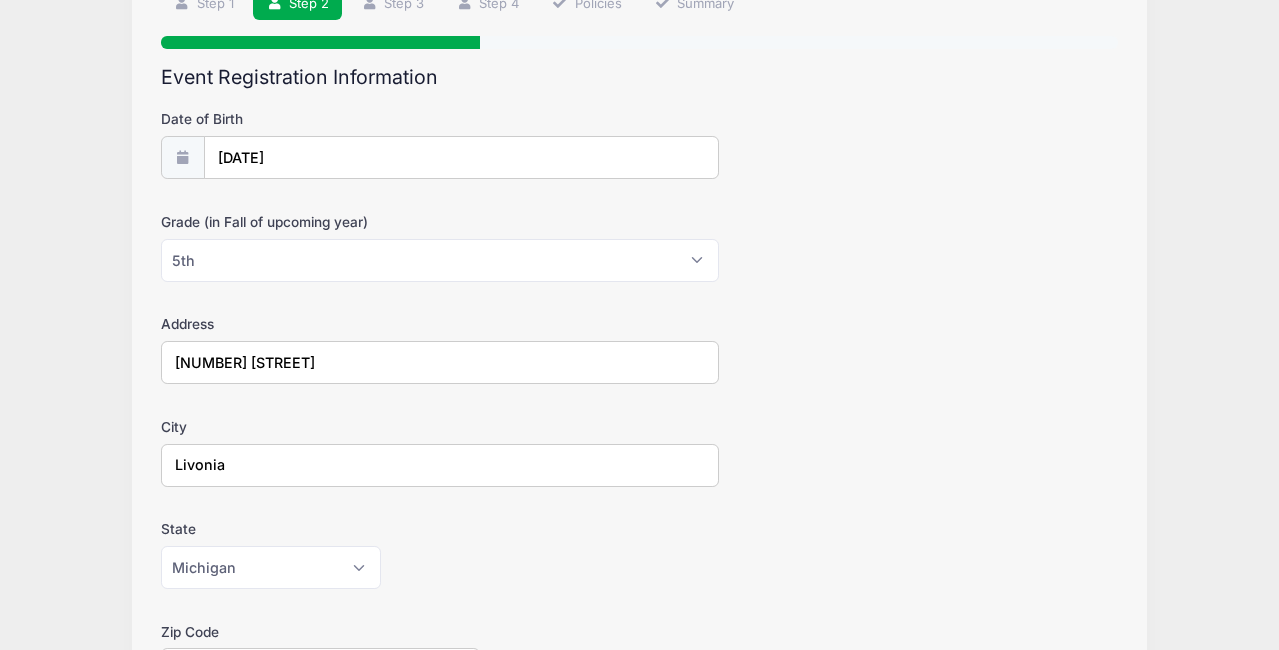 click on "Grade (in Fall of upcoming year)
Please Select 1st
2nd
3rd
4th
5th
6th
7th
8th
9th
10th
11th
12th" at bounding box center [639, 247] 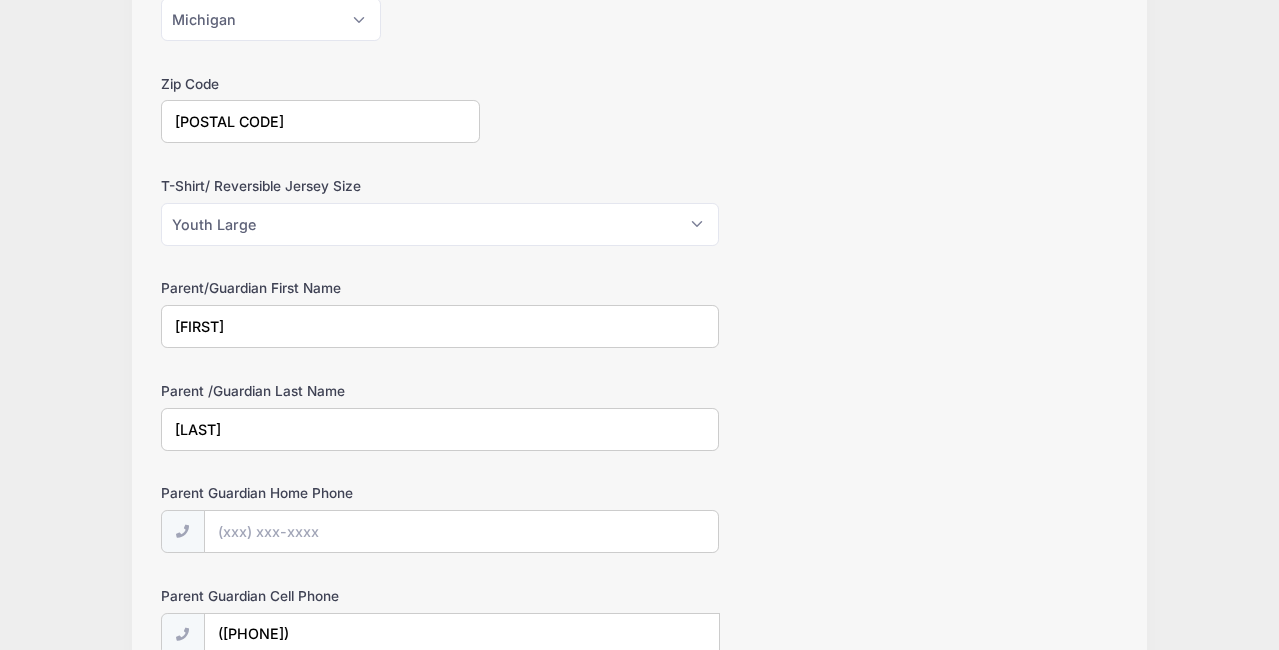 scroll, scrollTop: 713, scrollLeft: 0, axis: vertical 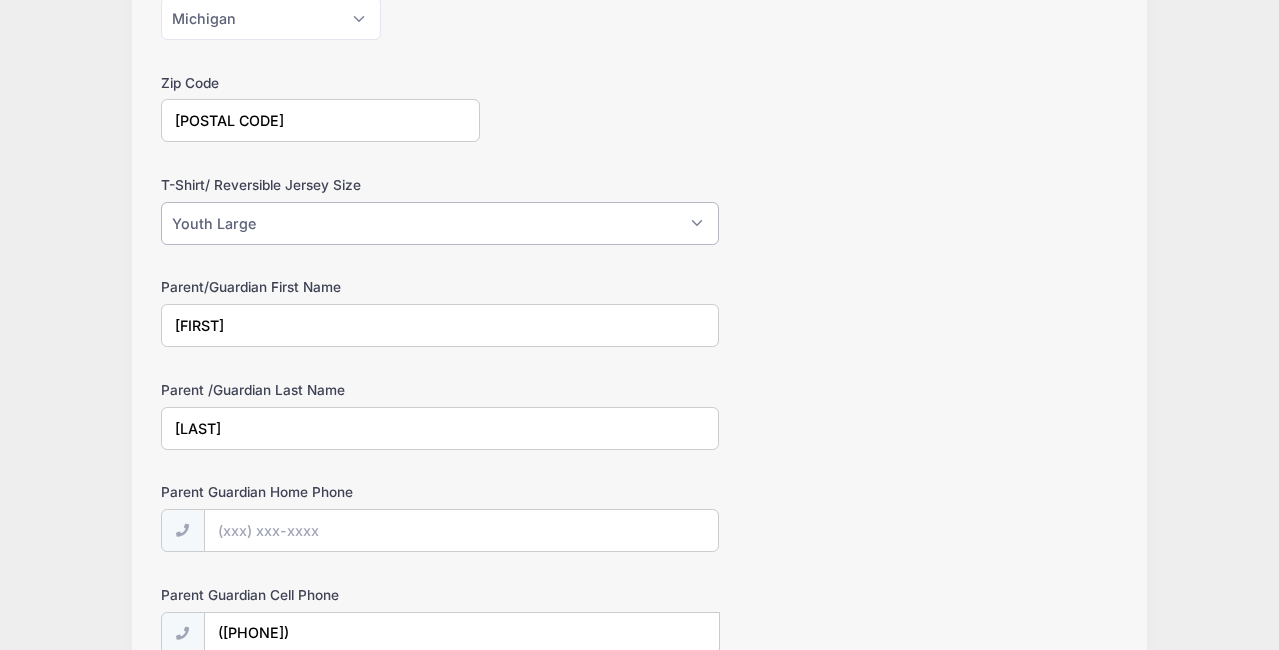 click on "Please Select Youth Large
Youth XL
Adult Small
Adult Medium
Adult Large
Adult XL" at bounding box center [440, 223] 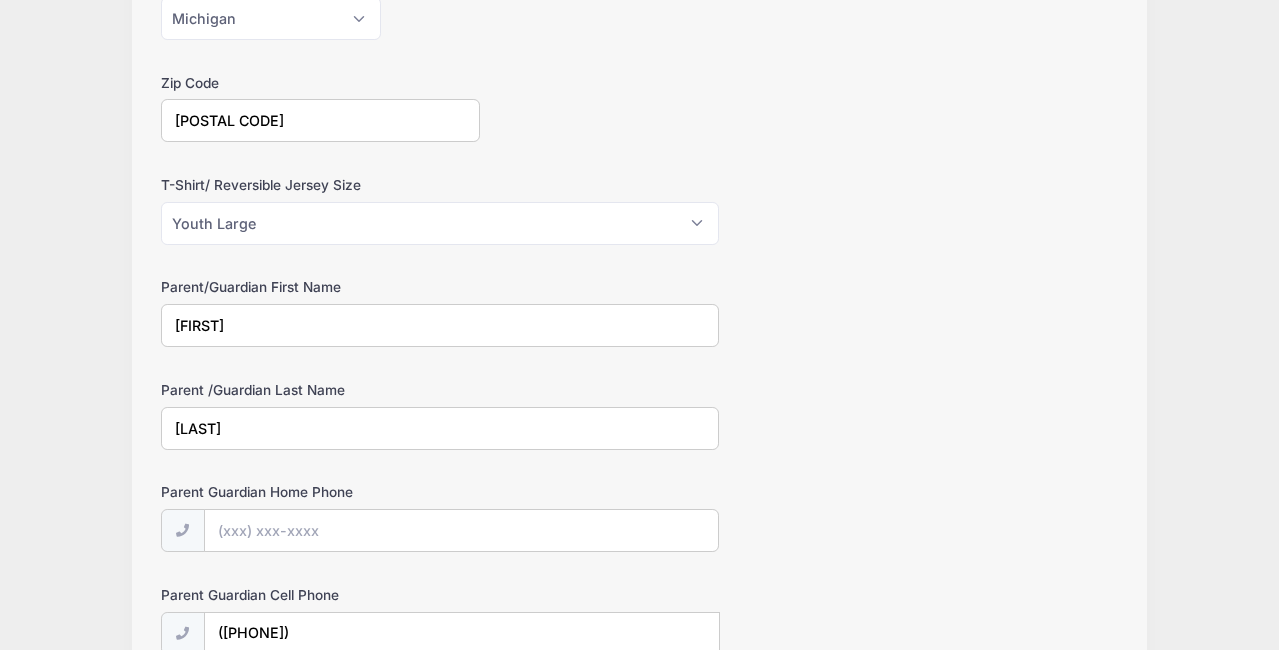 click on "T-Shirt/ Reversible Jersey Size
Please Select Youth Large
Youth XL
Adult Small
Adult Medium
Adult Large
Adult XL" at bounding box center [639, 210] 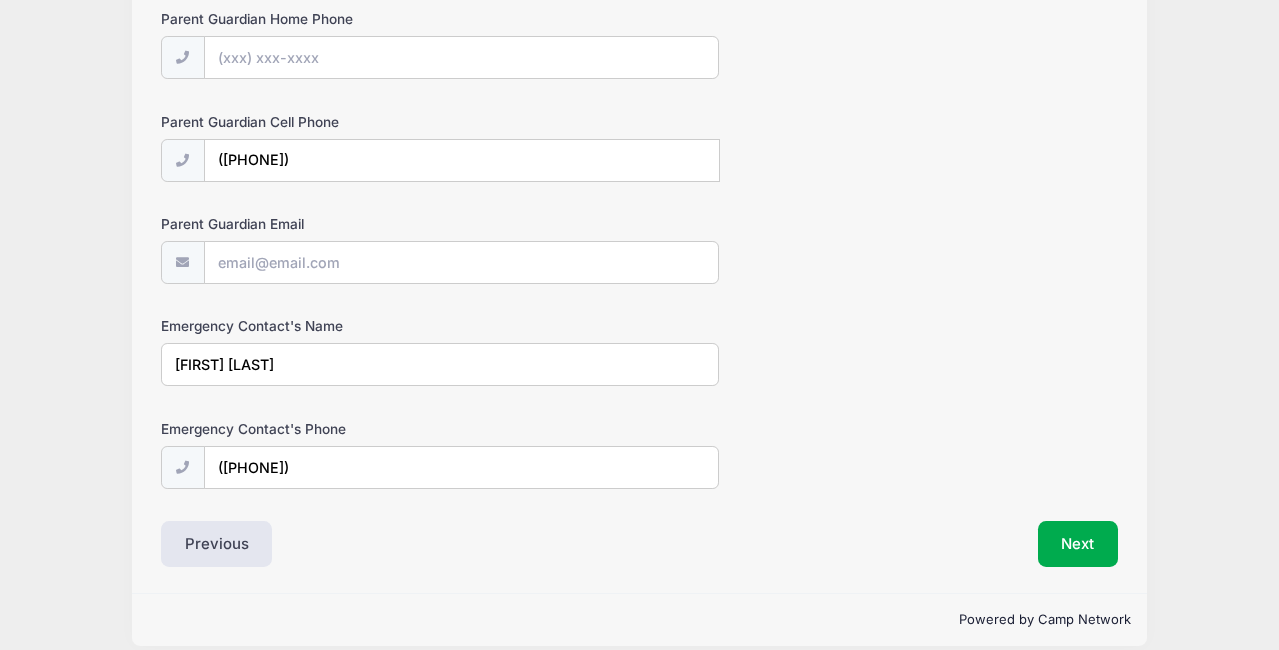 scroll, scrollTop: 1202, scrollLeft: 0, axis: vertical 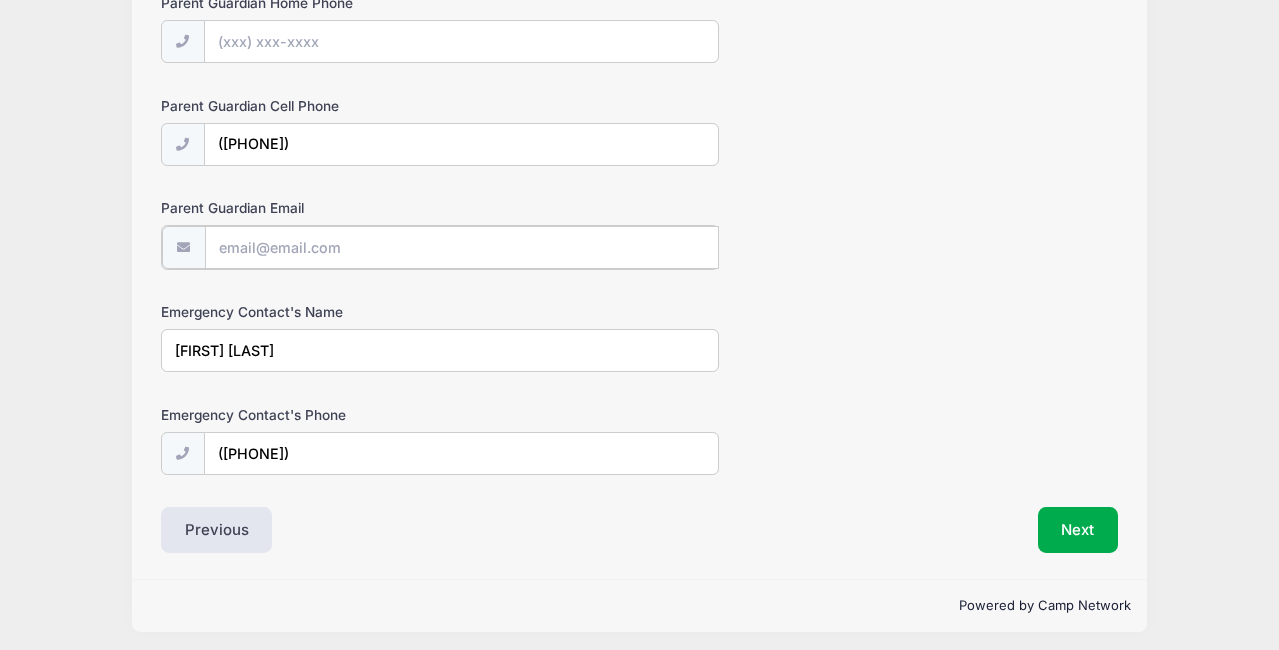 click on "Parent Guardian Email" at bounding box center (462, 247) 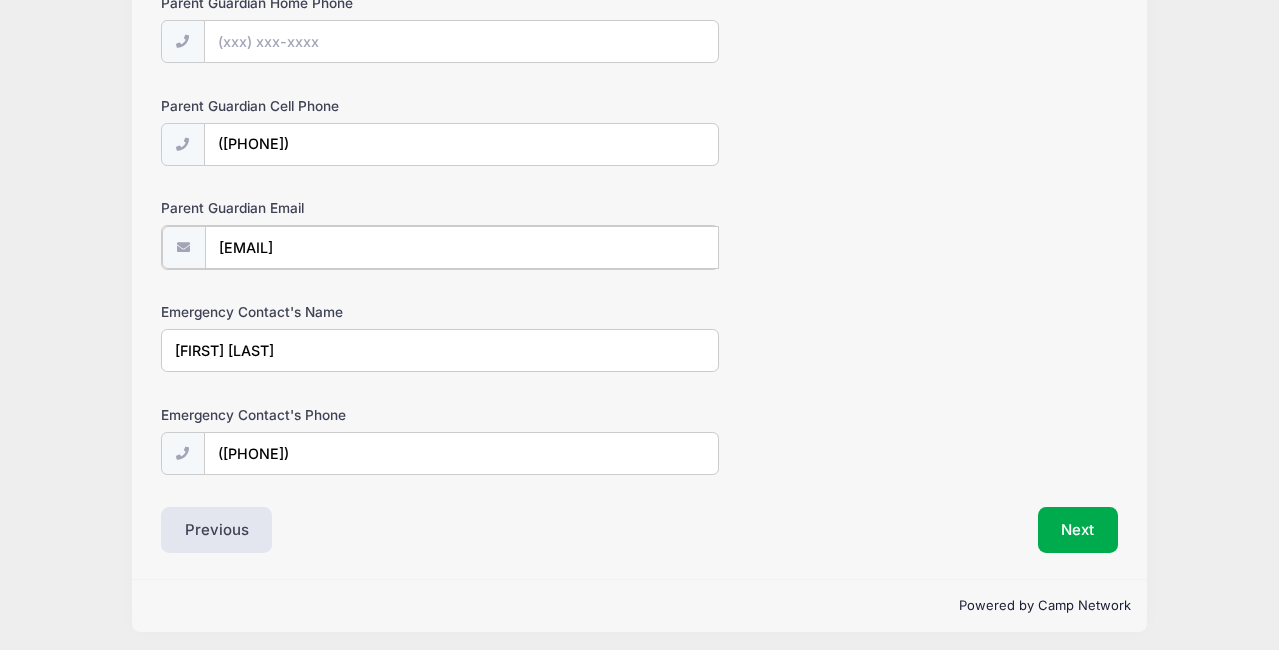 type on "lisamerickson@gmail.com" 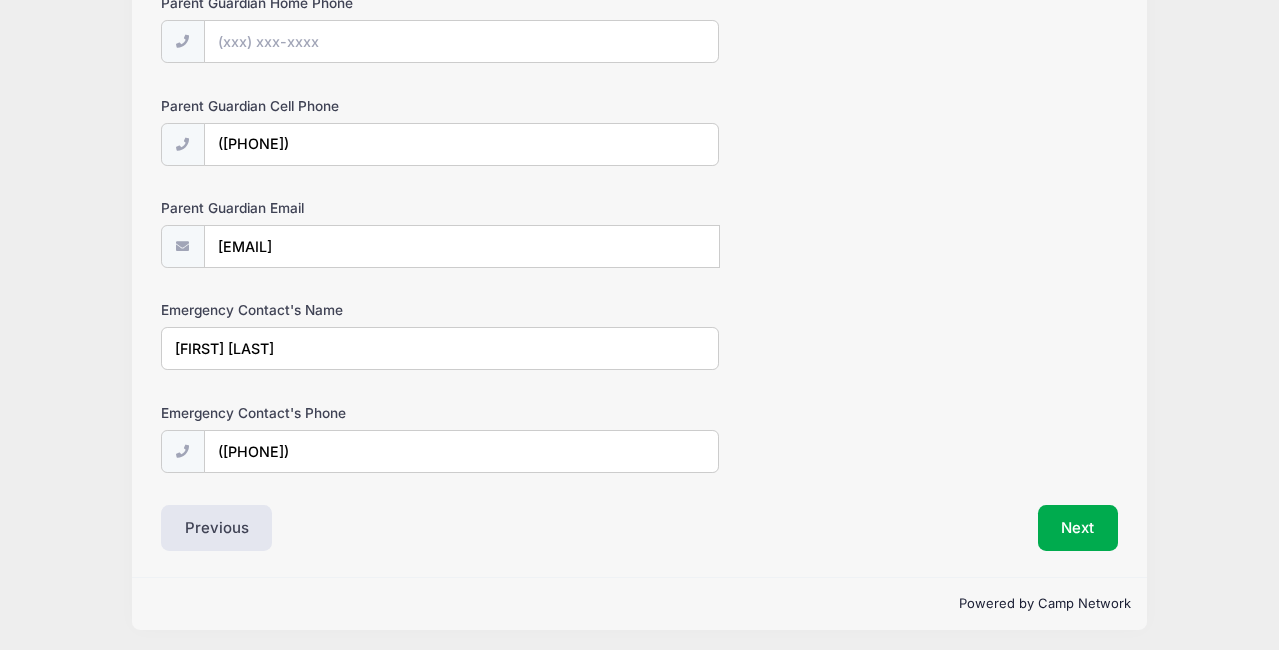 click on "Parent Guardian Email
lisamerickson@gmail.com" at bounding box center [639, 233] 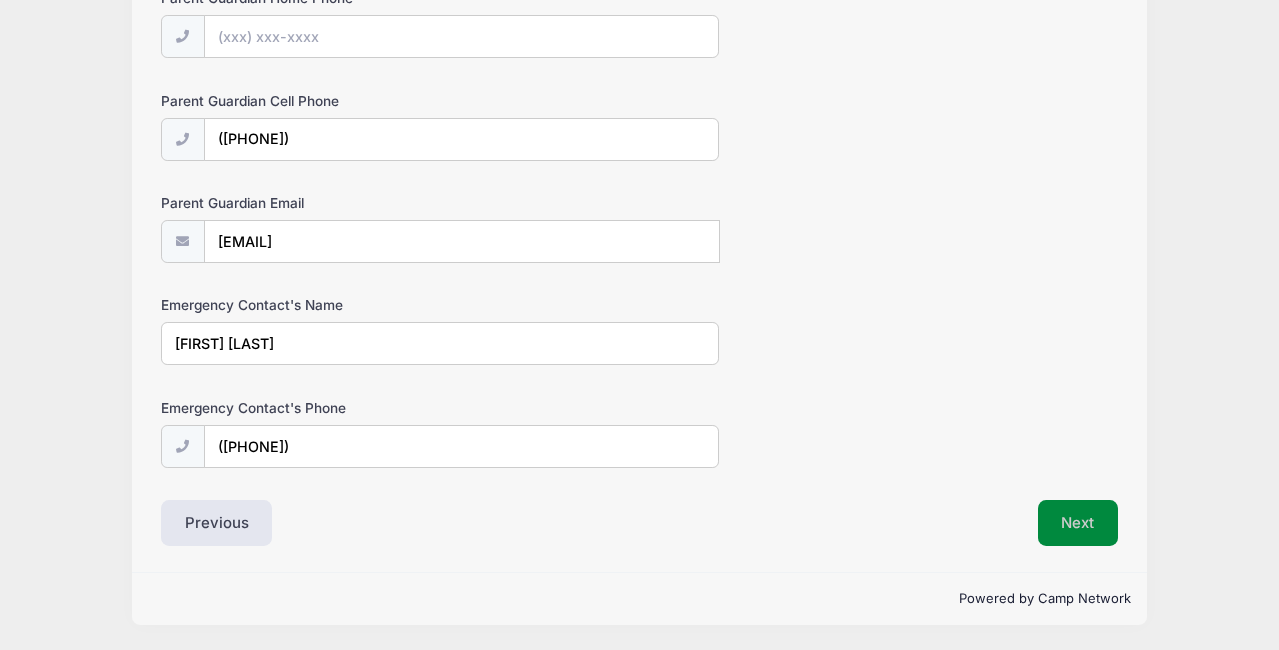 click on "Next" at bounding box center (1078, 523) 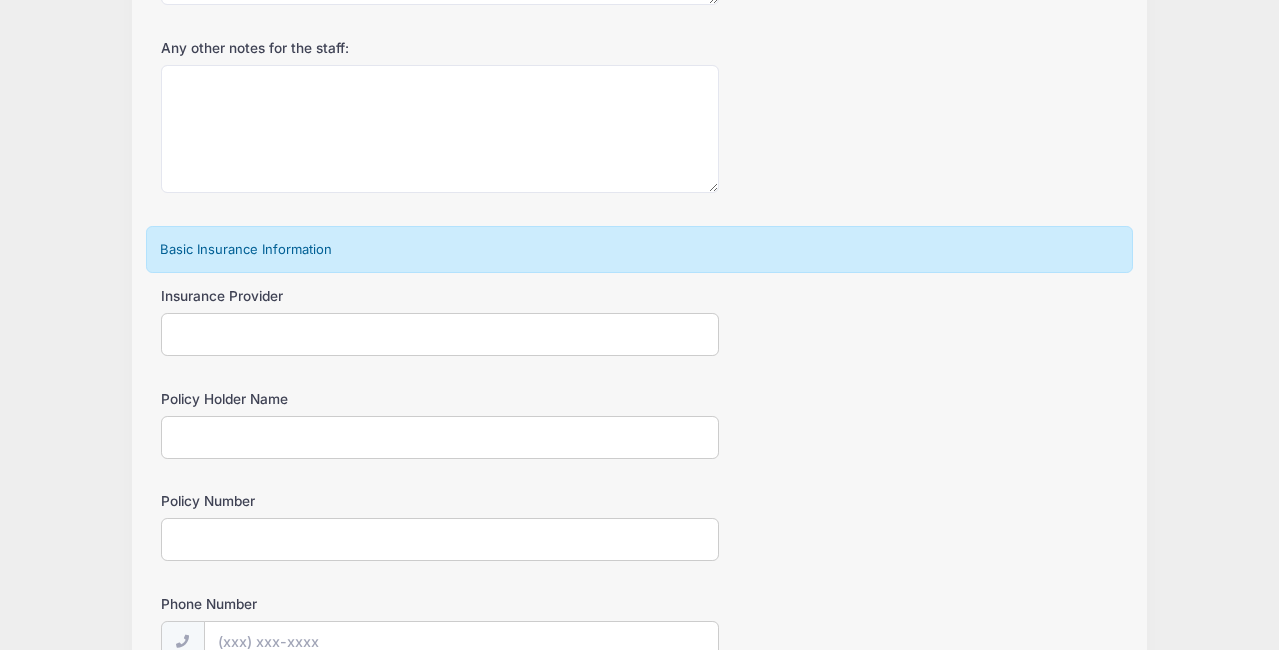 scroll, scrollTop: 528, scrollLeft: 0, axis: vertical 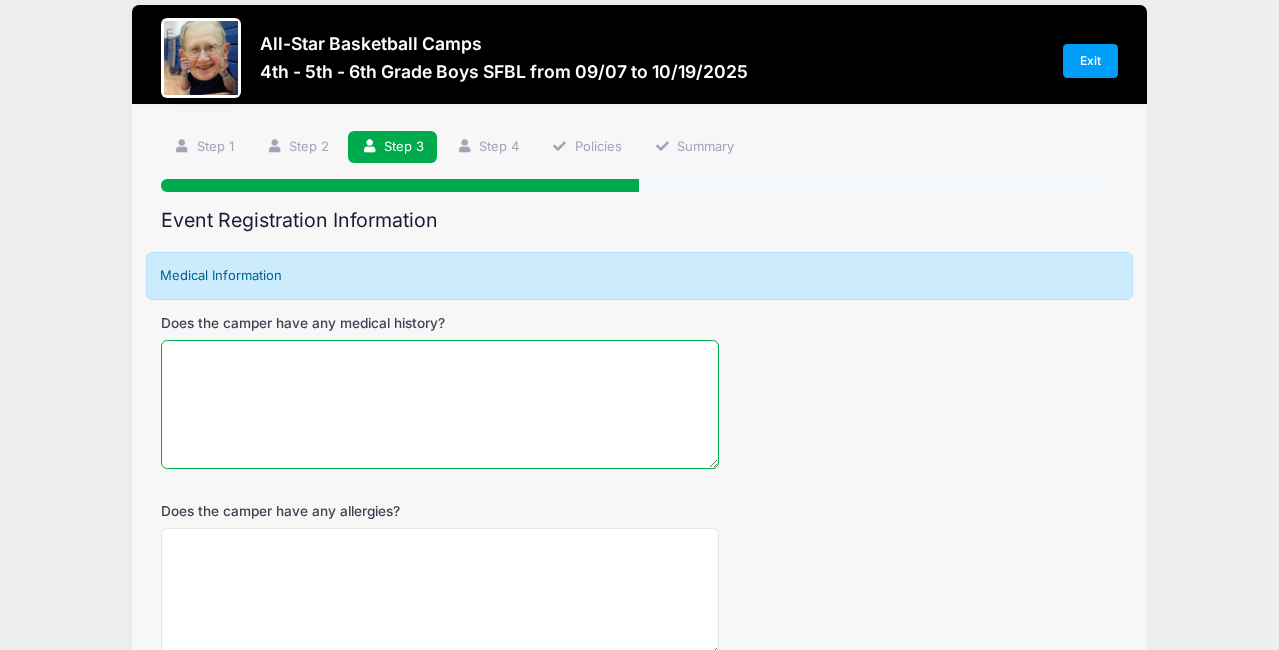 click on "Does the camper have any medical history?" at bounding box center [440, 404] 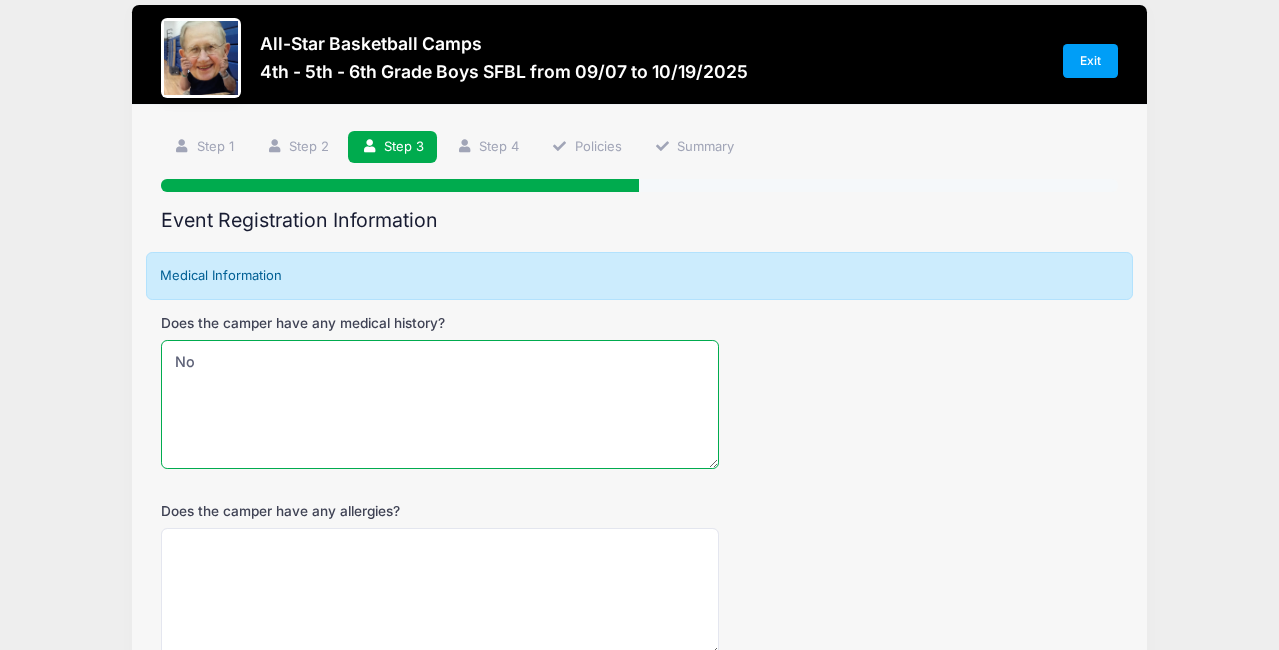 type on "No" 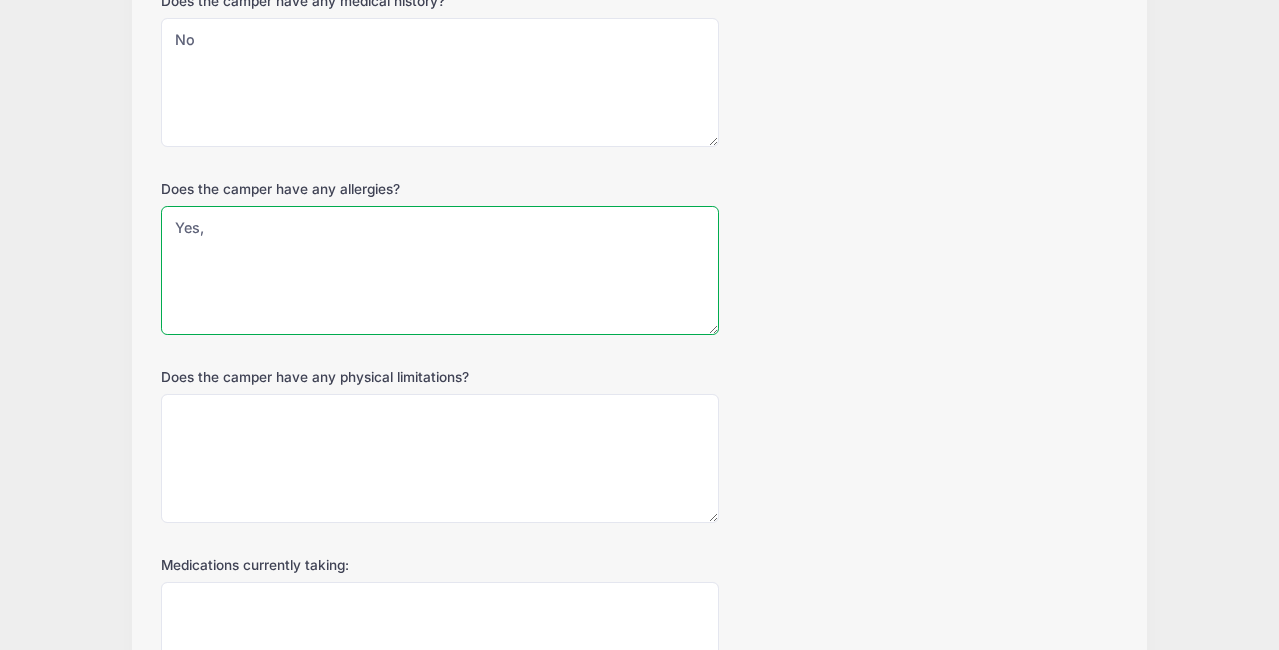 scroll, scrollTop: 383, scrollLeft: 0, axis: vertical 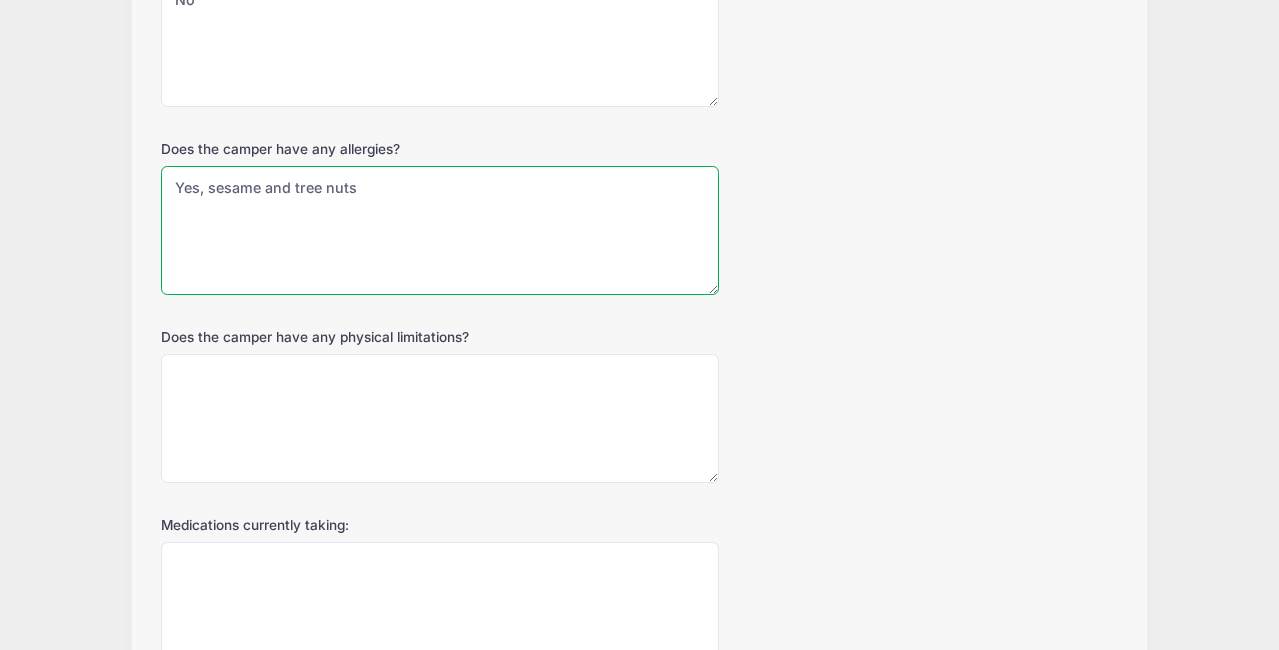 type on "Yes, sesame and tree nuts" 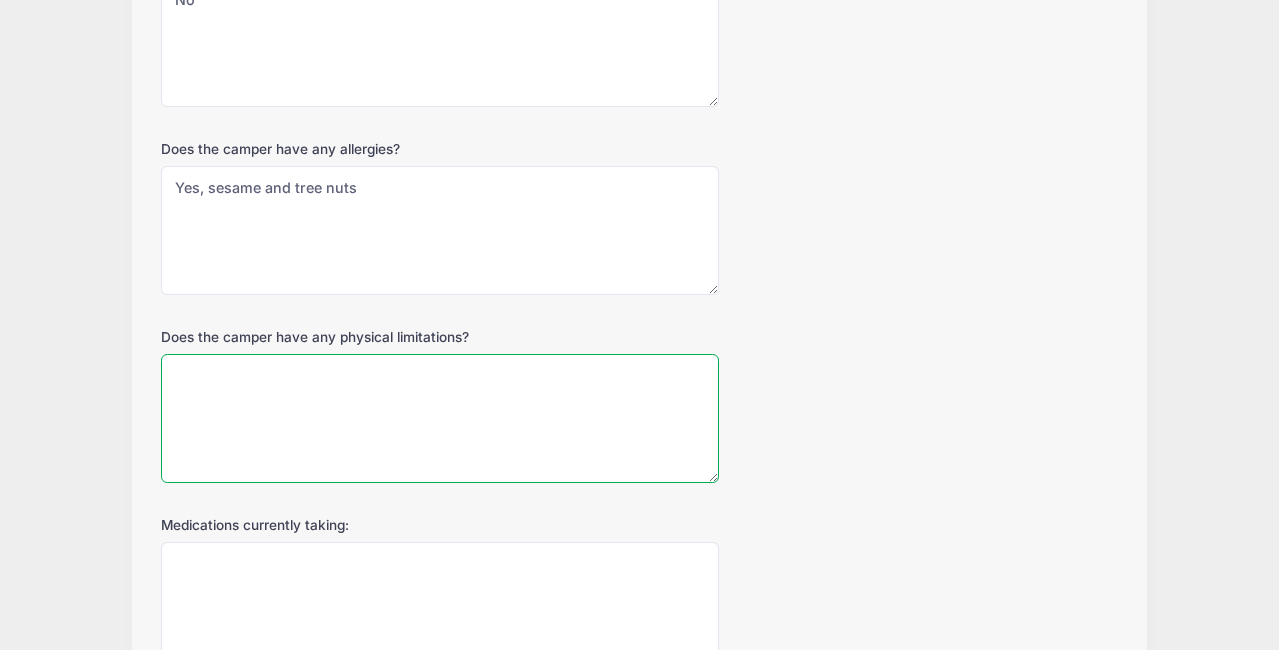 click on "Does the camper have any physical limitations?" at bounding box center (440, 418) 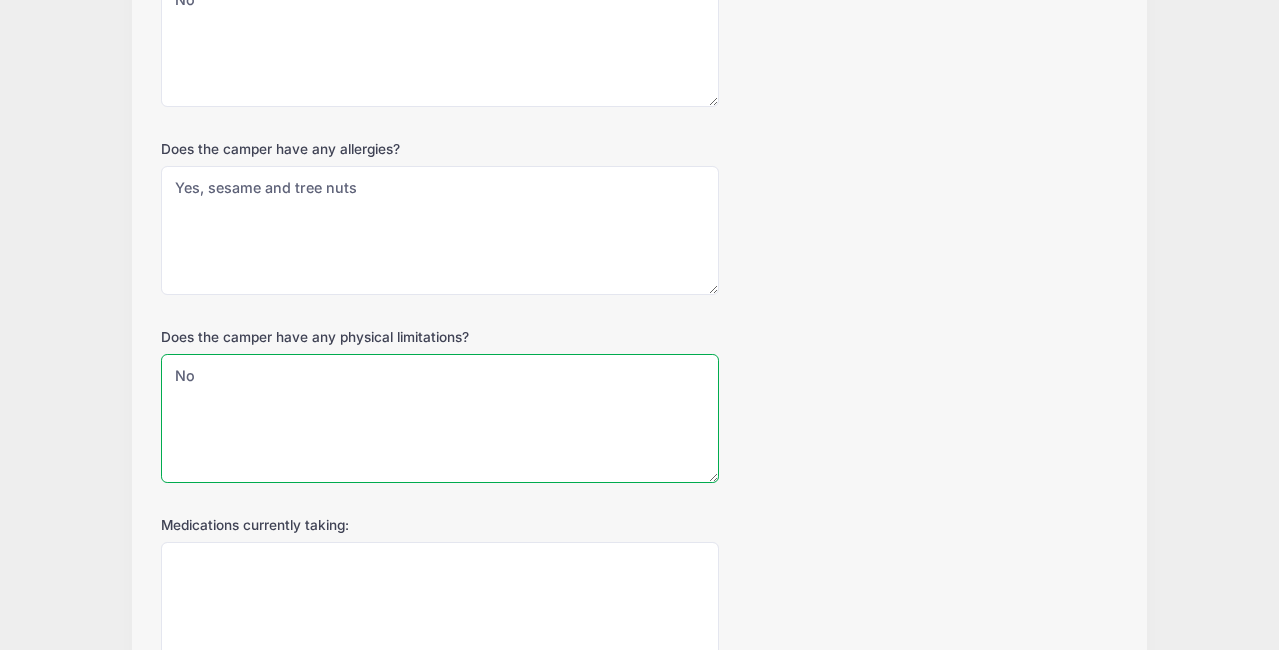 type on "No" 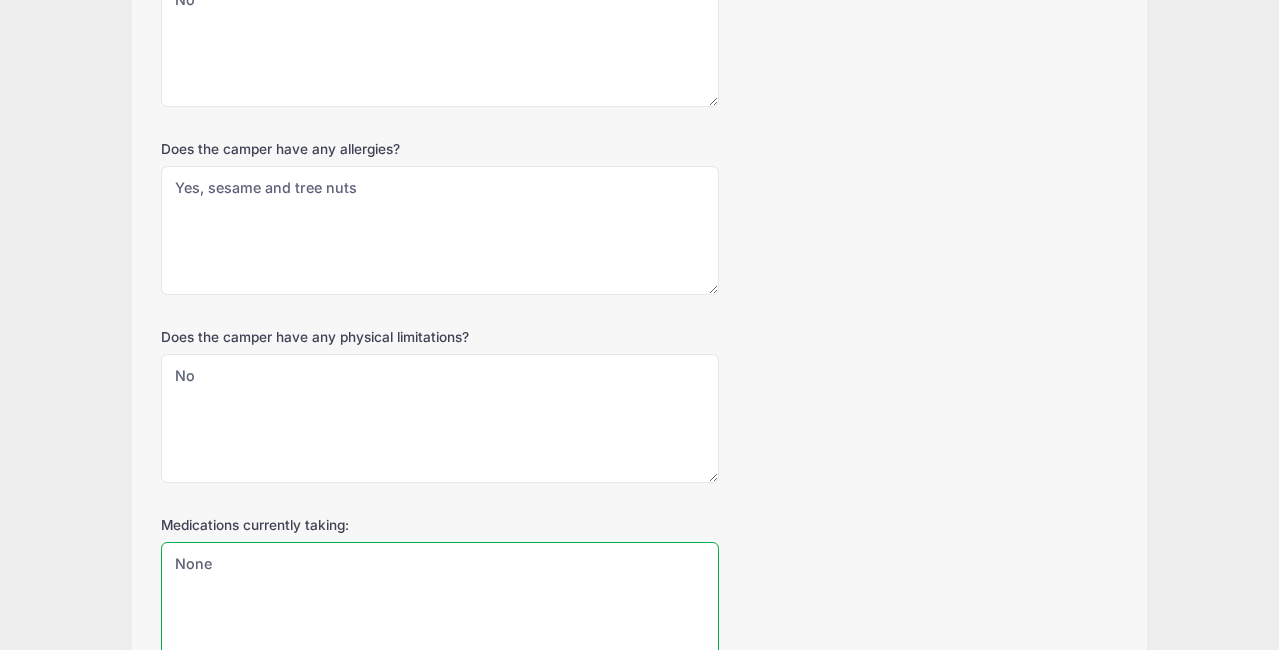 type on "None" 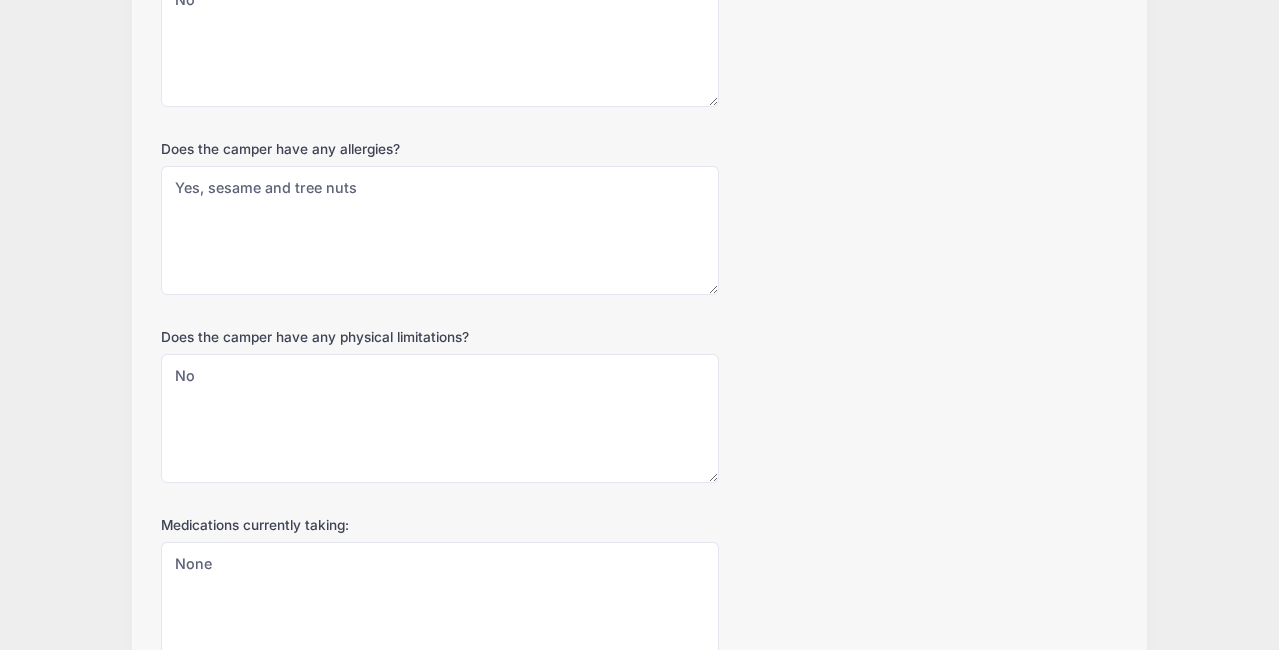 click on "Does the camper have any physical limitations?
No" at bounding box center [639, 405] 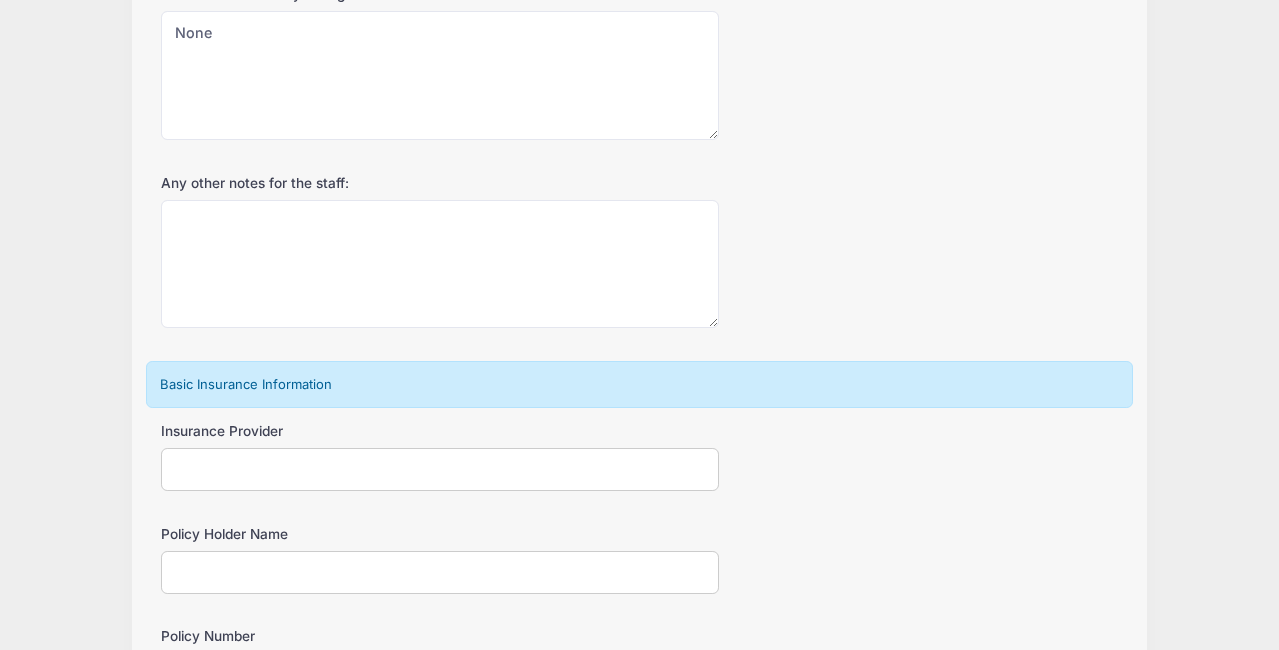 scroll, scrollTop: 916, scrollLeft: 0, axis: vertical 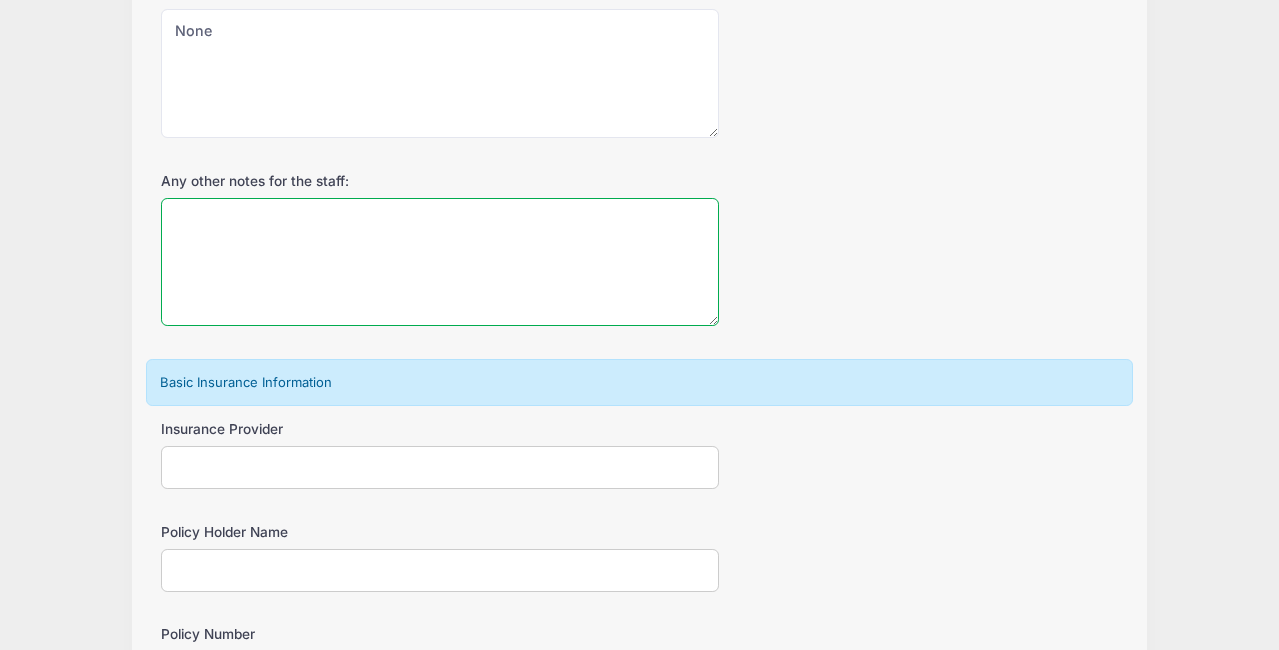 click on "Any other notes for the staff:" at bounding box center (440, 262) 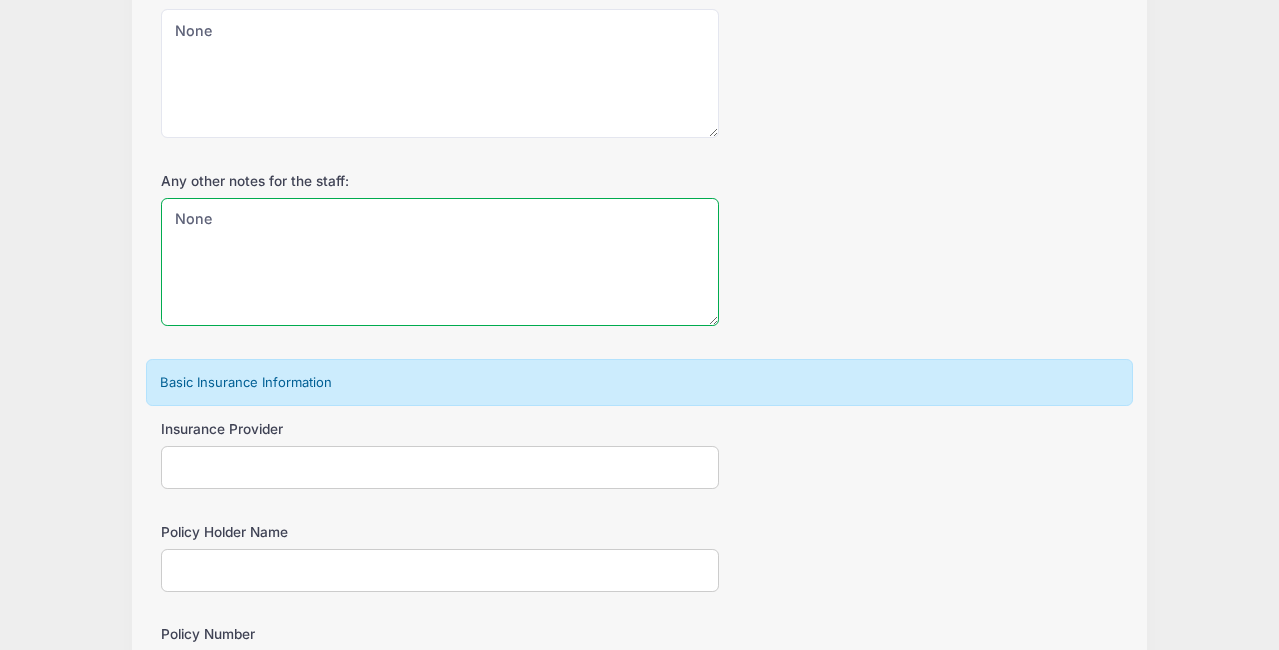 type on "None" 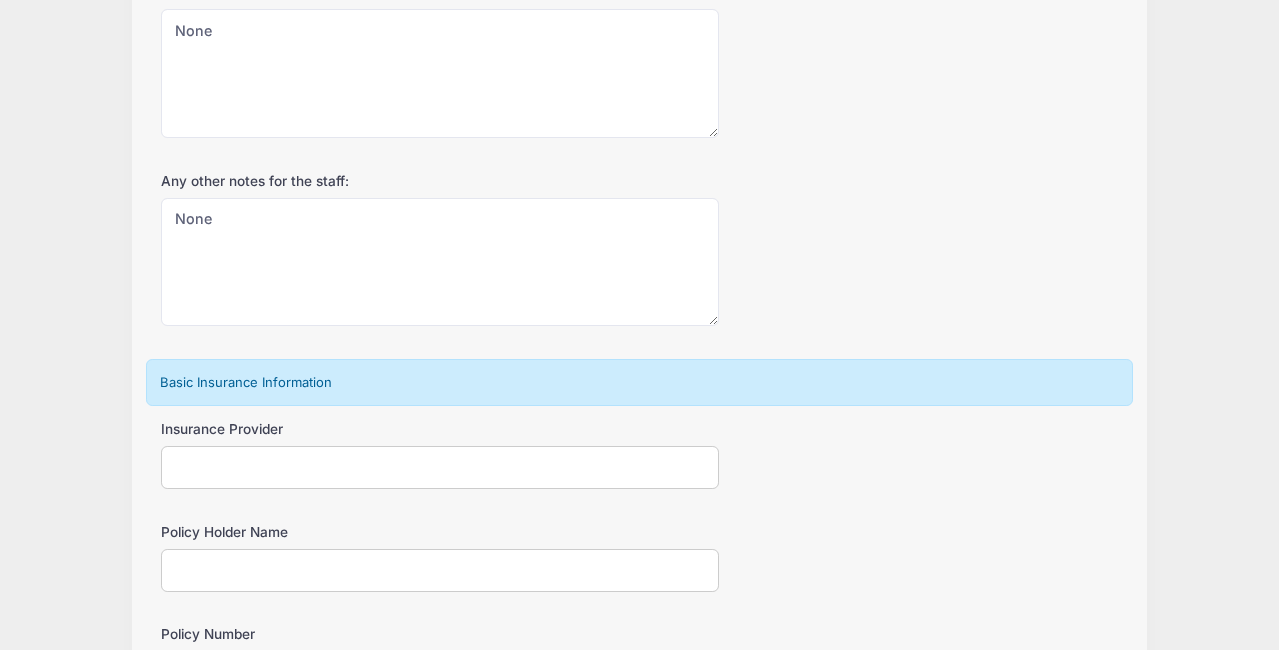 click on "Any other notes for the staff:
None" at bounding box center [639, 249] 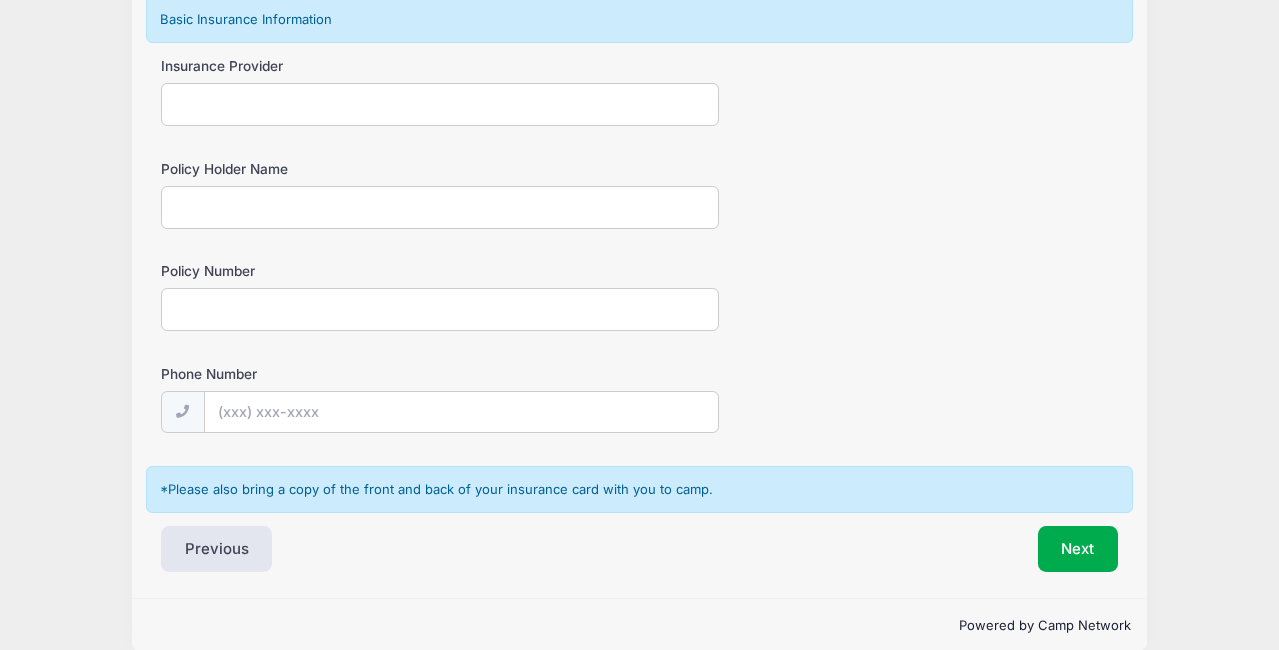 scroll, scrollTop: 1282, scrollLeft: 0, axis: vertical 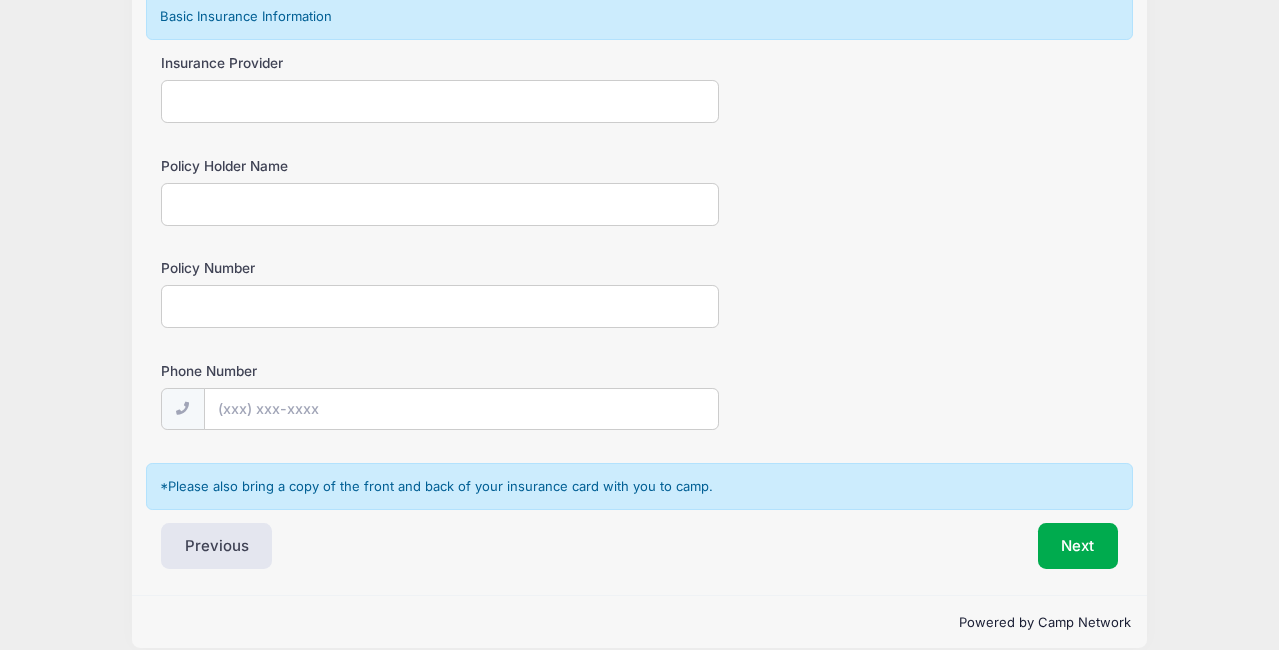 click on "Insurance Provider" at bounding box center (440, 101) 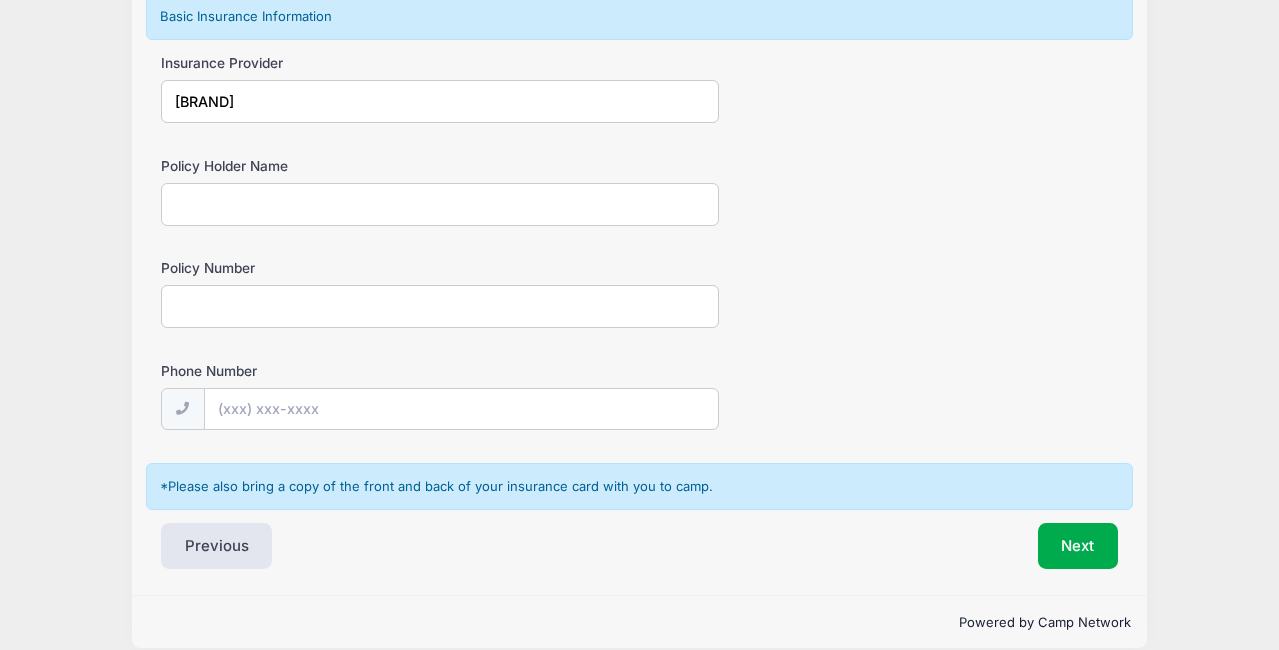click on "Anthem Blue Cross Blue Sheild" at bounding box center [440, 101] 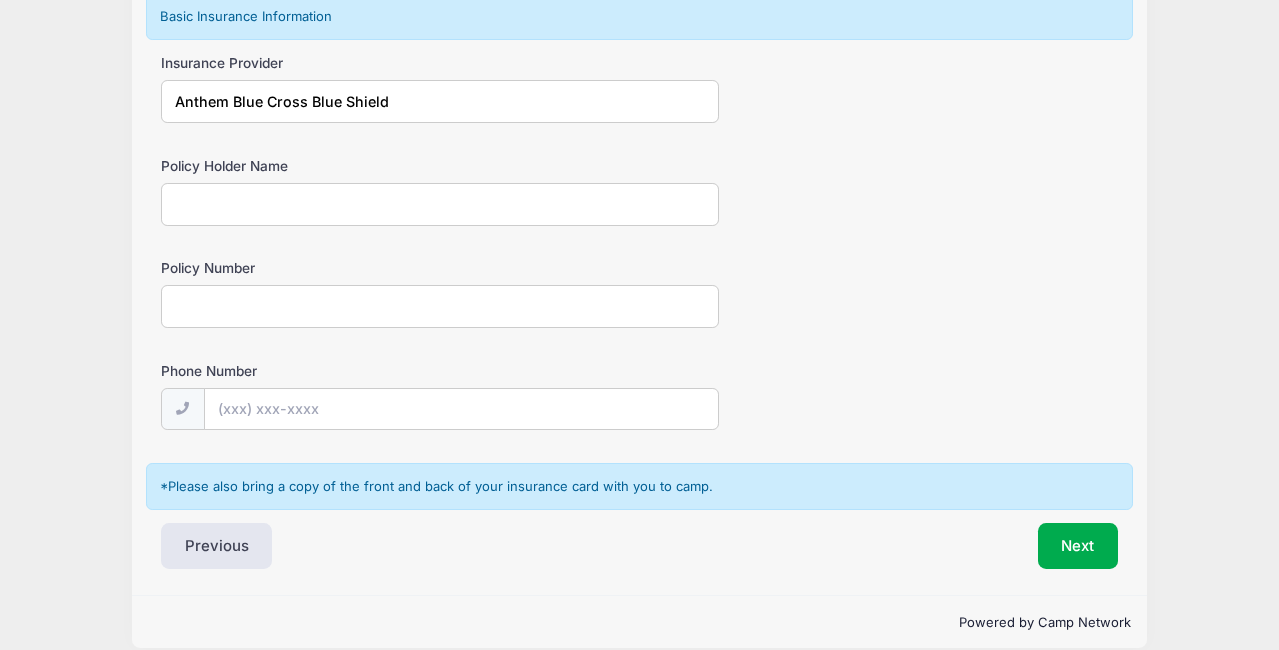 type on "Anthem Blue Cross Blue Shield" 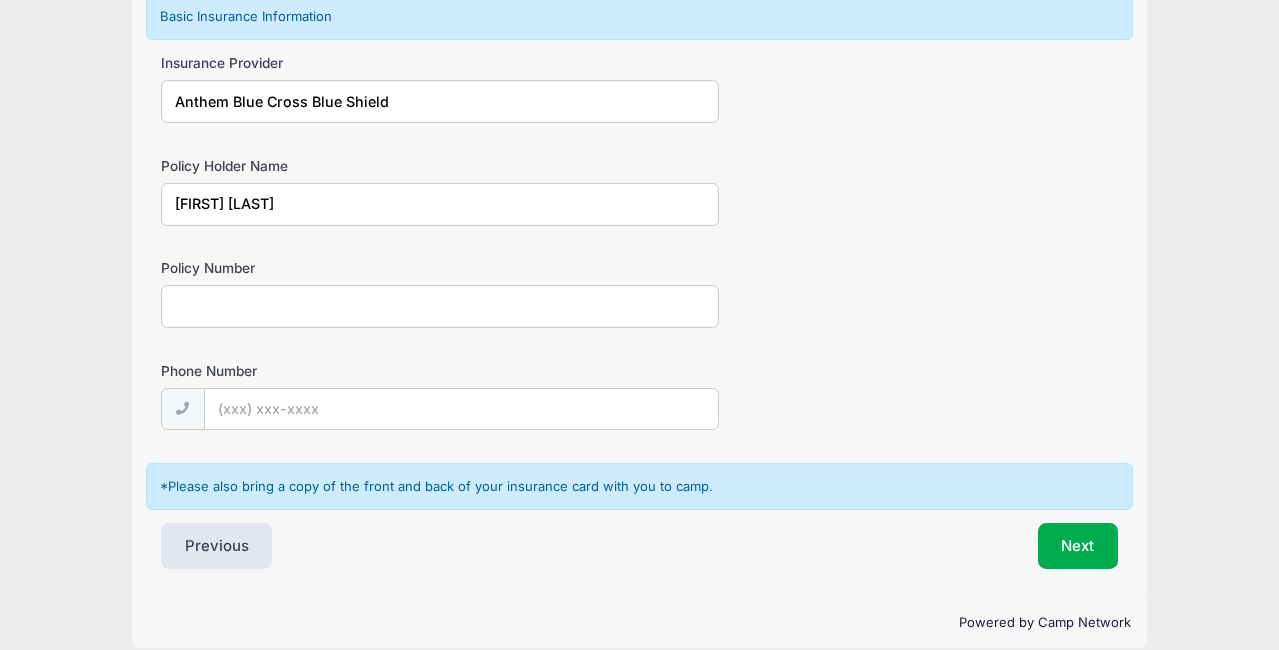 type on "Dylan Misenheimer" 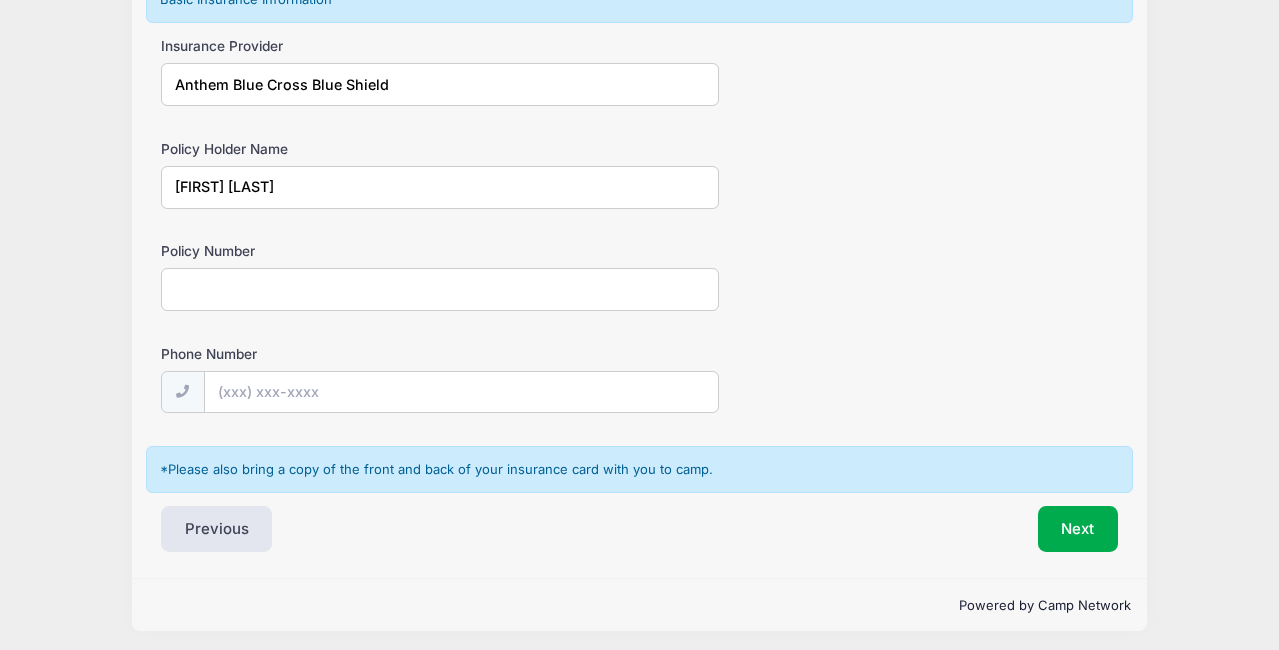 scroll, scrollTop: 1305, scrollLeft: 0, axis: vertical 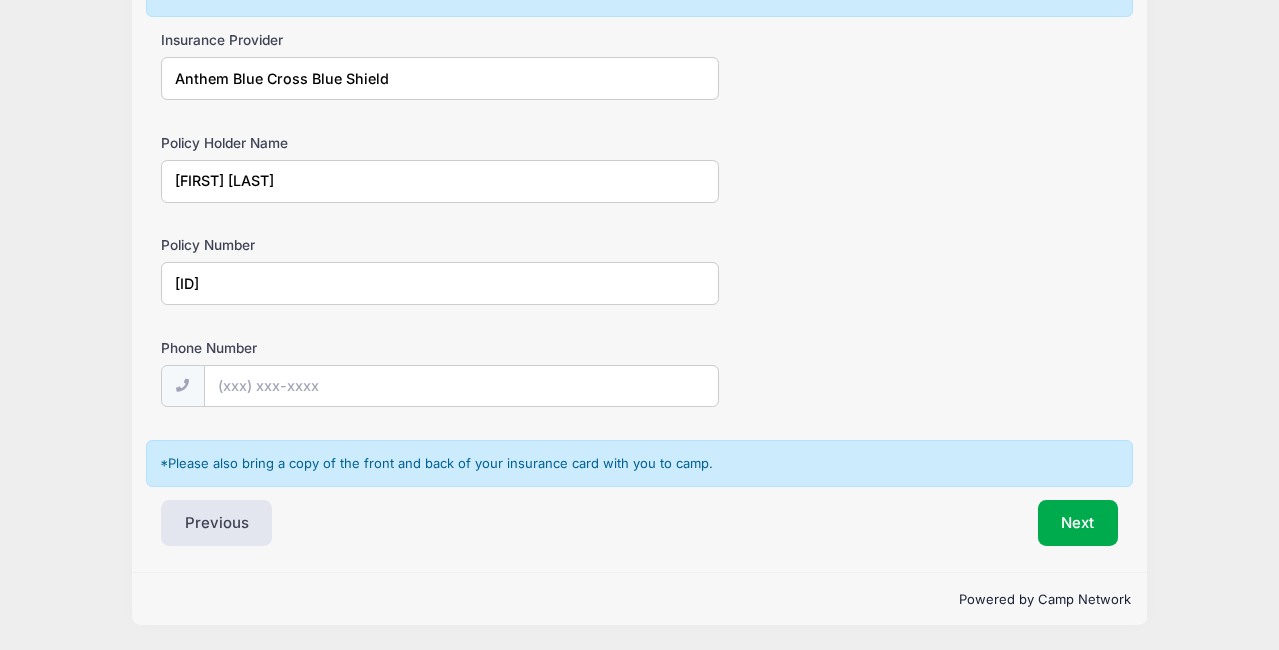 type on "X8T003W12054" 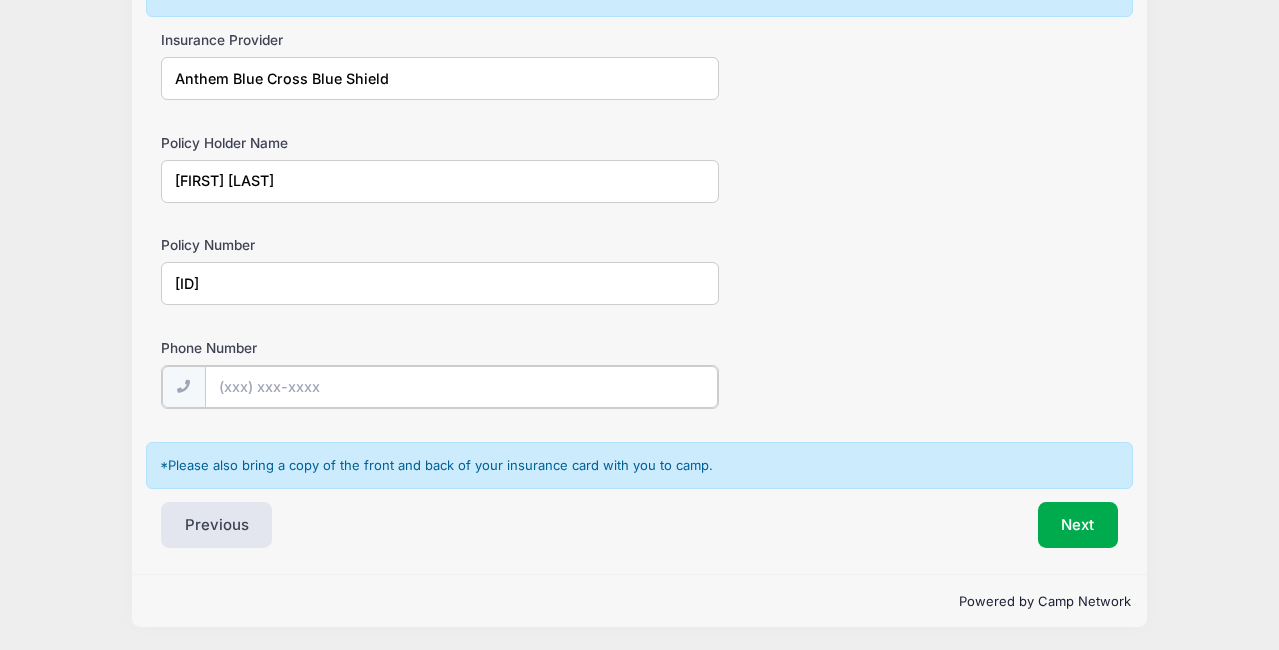 click on "Phone Number" at bounding box center [461, 387] 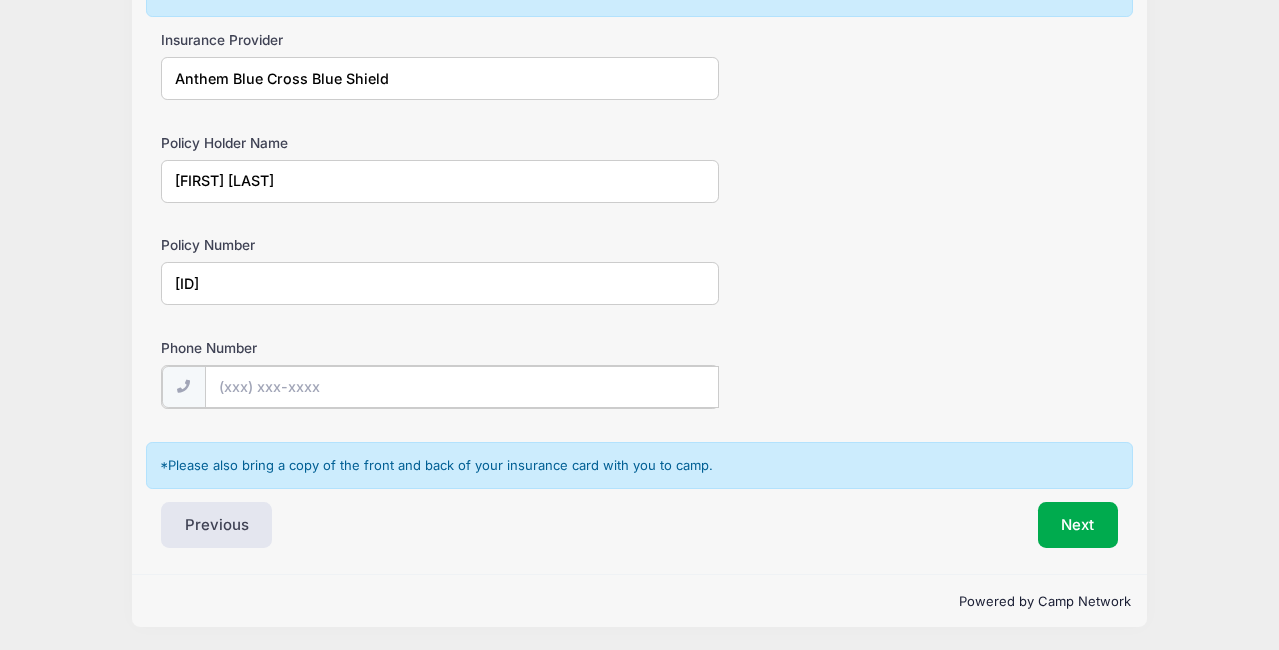 paste on "(183) 361-3312" 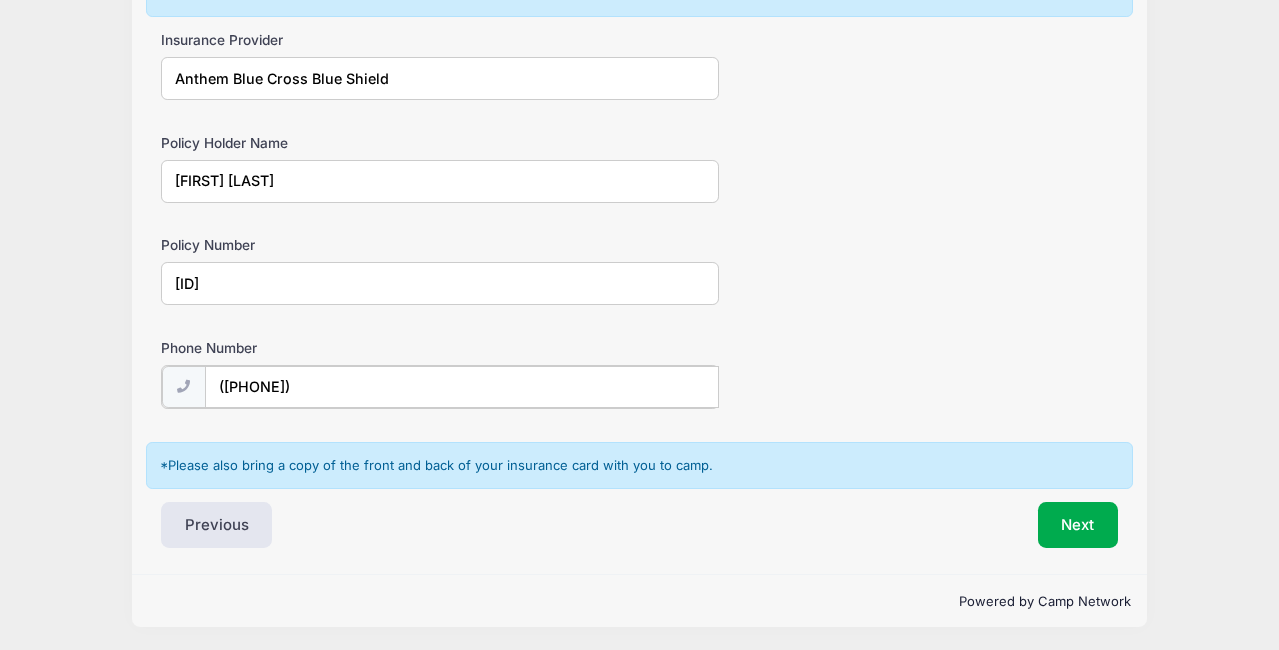 click on "(183) 361-3312" at bounding box center (462, 387) 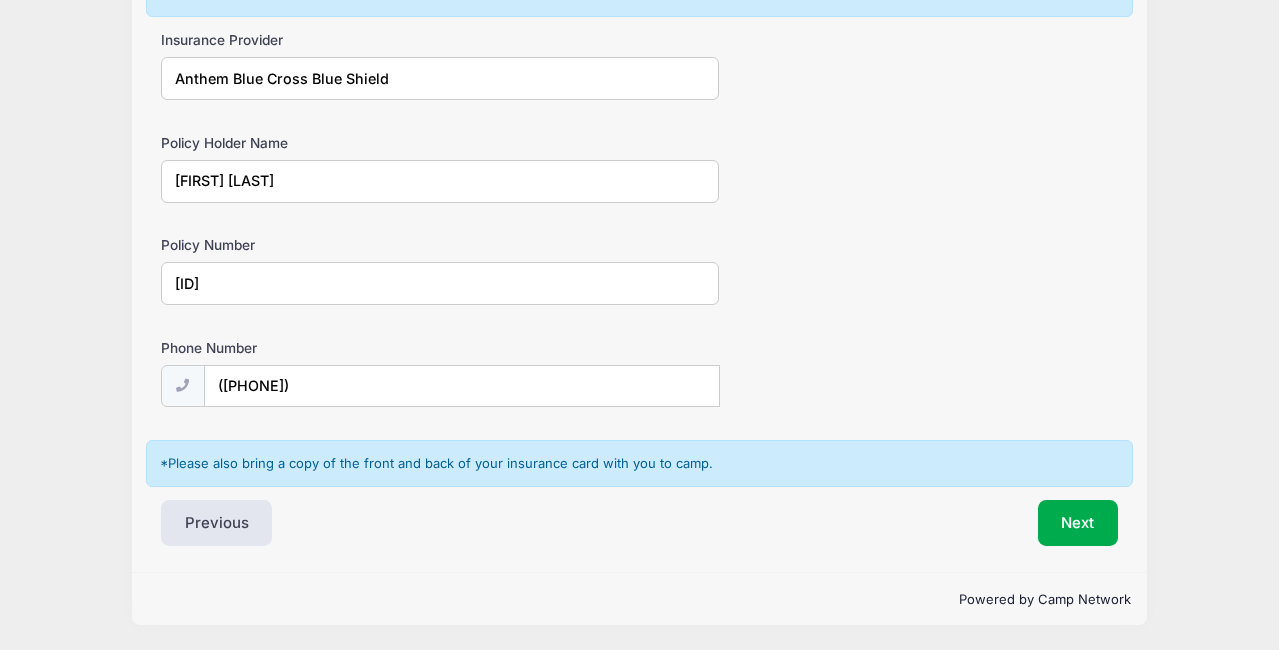 click on "Medical Information
Does the camper have any medical history?
No
Does the camper have any allergies?
Yes, sesame and tree nuts
Does the camper have any physical limitations?
No
Medications currently taking:
None" at bounding box center [639, -273] 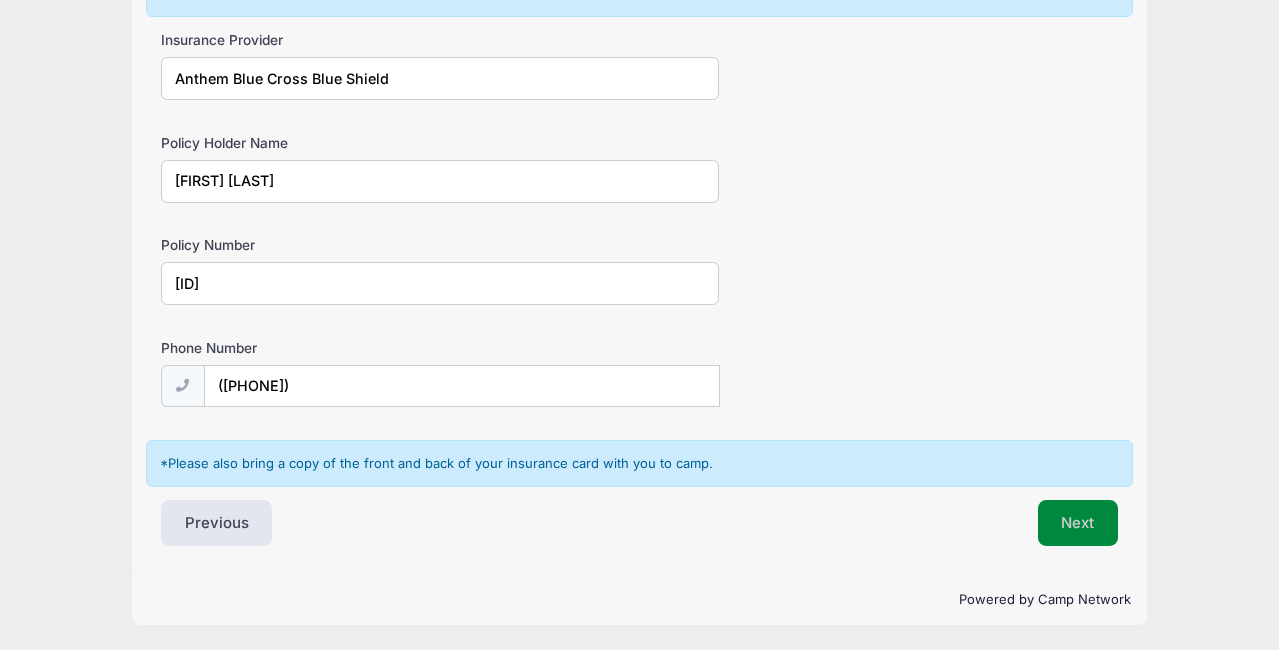 click on "Next" at bounding box center (1078, 523) 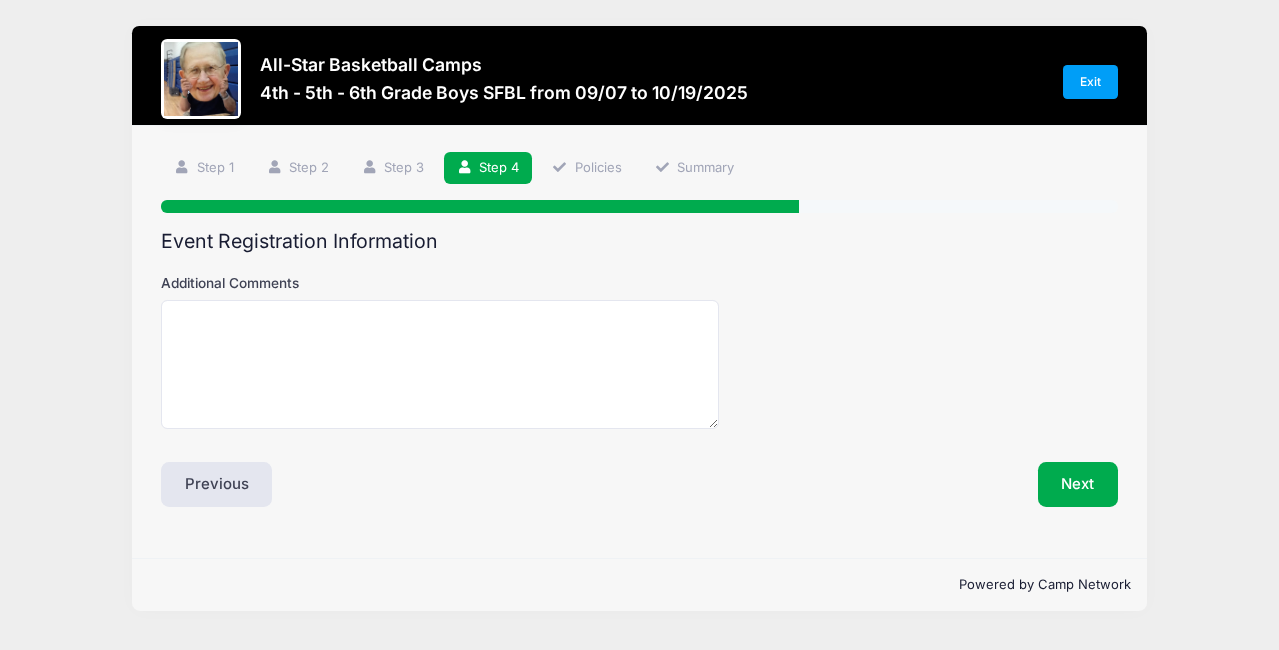 scroll, scrollTop: 0, scrollLeft: 0, axis: both 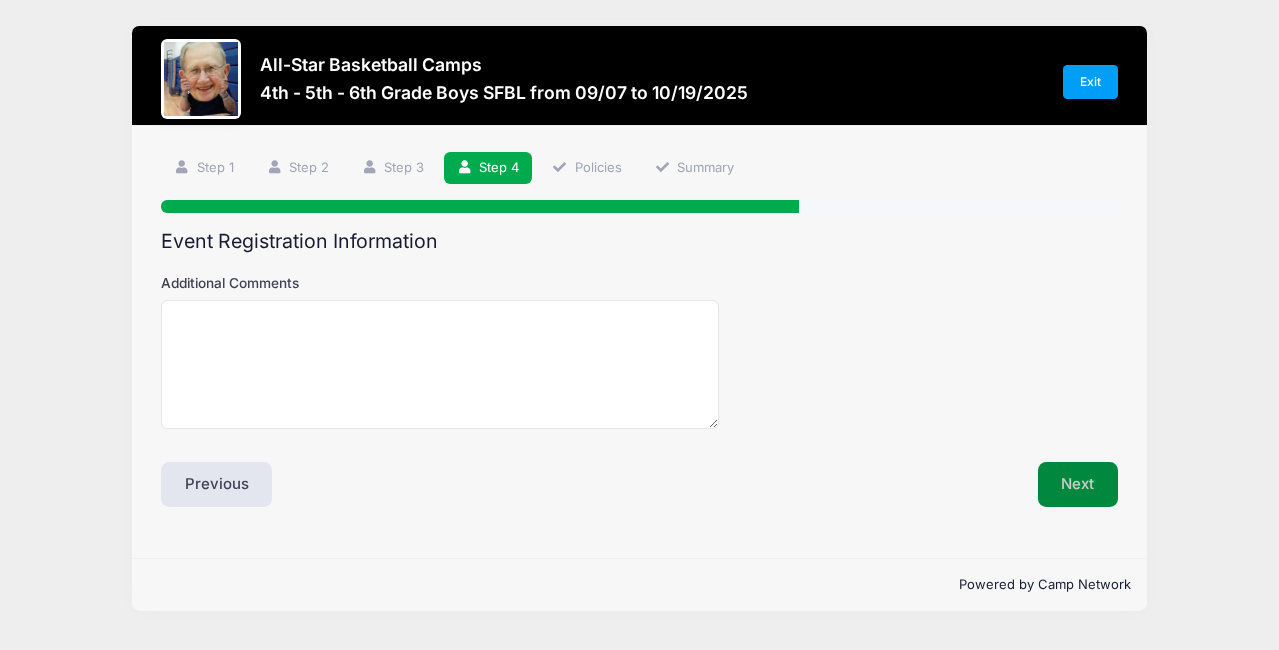 click on "Next" at bounding box center (1078, 485) 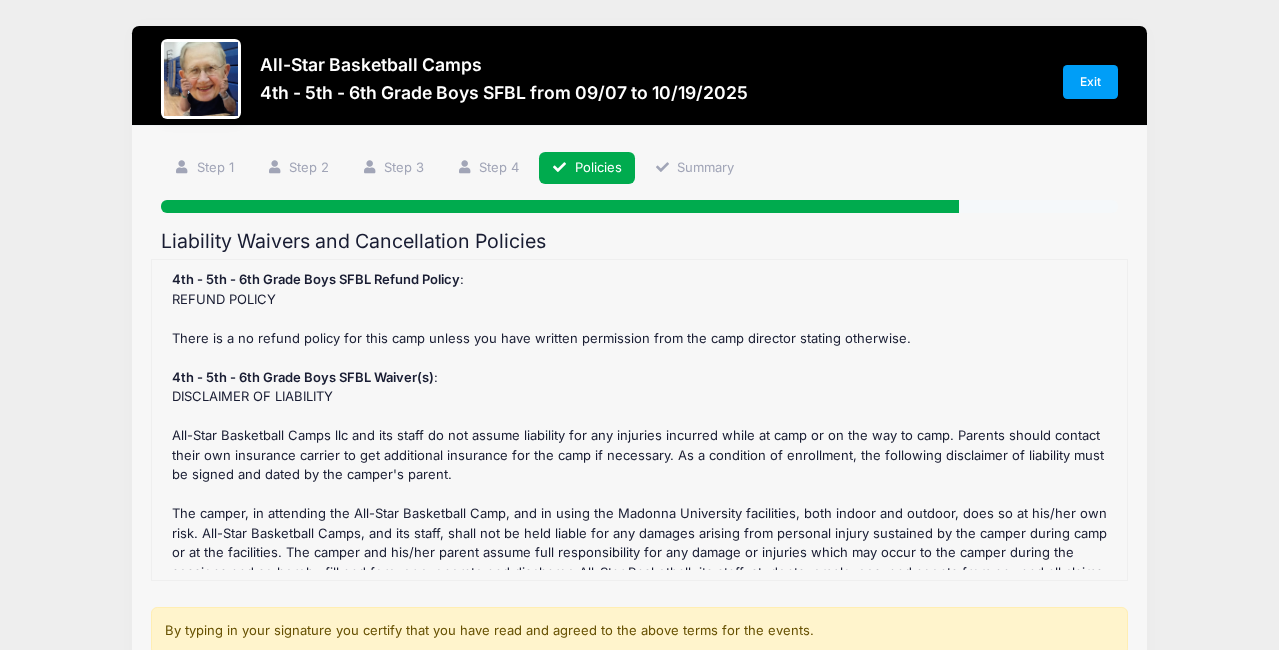 scroll, scrollTop: 0, scrollLeft: 0, axis: both 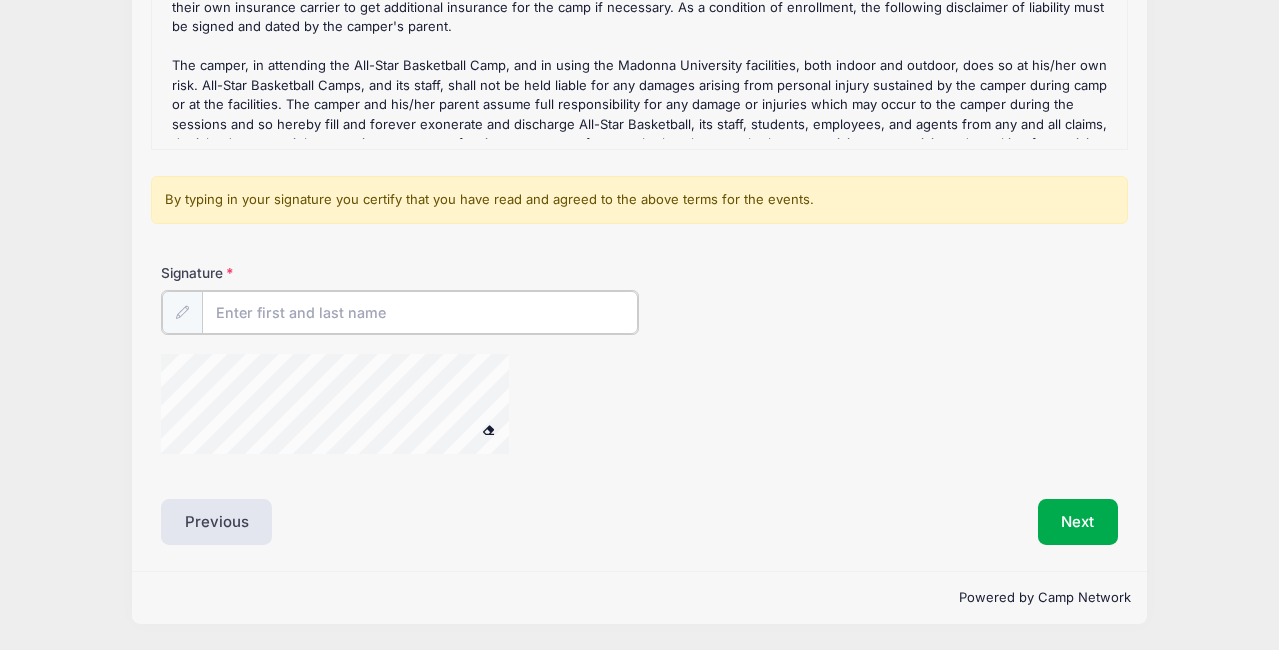 click on "Signature" at bounding box center (420, 312) 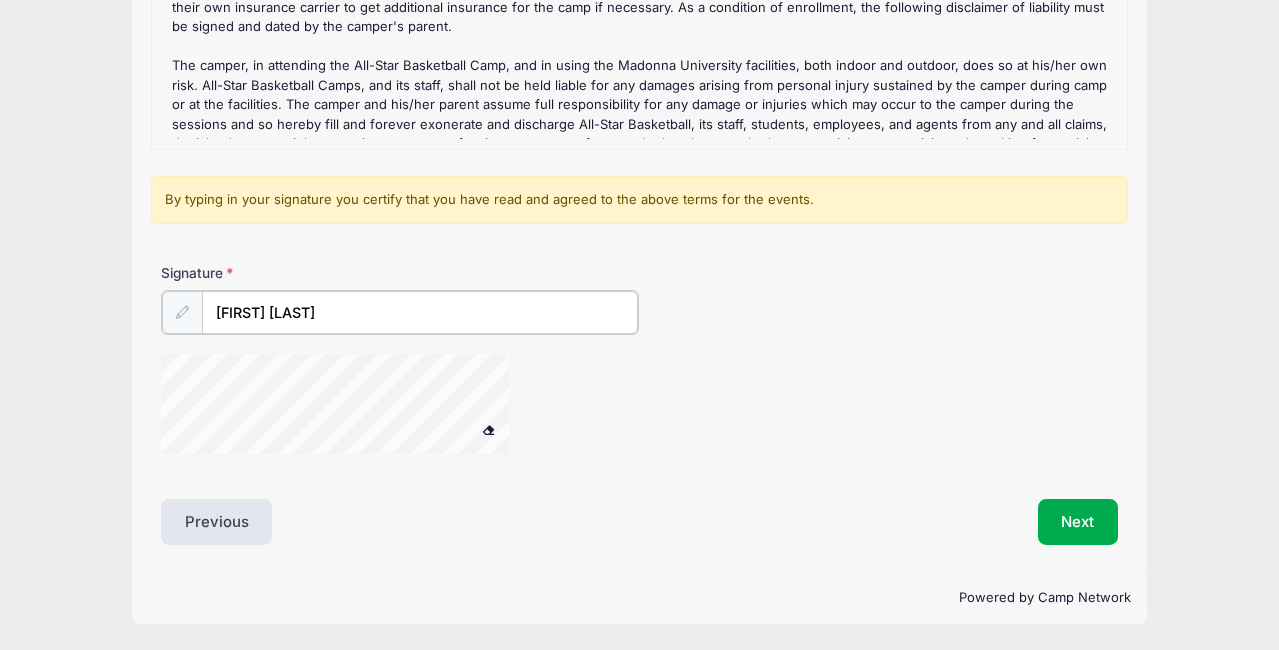 type on "[FIRST] [LAST]" 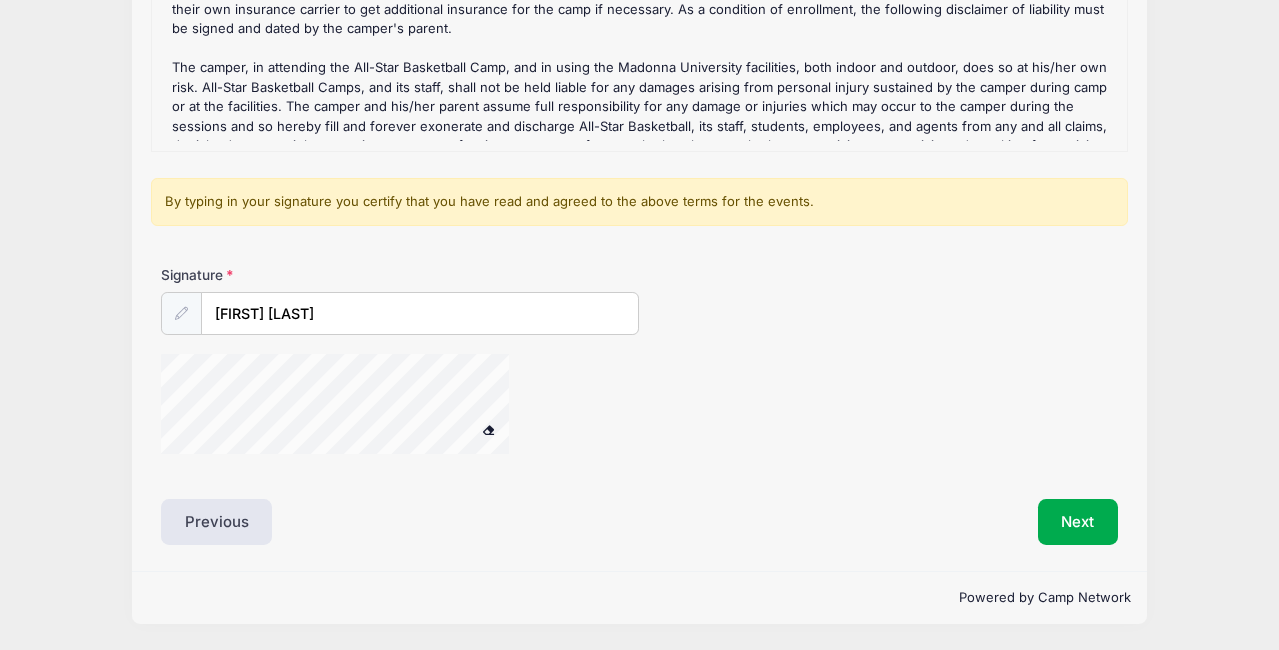 click on "Signature
Lisa Misenheimer" at bounding box center [639, 300] 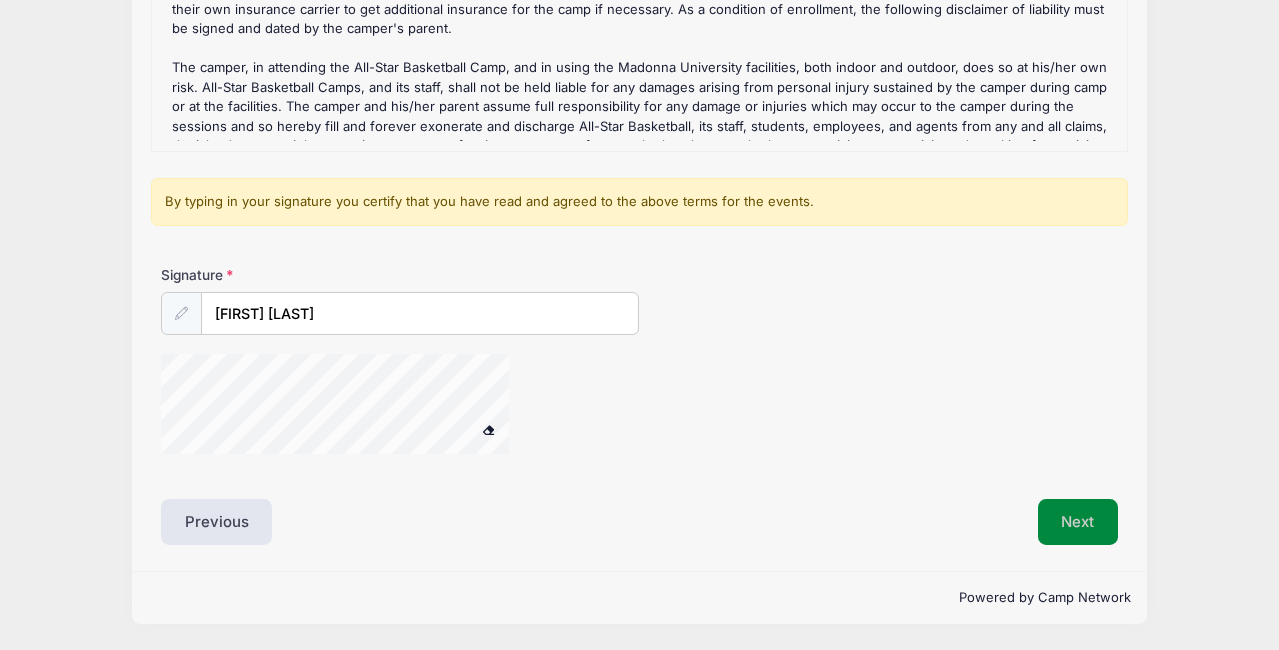 click on "Next" at bounding box center [1078, 522] 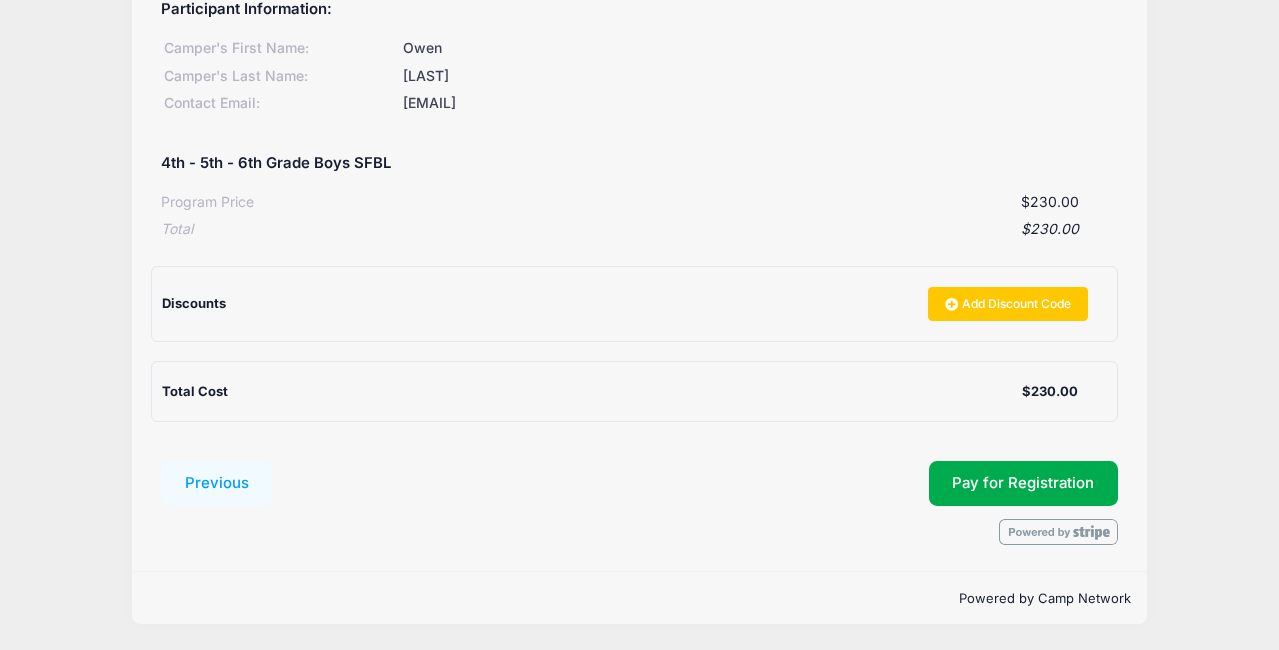 scroll, scrollTop: 298, scrollLeft: 0, axis: vertical 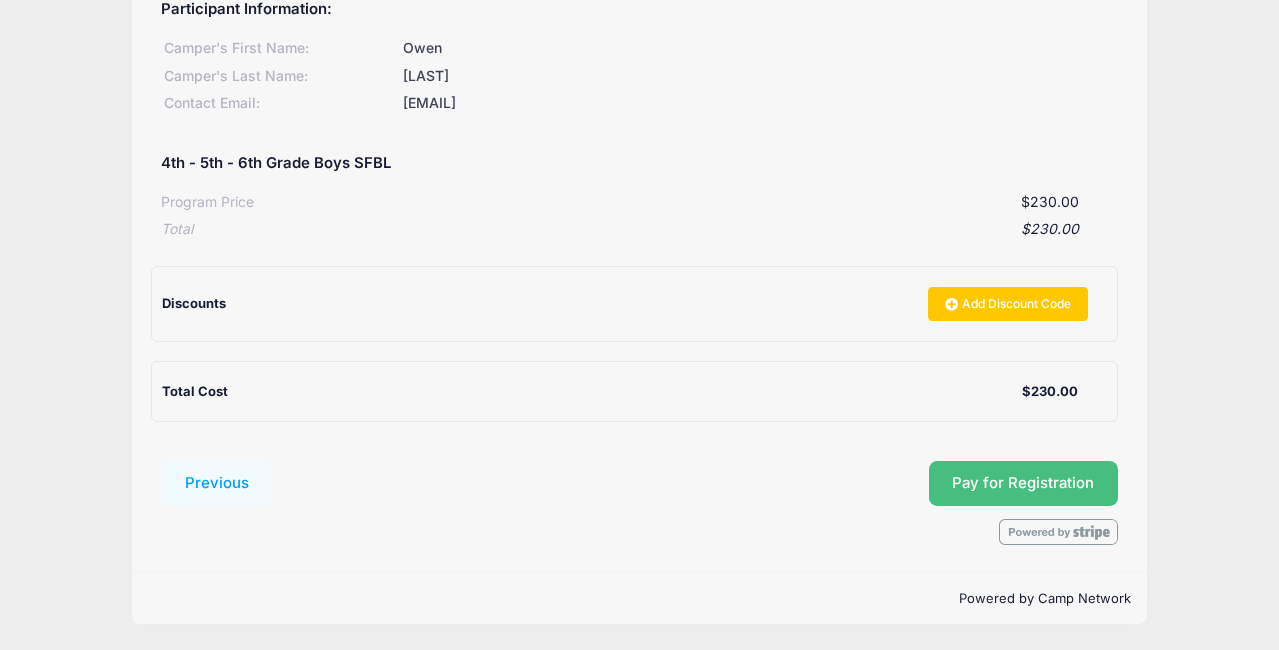click on "Pay for Registration" at bounding box center [1023, 483] 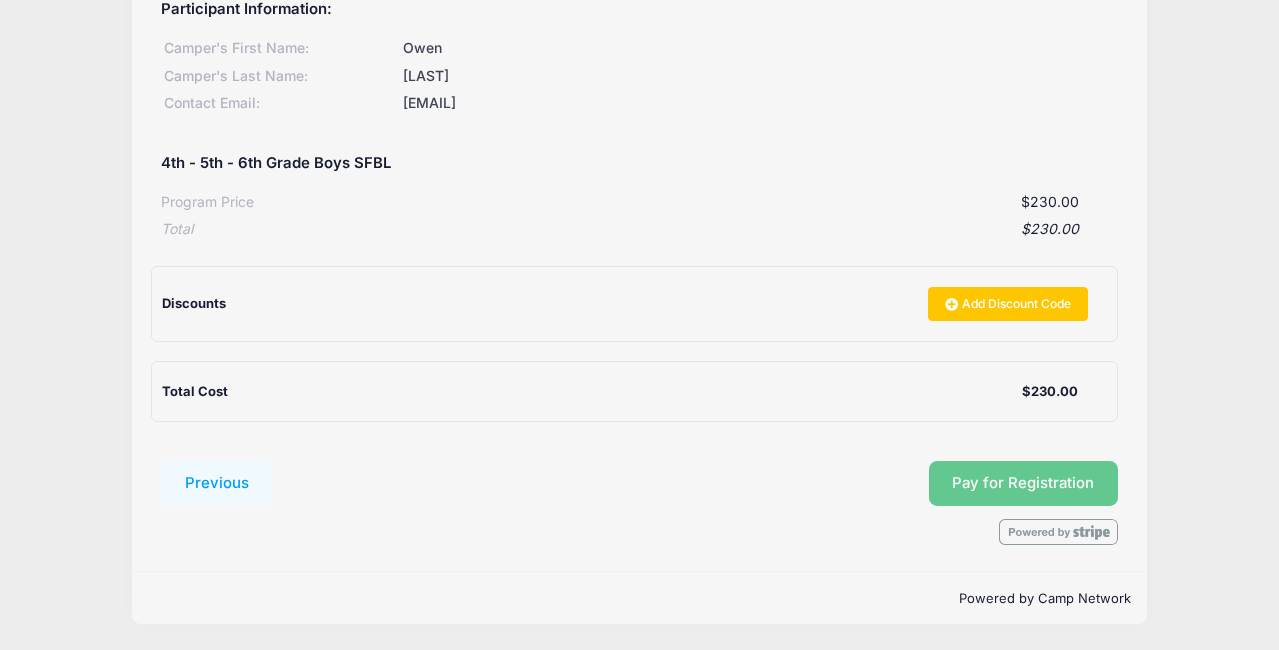 scroll, scrollTop: 271, scrollLeft: 0, axis: vertical 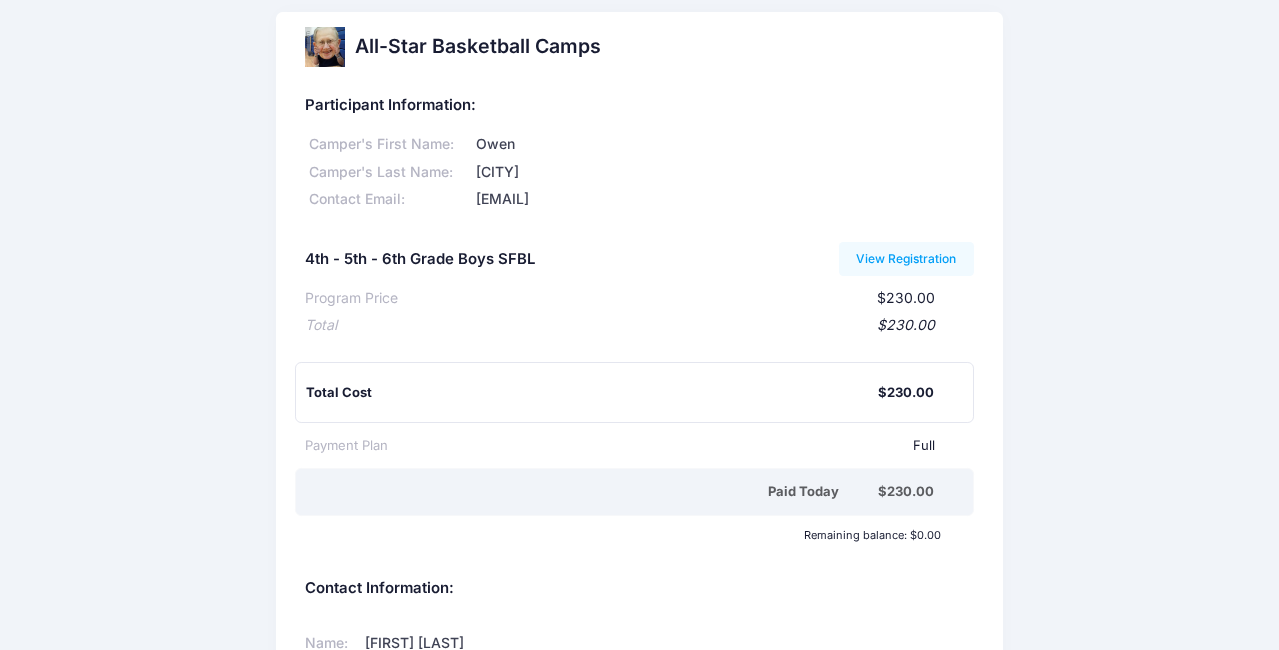 click at bounding box center (325, 47) 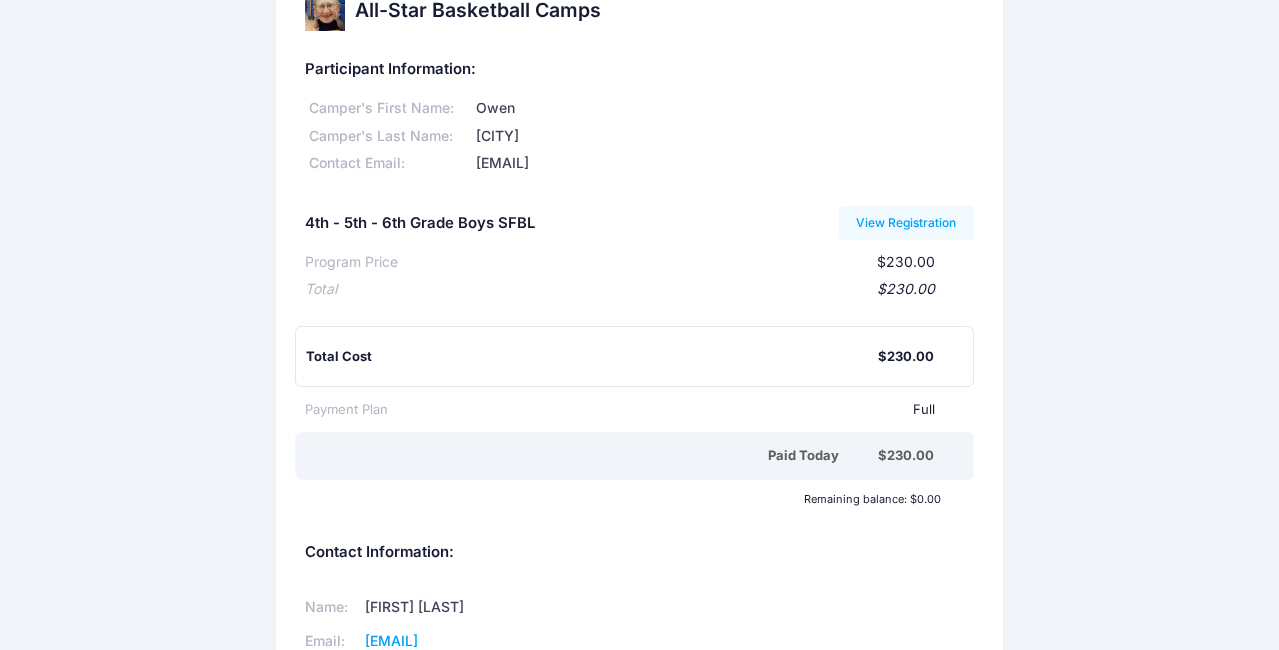 scroll, scrollTop: 0, scrollLeft: 0, axis: both 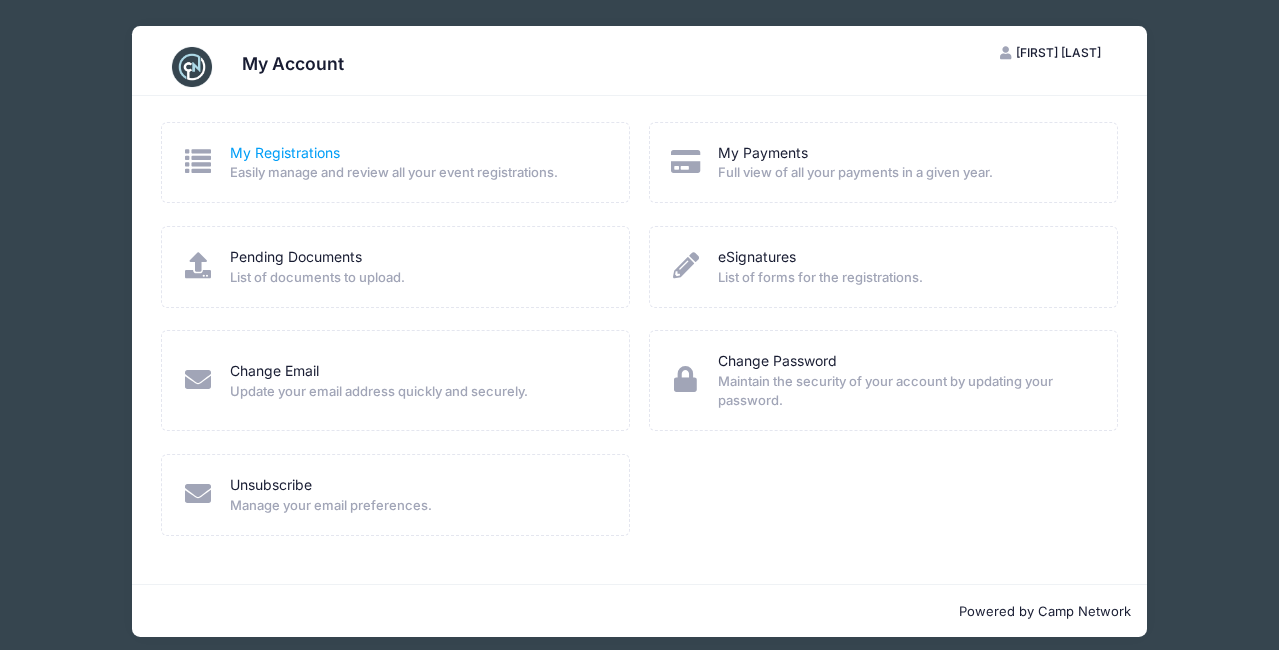 click on "My Registrations" at bounding box center [285, 153] 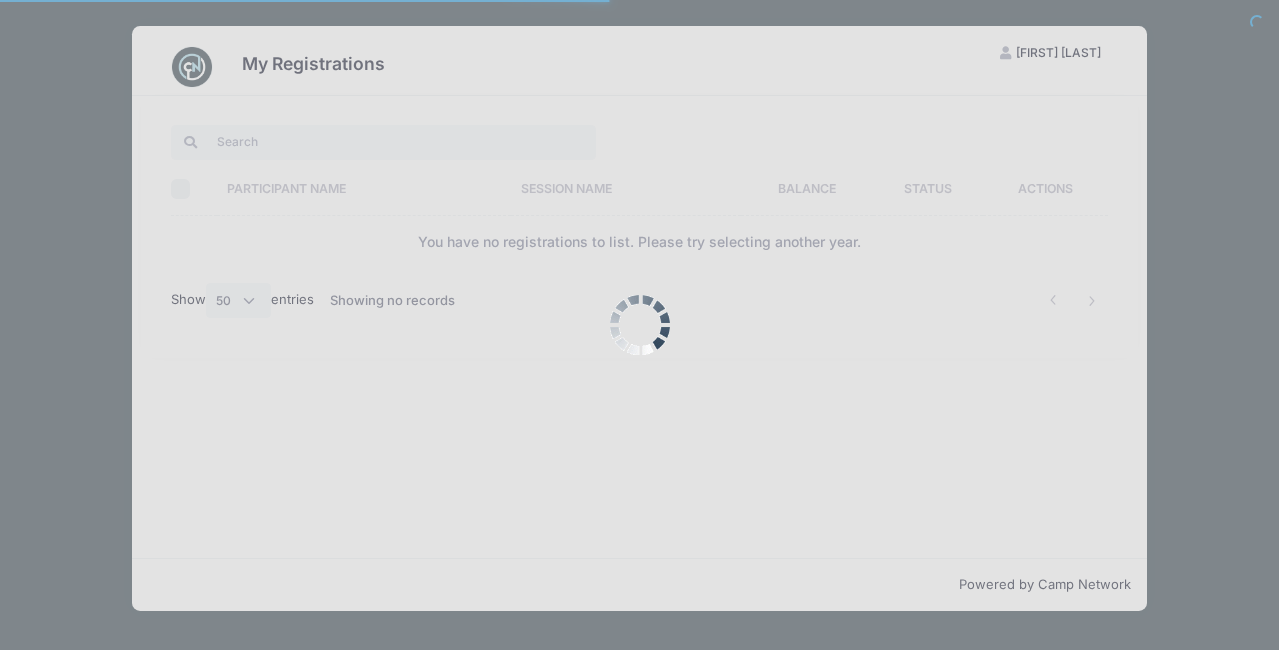 select on "50" 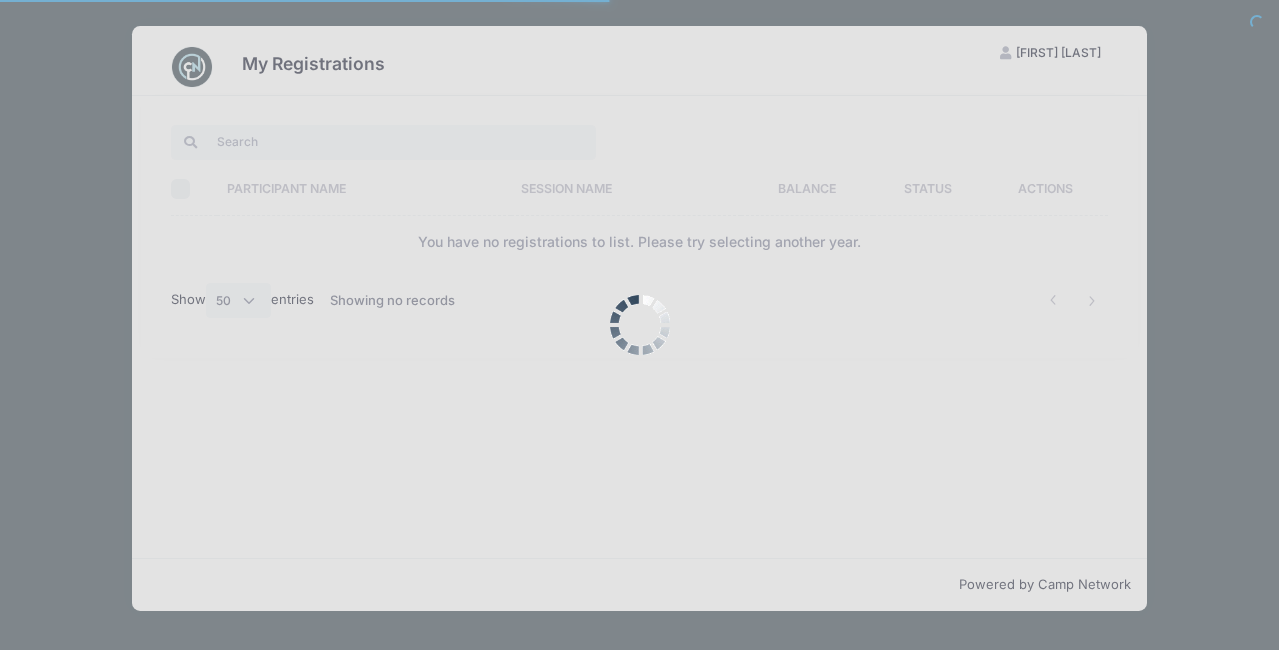 scroll, scrollTop: 0, scrollLeft: 0, axis: both 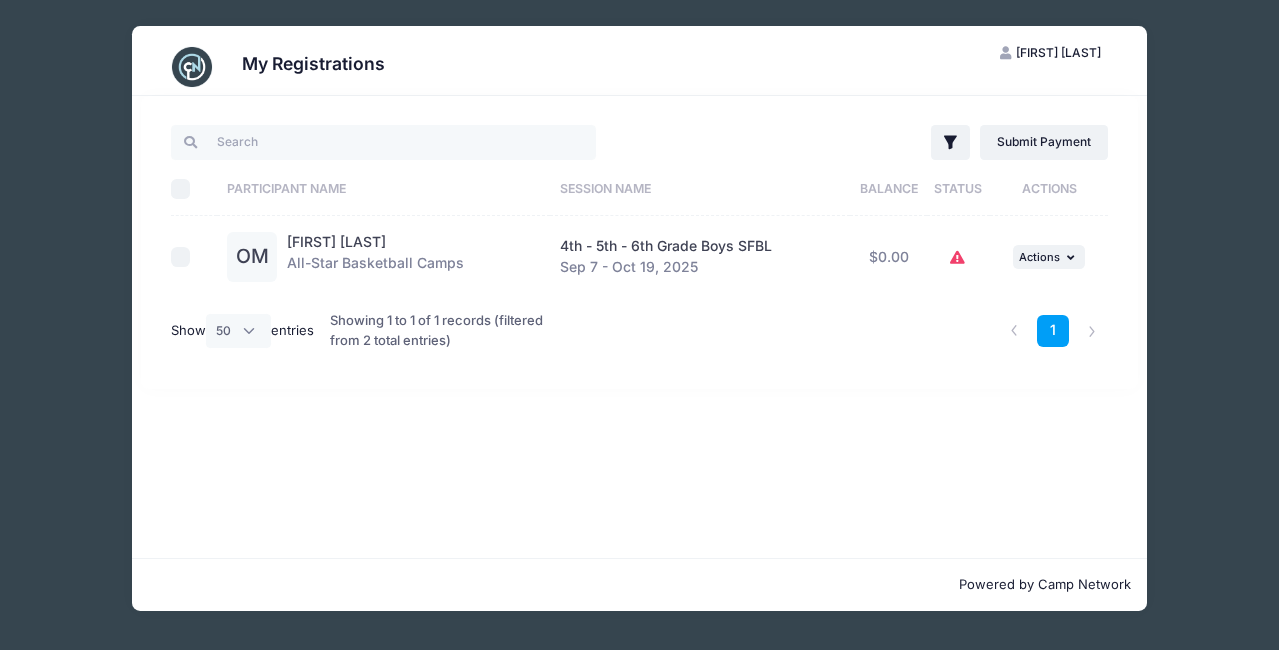 click at bounding box center [958, 258] 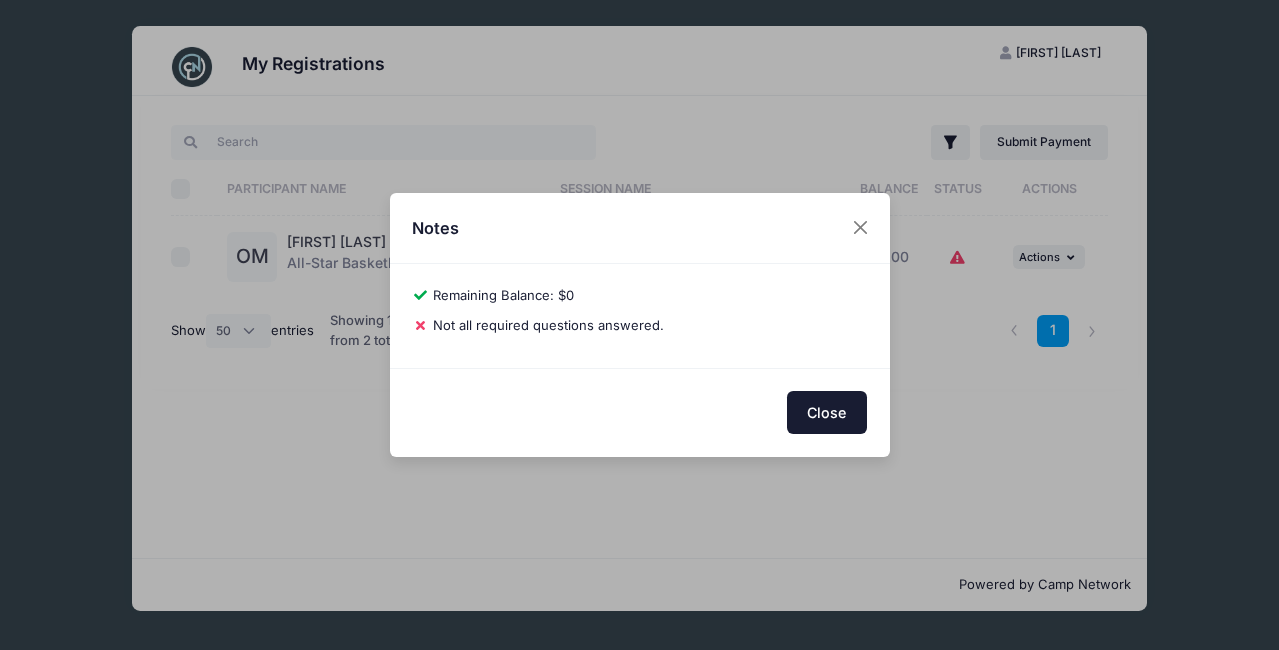 click on "Close" at bounding box center (827, 412) 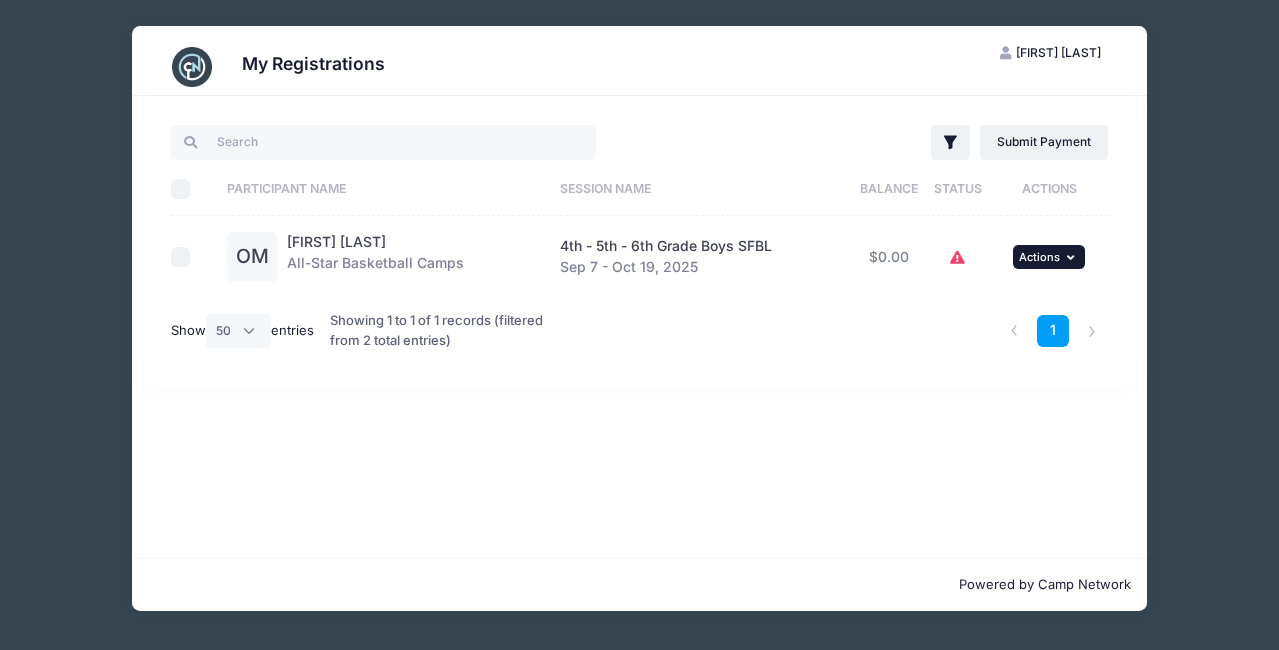 click at bounding box center (1073, 257) 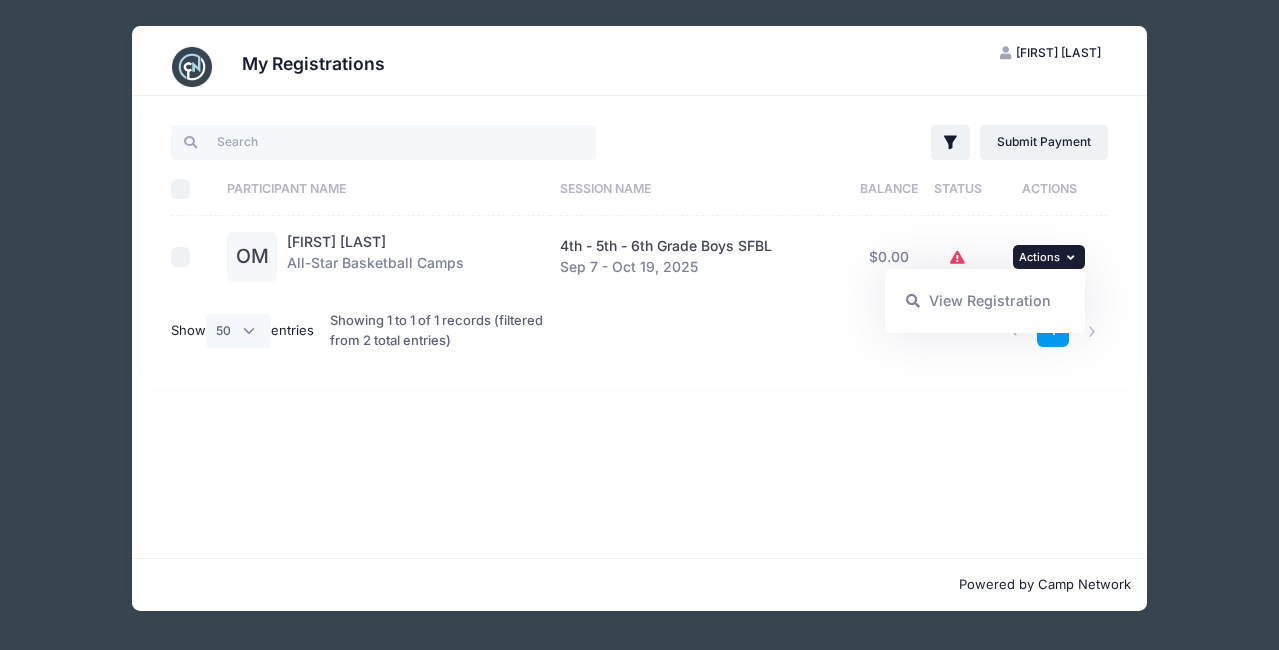 click on "Filter
Filter Options
Show:
Current Registrations
Past Registratations
Pending Registrations
Actions      Submit Payment
Upload Required Documents
Pending Documents
eSignatures Submit Payment" at bounding box center [640, 327] 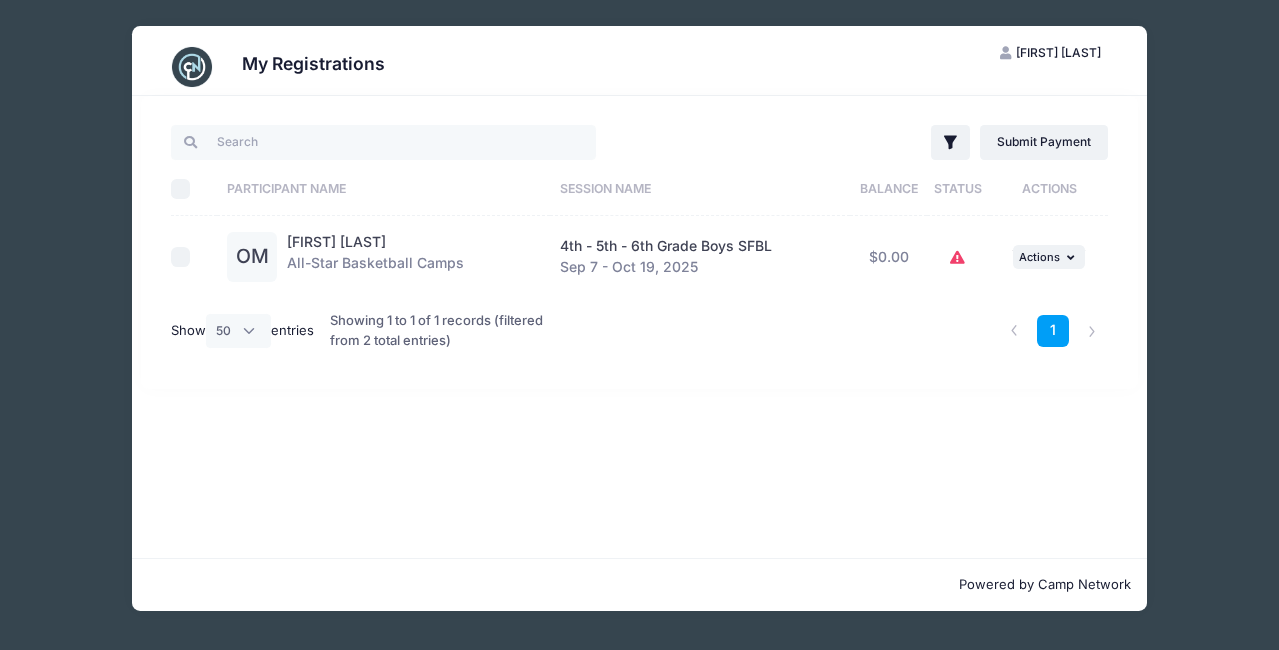 click on "[FIRST] [LAST]" at bounding box center [1058, 52] 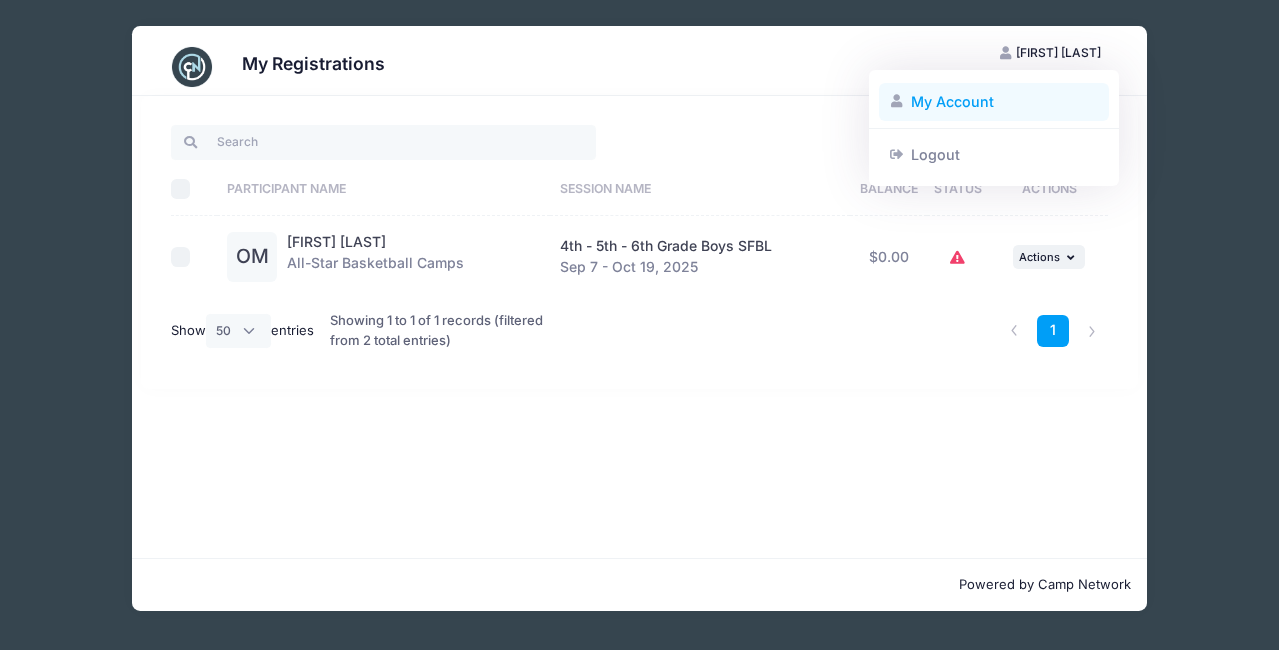 click on "My Account" at bounding box center [994, 102] 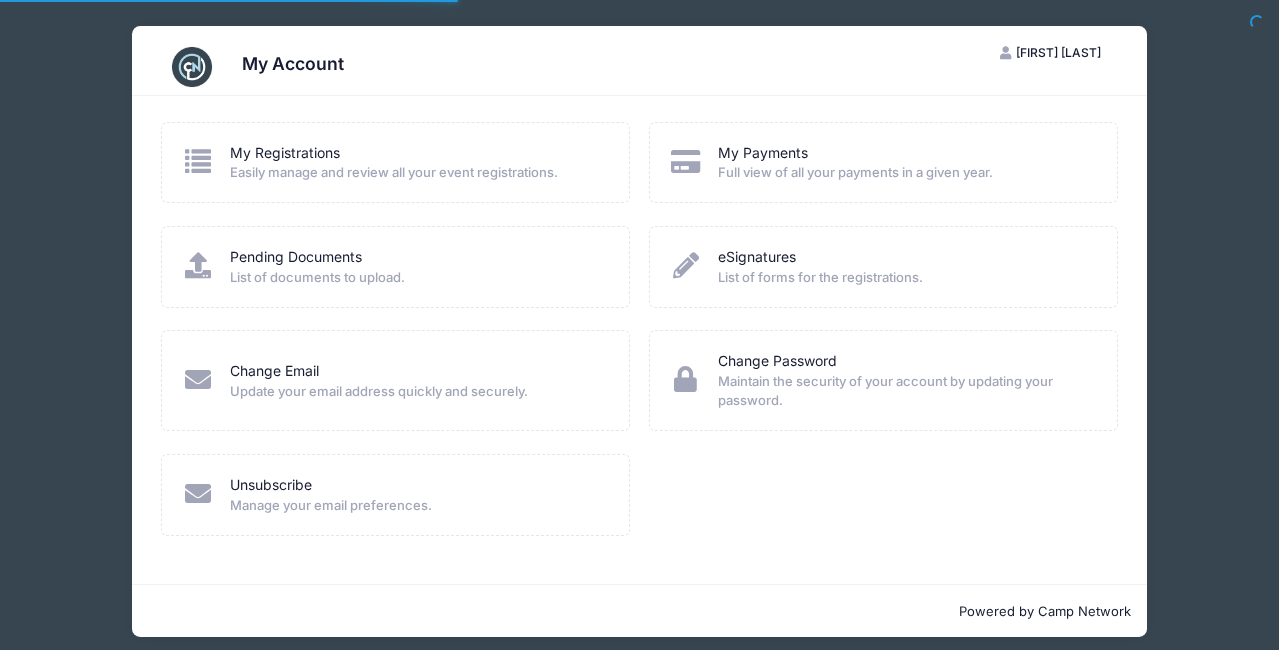 scroll, scrollTop: 0, scrollLeft: 0, axis: both 